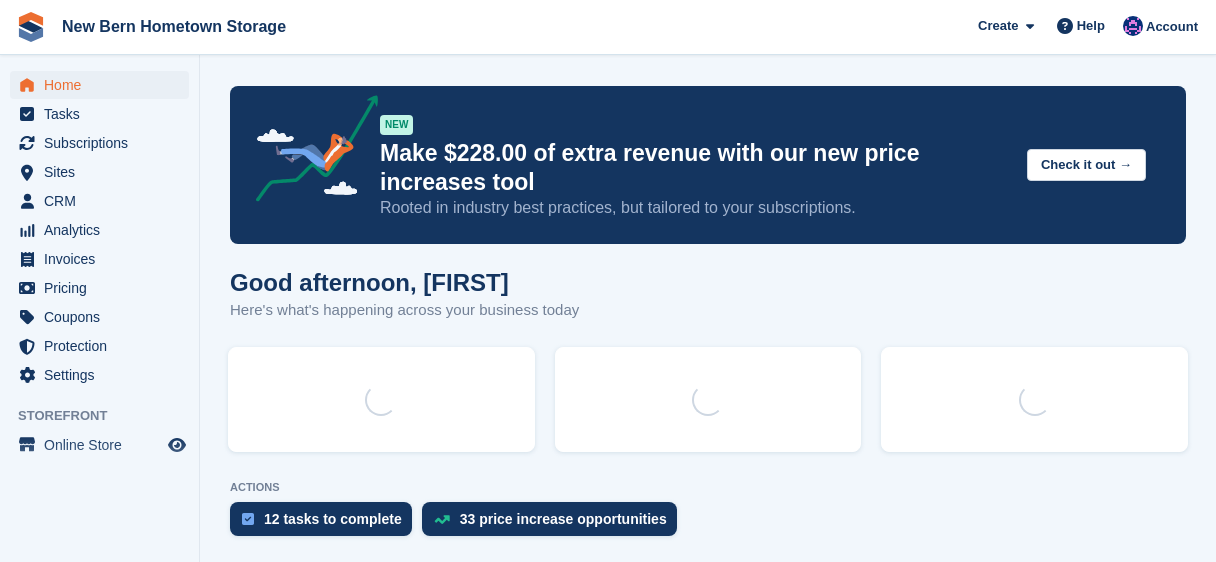 scroll, scrollTop: 0, scrollLeft: 0, axis: both 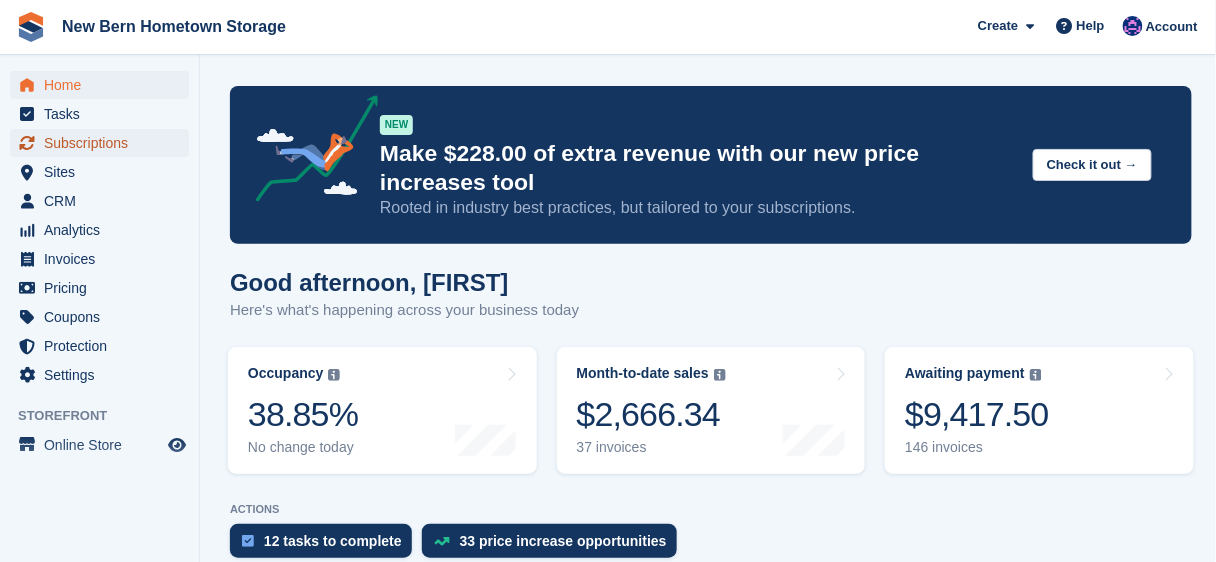click on "Subscriptions" at bounding box center (104, 143) 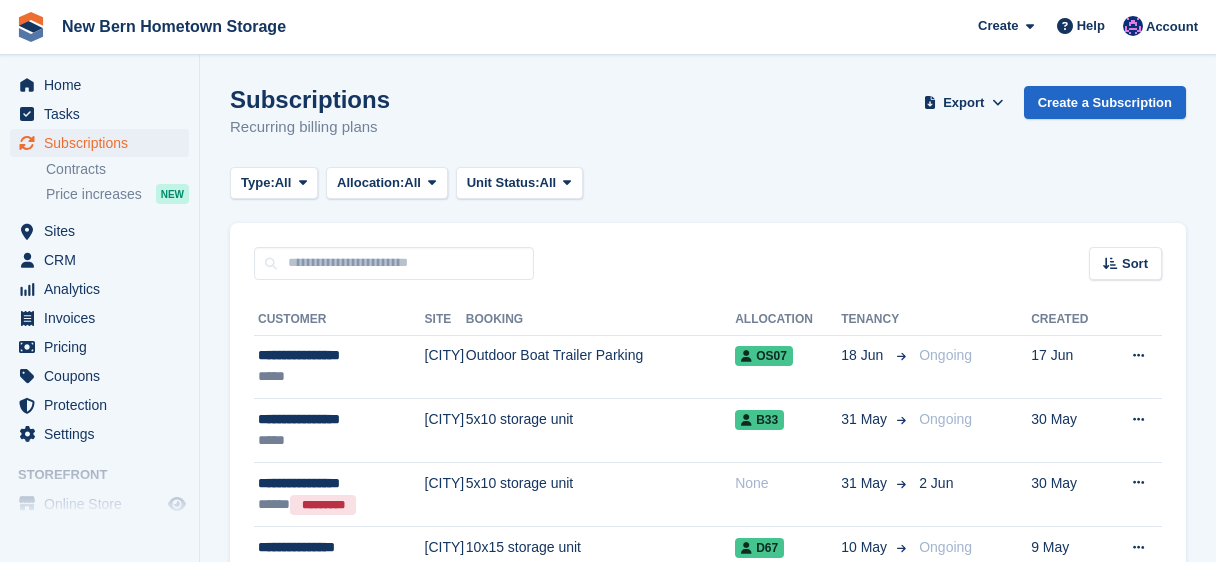 scroll, scrollTop: 0, scrollLeft: 0, axis: both 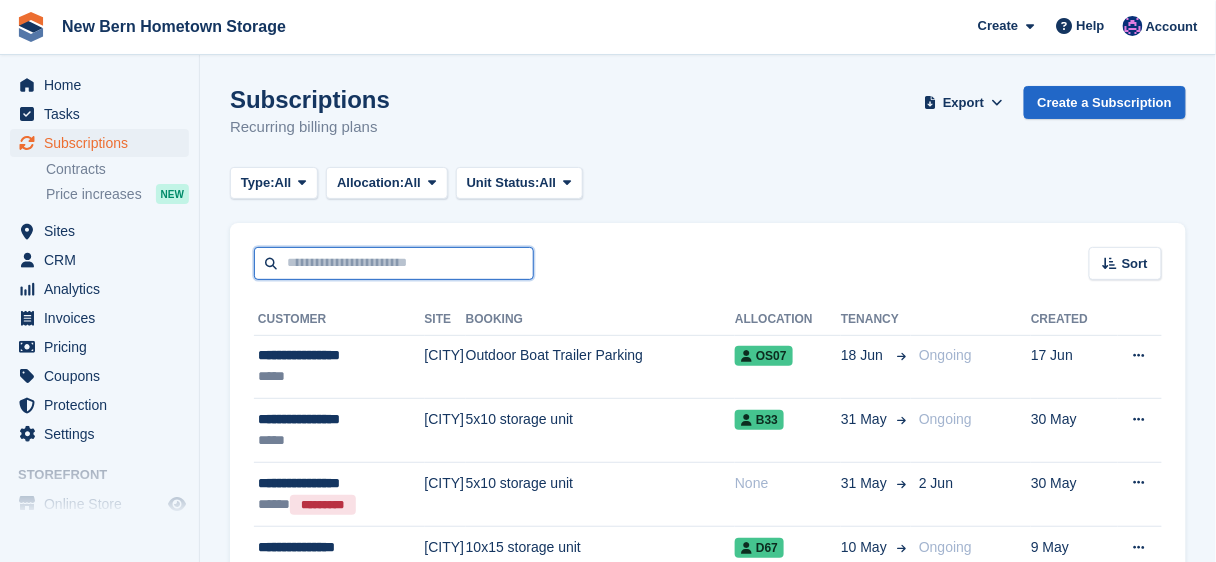click at bounding box center (394, 263) 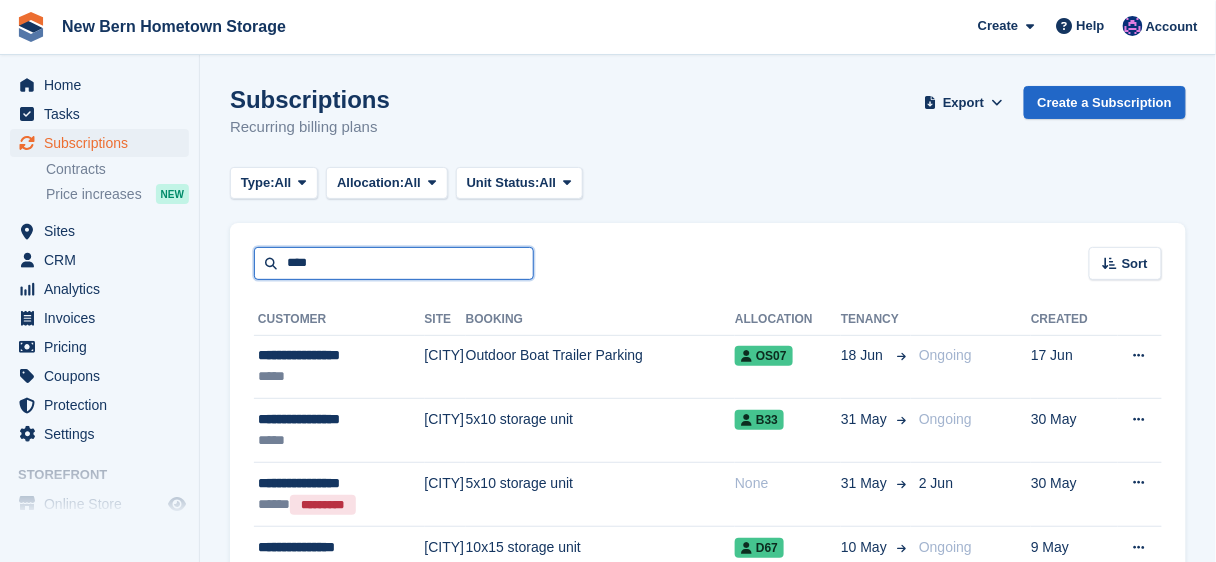 type on "****" 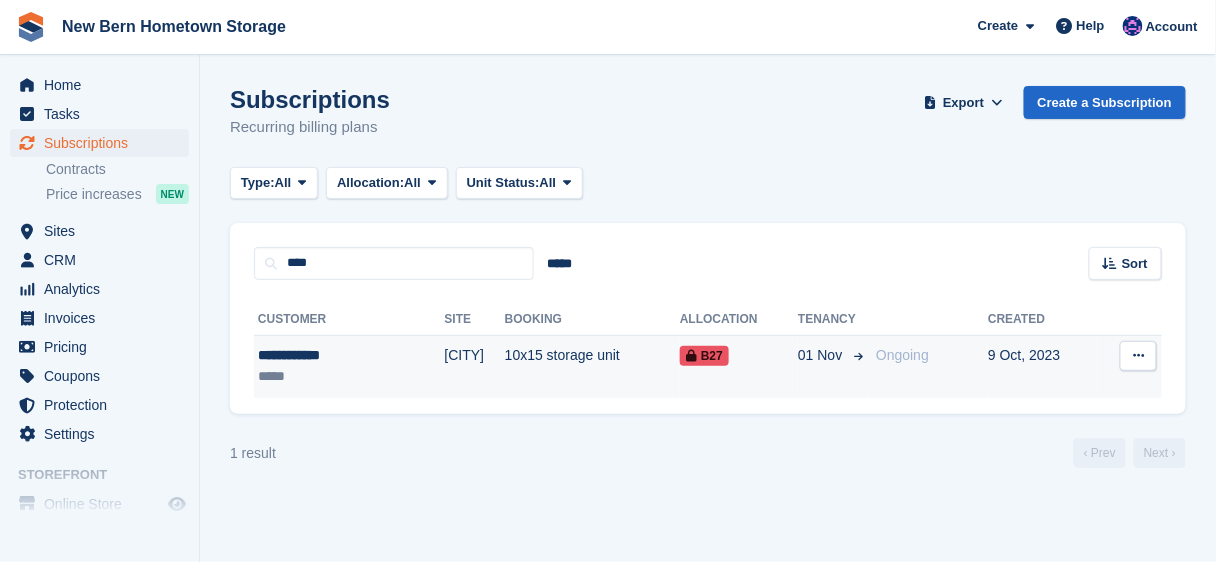 click on "10x15 storage unit" at bounding box center (592, 366) 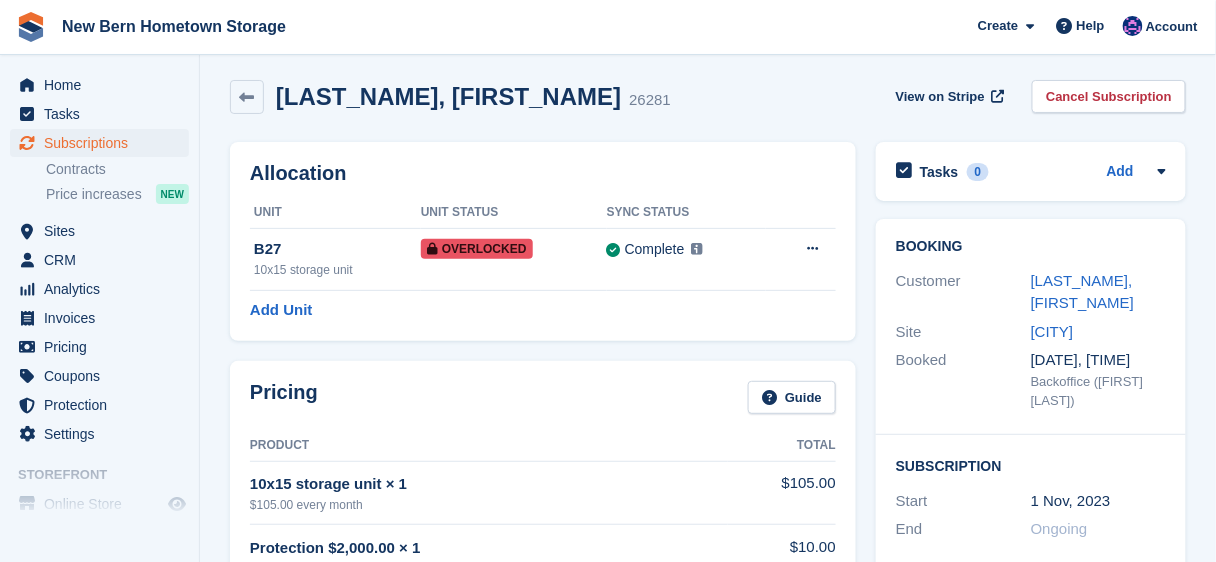 scroll, scrollTop: 0, scrollLeft: 0, axis: both 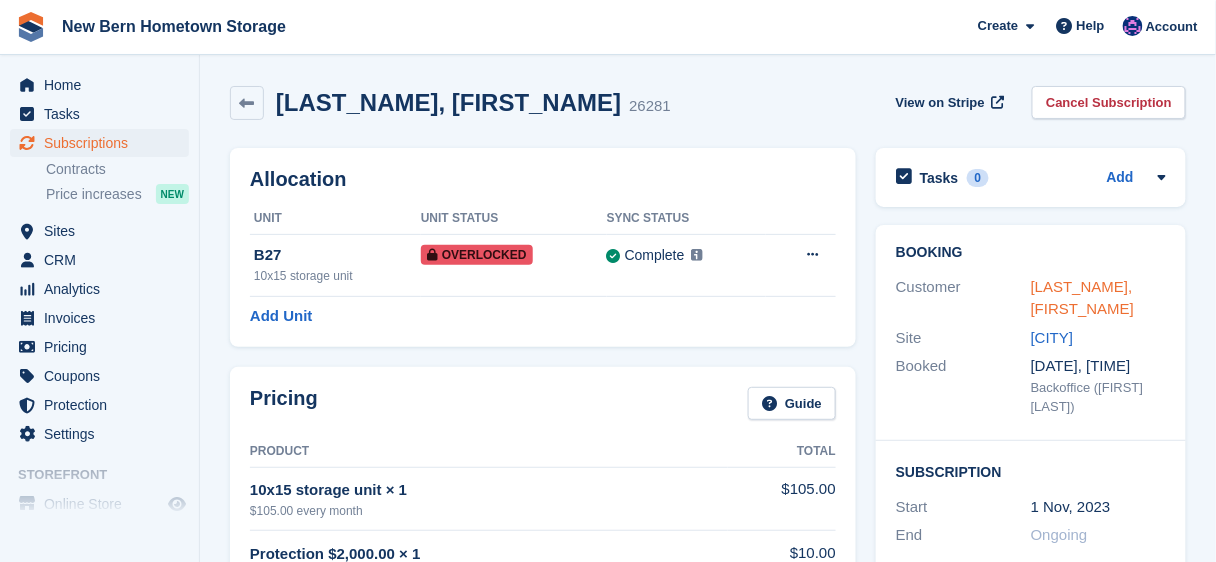 click on "Vera, Efrain" at bounding box center (1082, 298) 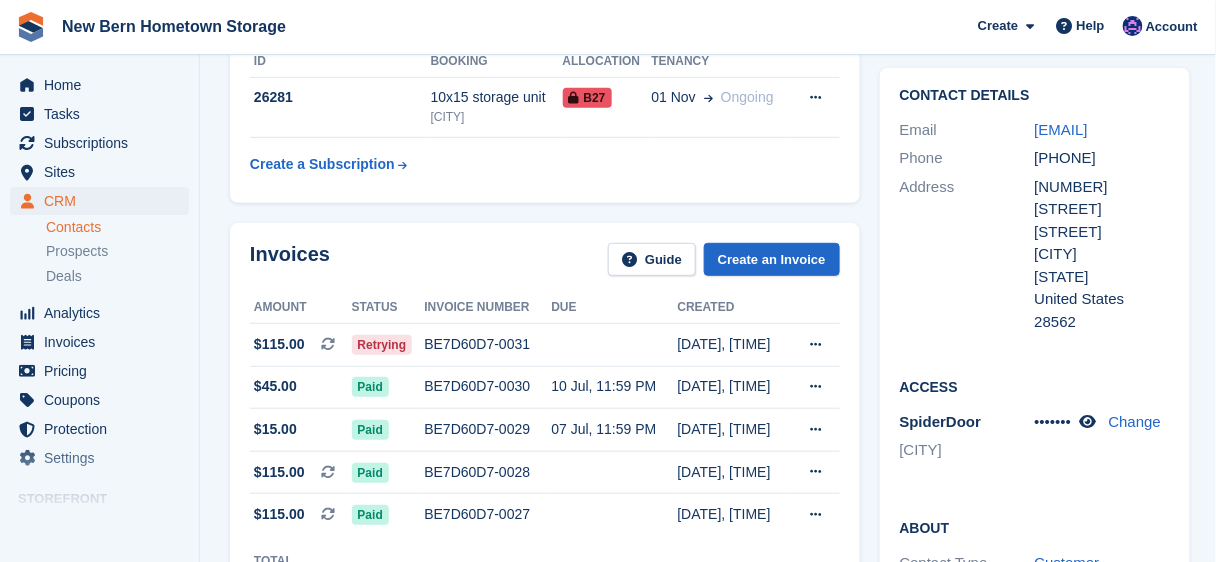 scroll, scrollTop: 160, scrollLeft: 0, axis: vertical 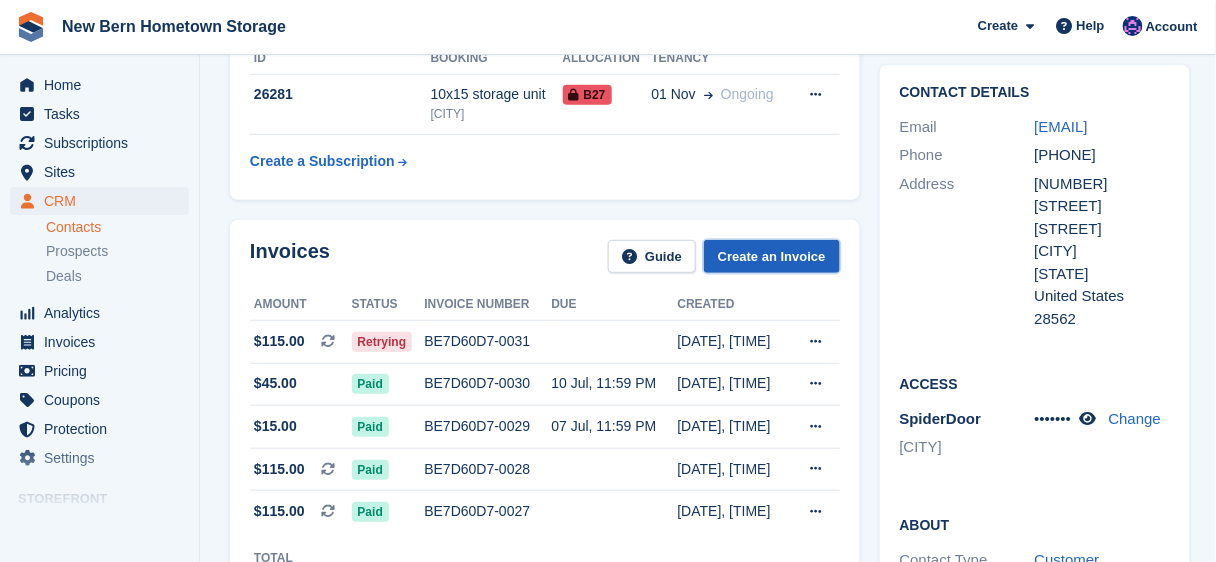 click on "Create an Invoice" at bounding box center [772, 256] 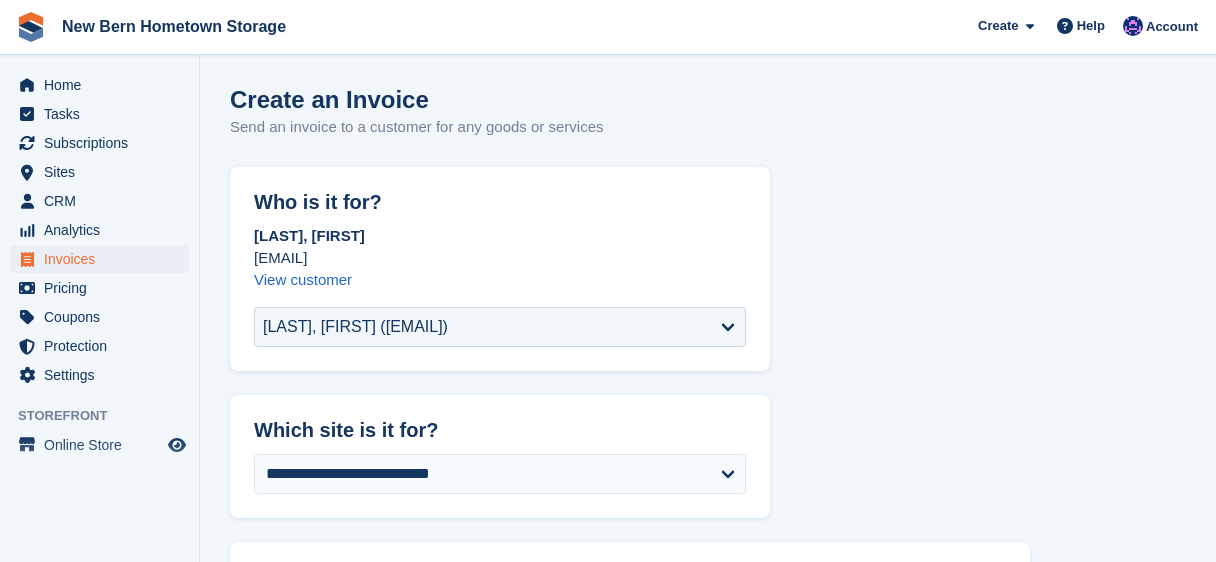 scroll, scrollTop: 0, scrollLeft: 0, axis: both 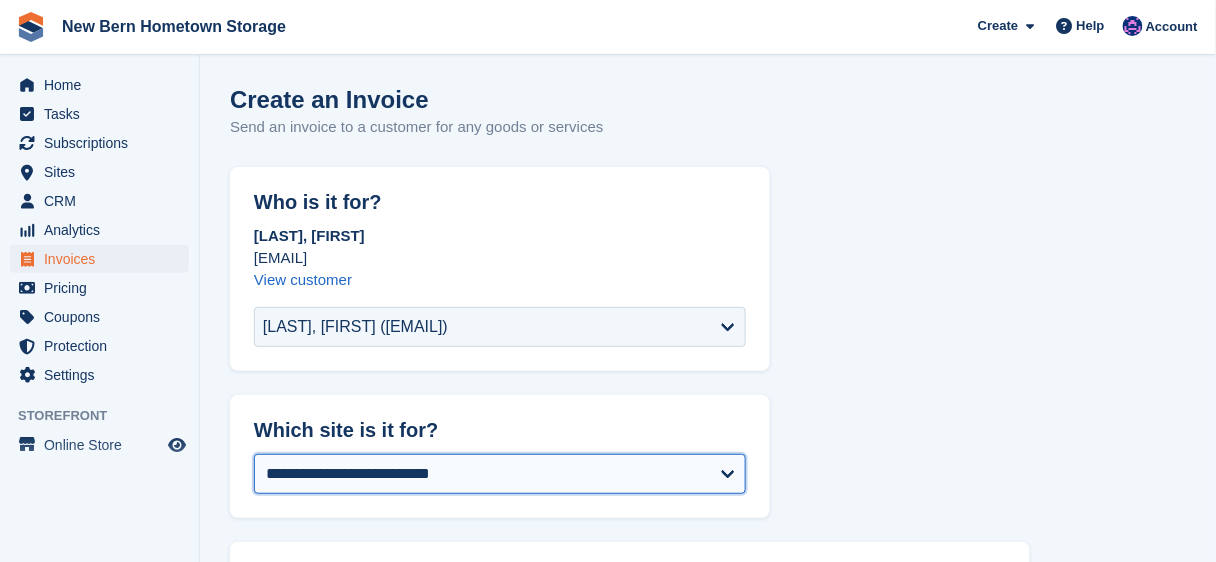 click on "**********" at bounding box center [500, 474] 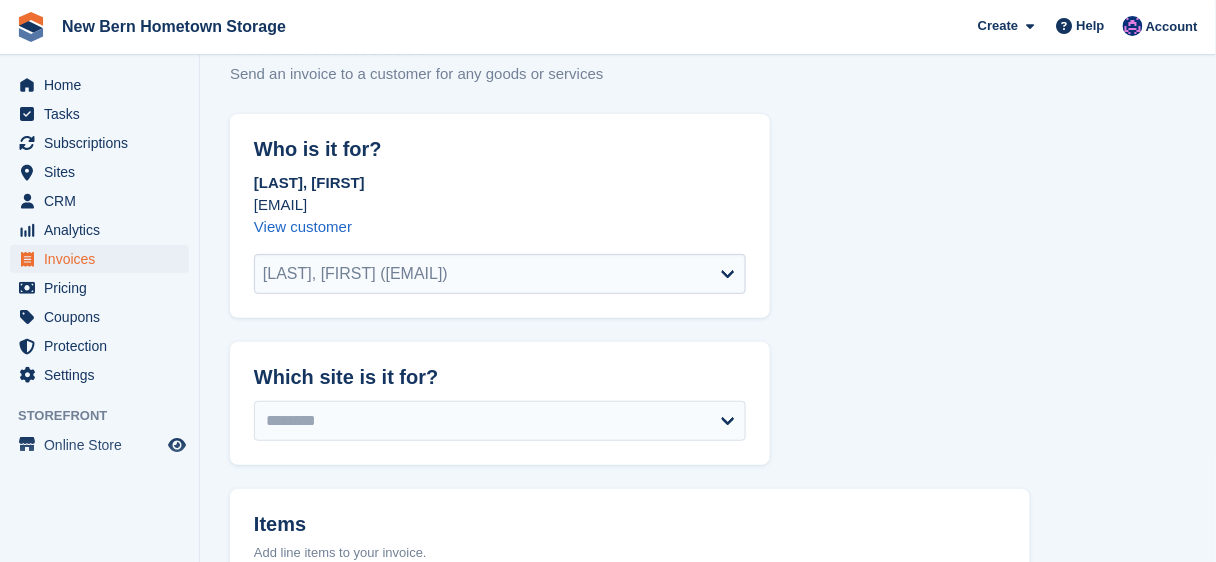 select on "*****" 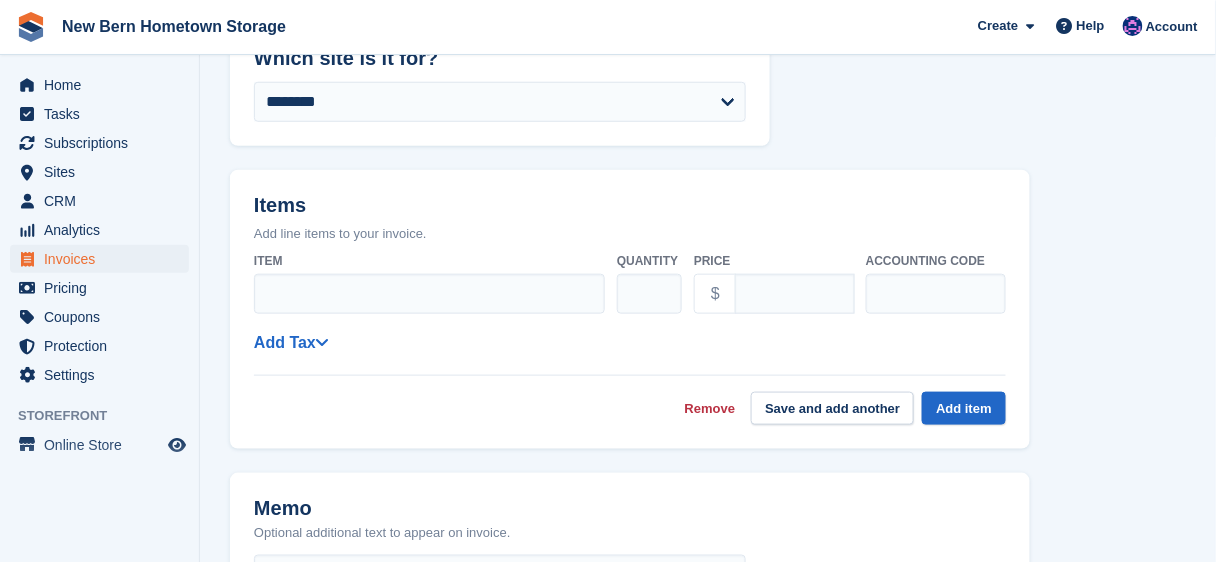 scroll, scrollTop: 400, scrollLeft: 0, axis: vertical 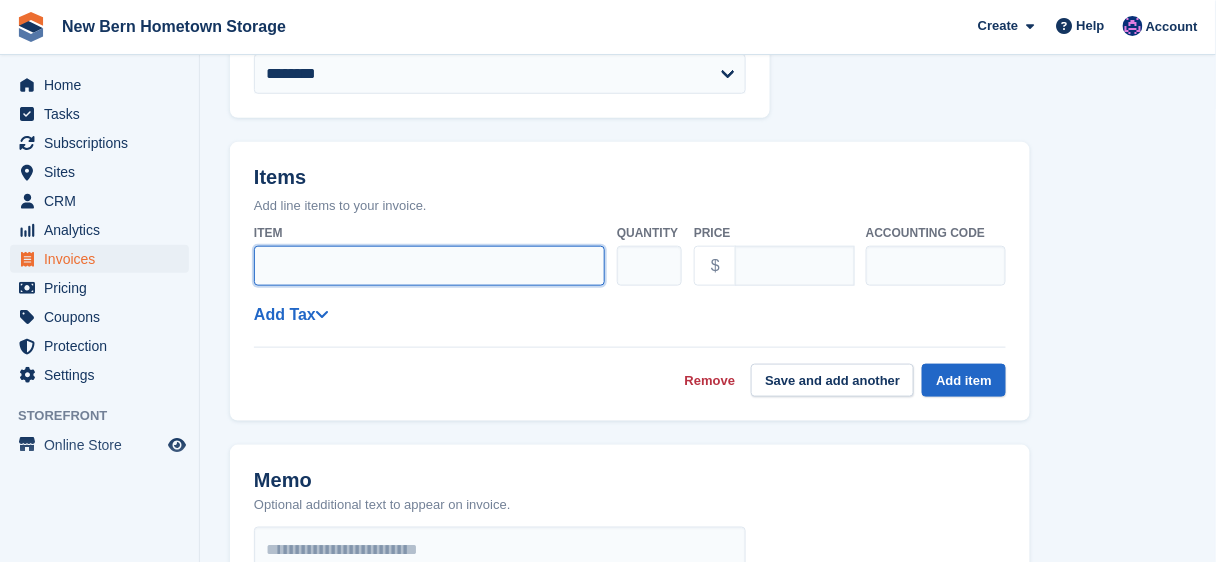 click on "Item" at bounding box center (429, 266) 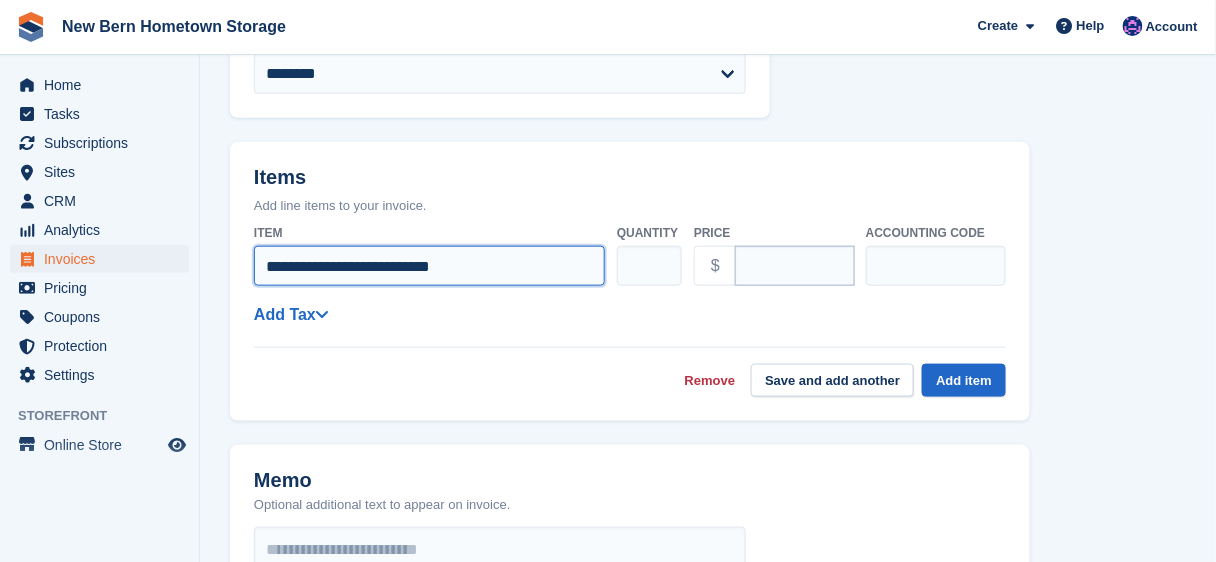 type on "**********" 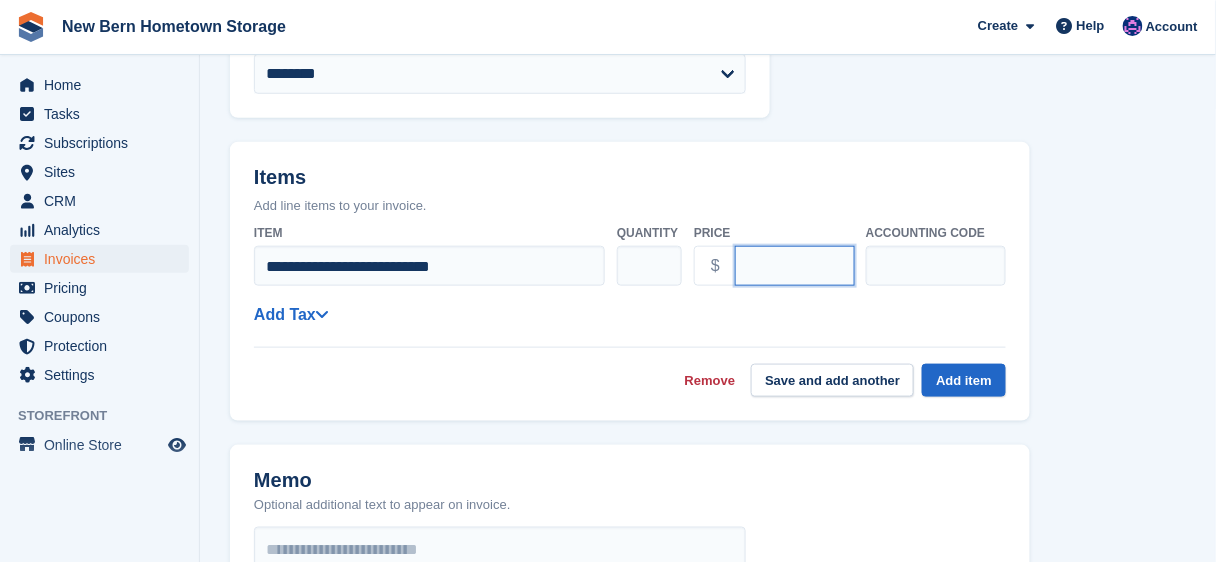 click on "****" at bounding box center [795, 266] 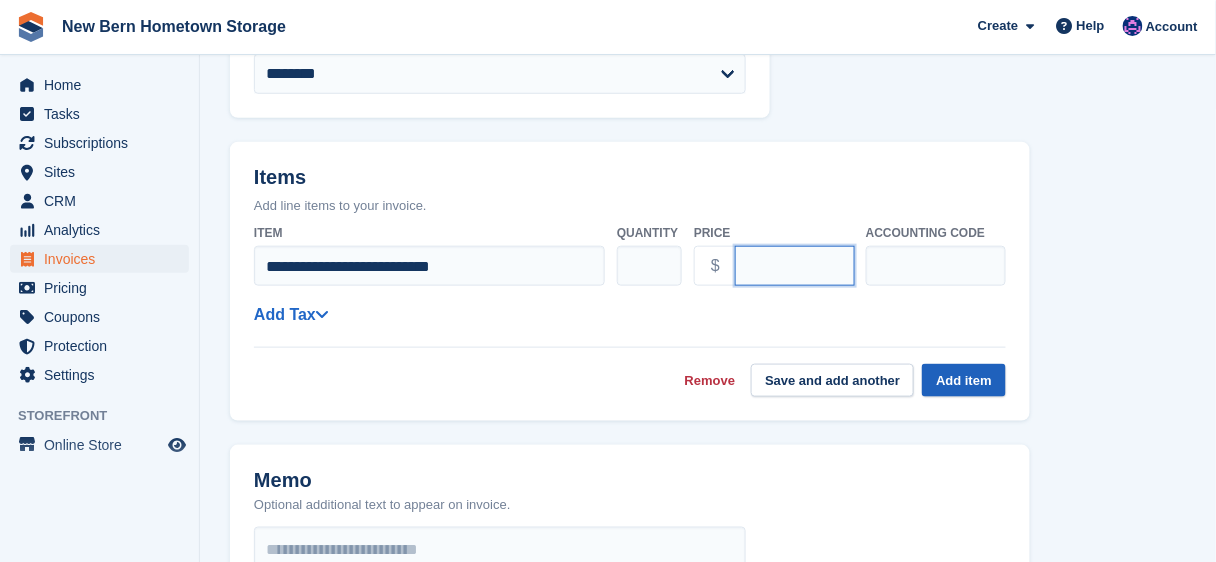 type on "*****" 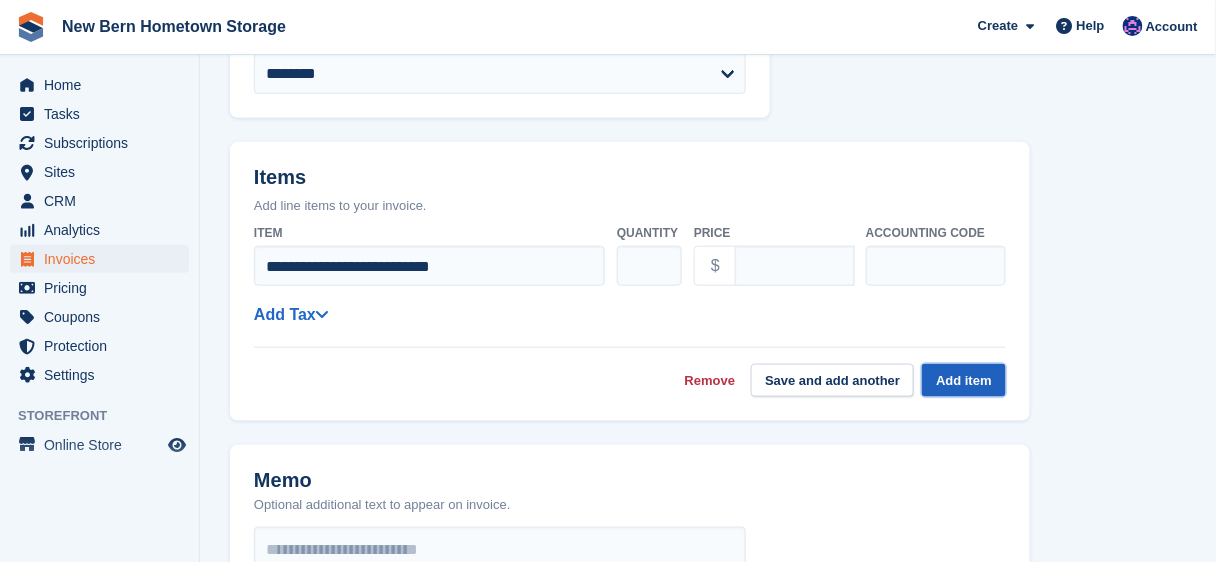 click on "Add item" at bounding box center (964, 380) 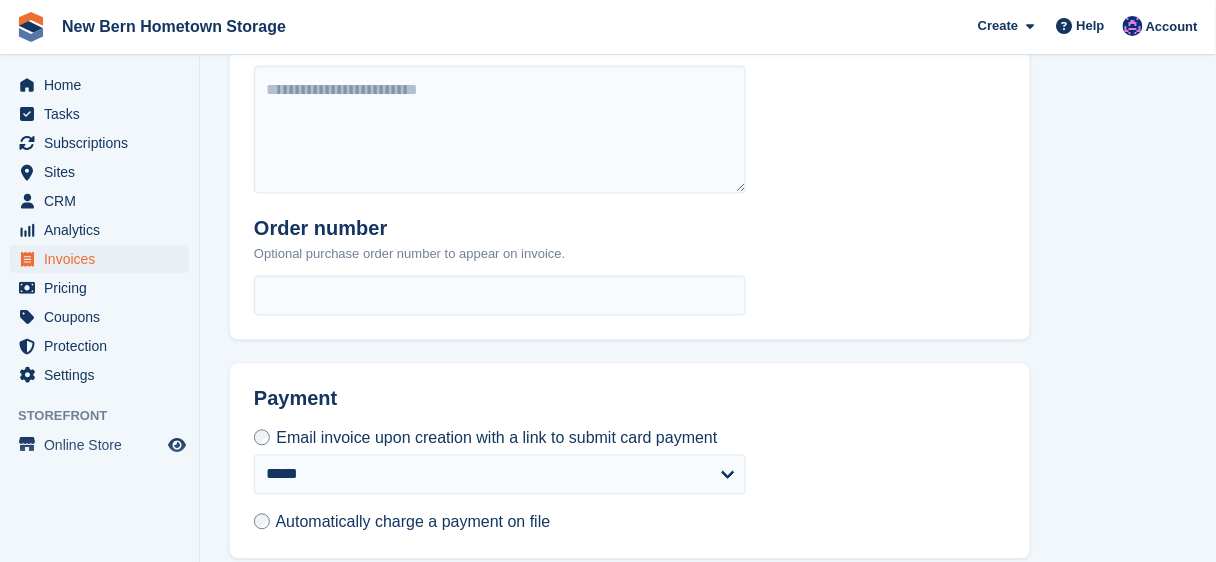 scroll, scrollTop: 880, scrollLeft: 0, axis: vertical 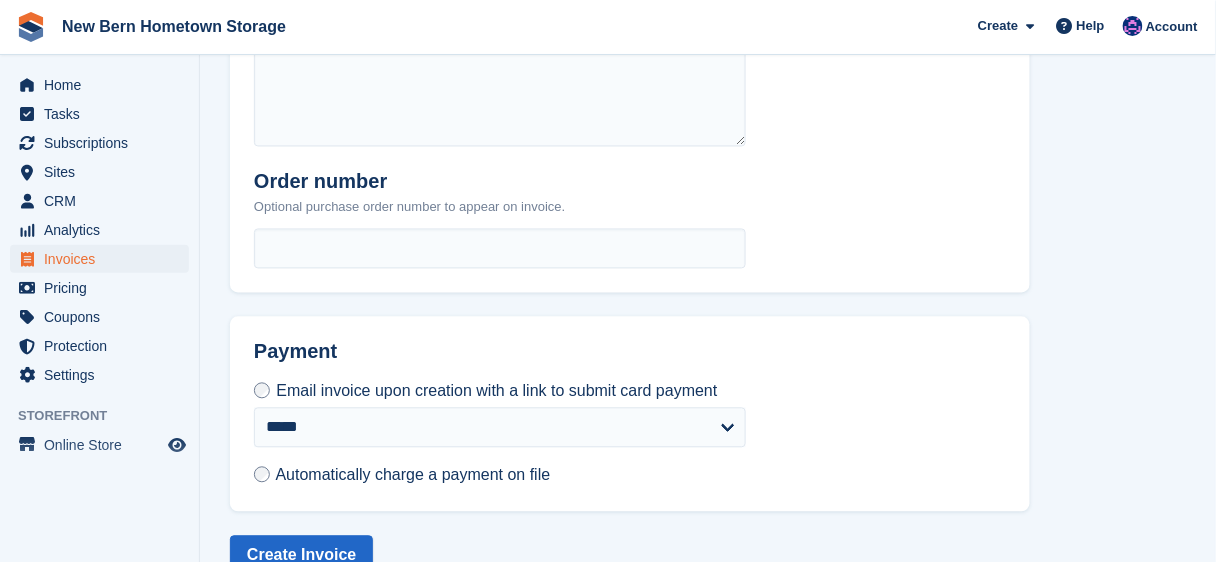 click on "Automatically charge a payment on file" at bounding box center [413, 475] 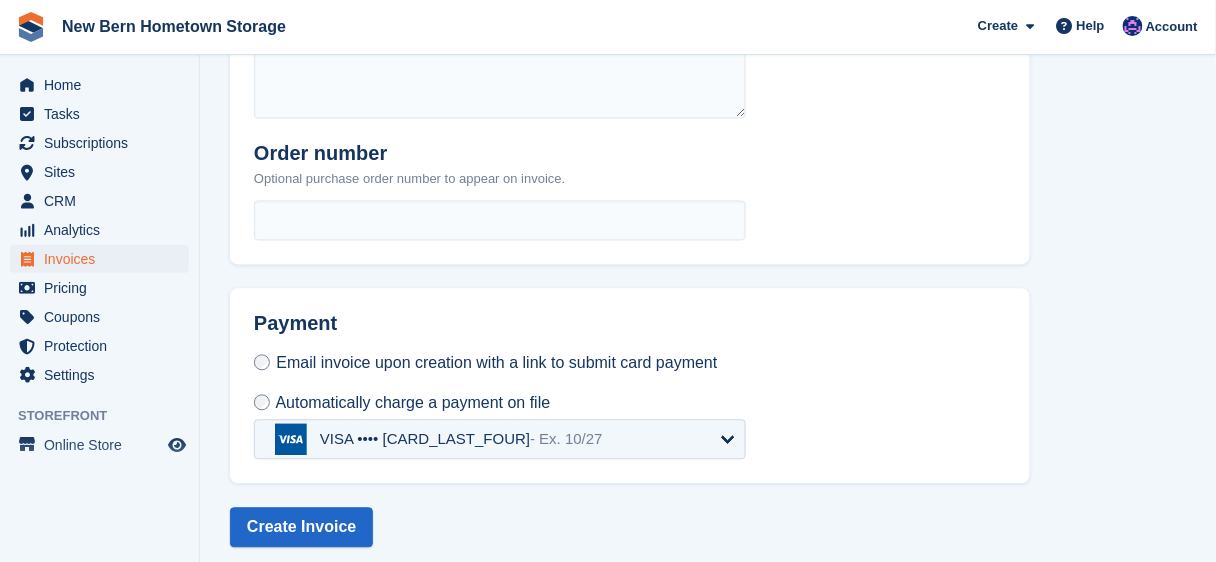scroll, scrollTop: 922, scrollLeft: 0, axis: vertical 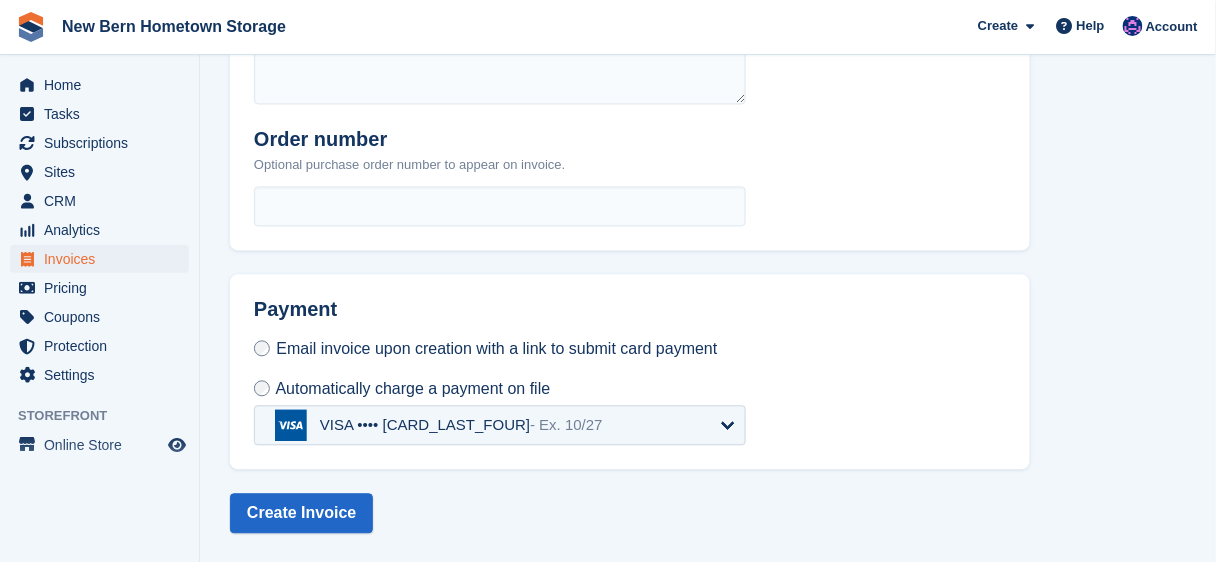 click on "Automatically charge a payment on file" at bounding box center (413, 389) 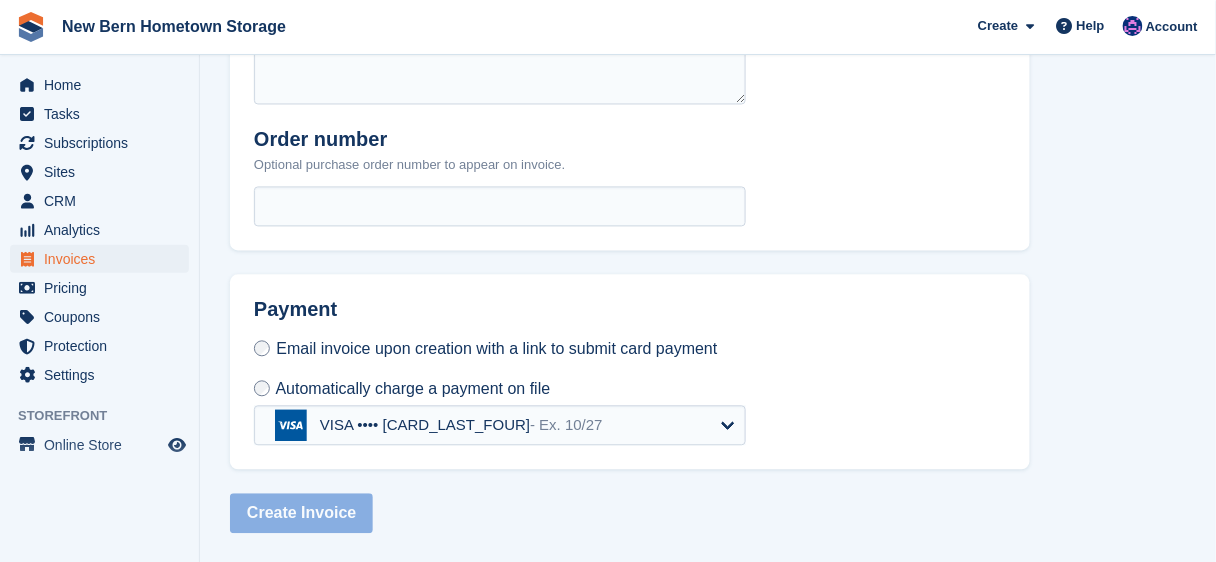 select on "*****" 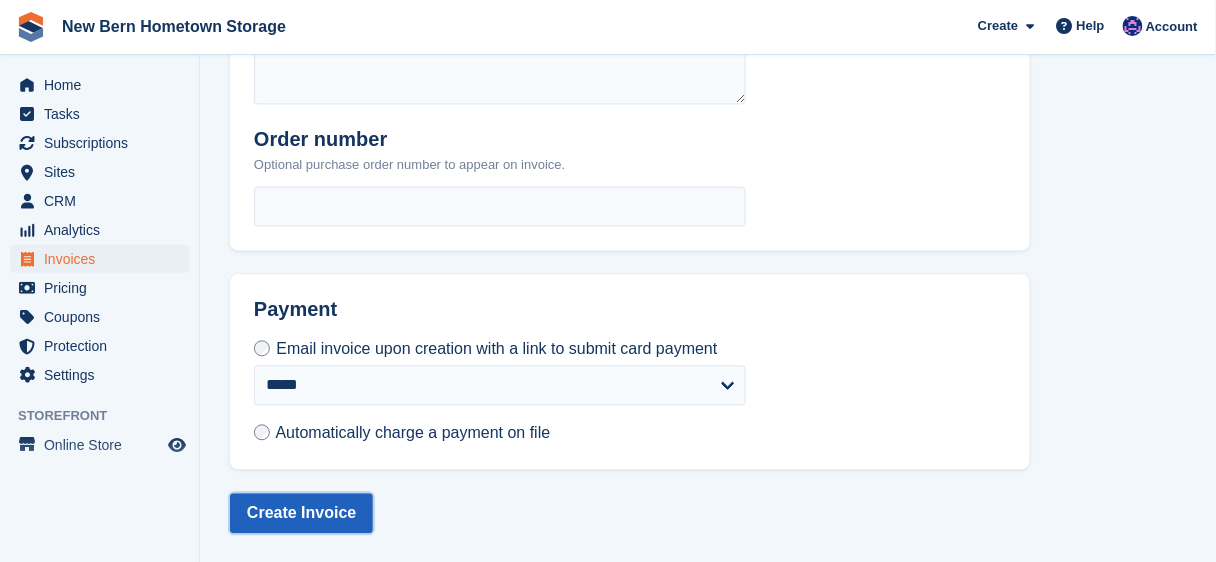 click on "Create Invoice" at bounding box center [301, 514] 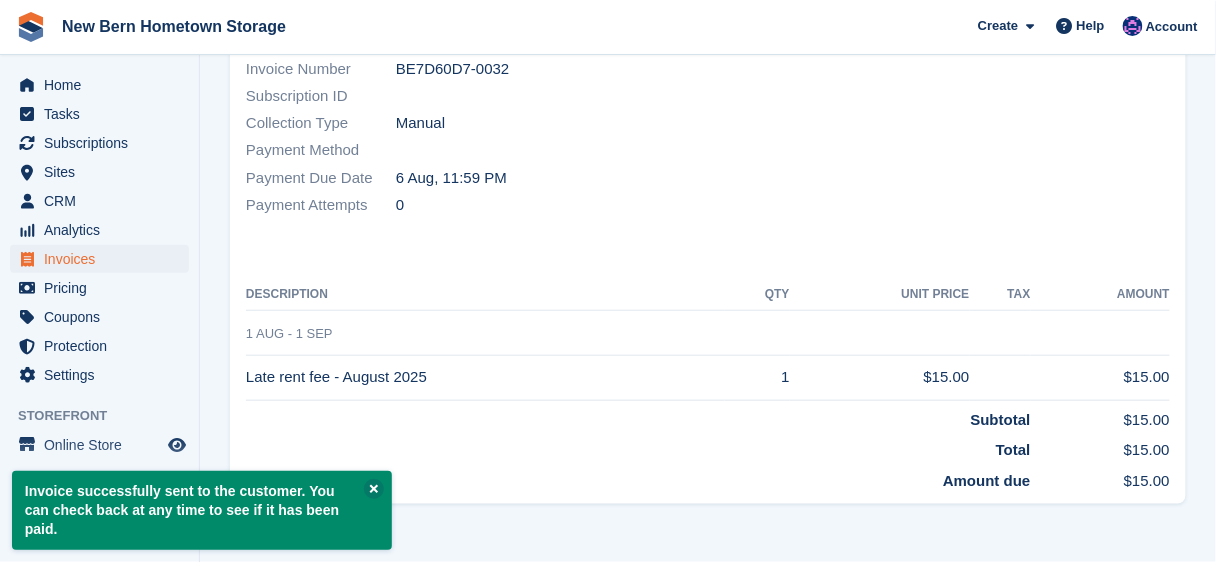 scroll, scrollTop: 0, scrollLeft: 0, axis: both 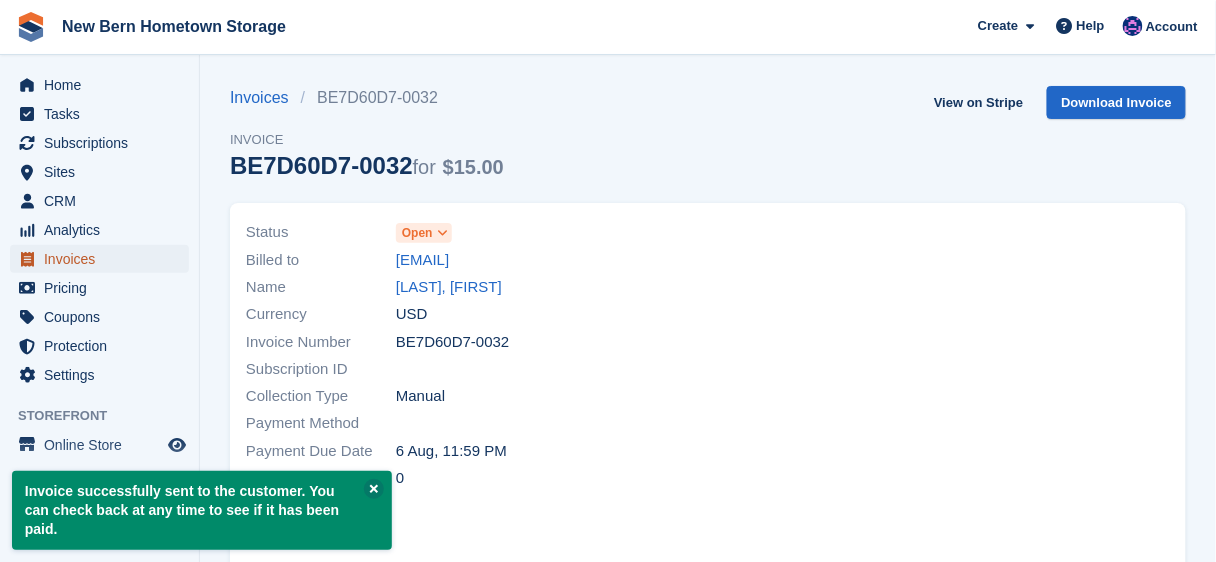click on "Invoices" at bounding box center [104, 259] 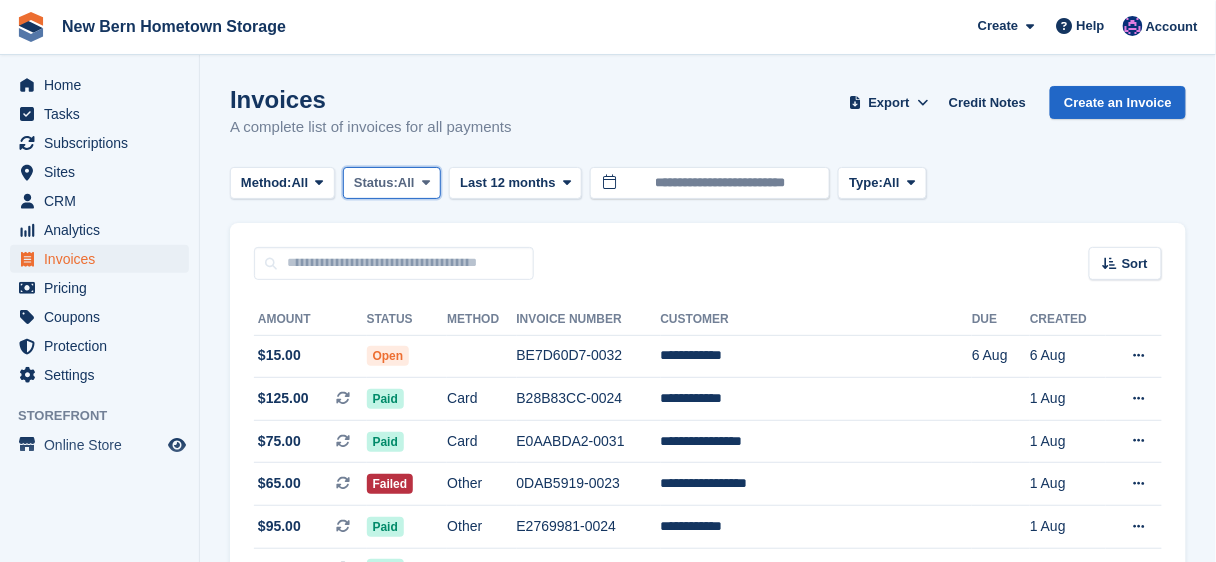 click on "All" at bounding box center (406, 183) 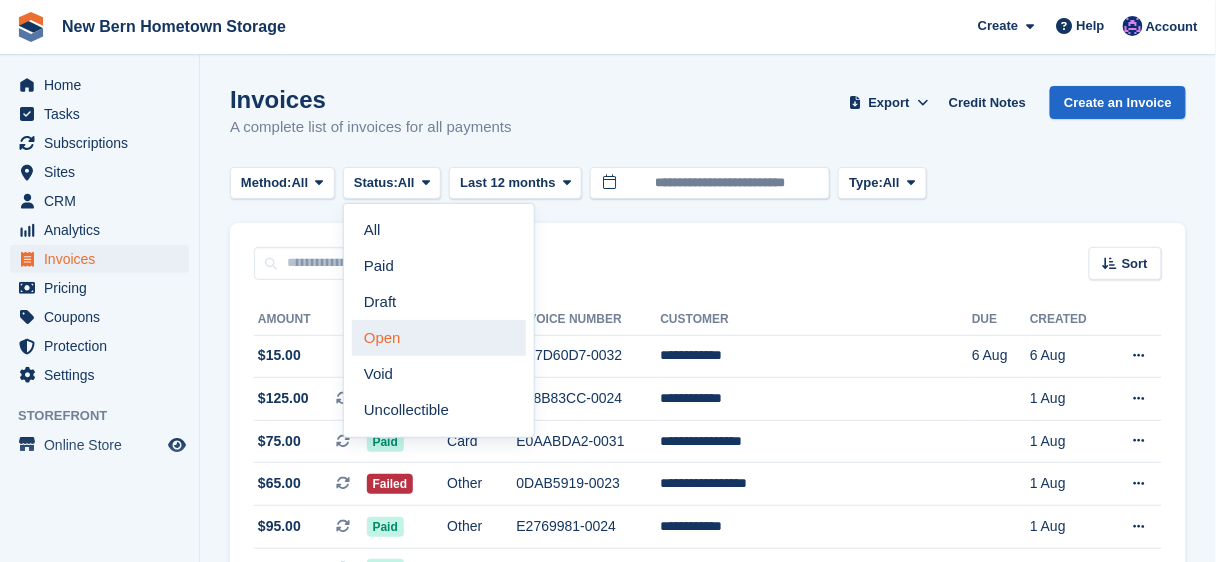 click on "Open" at bounding box center [439, 338] 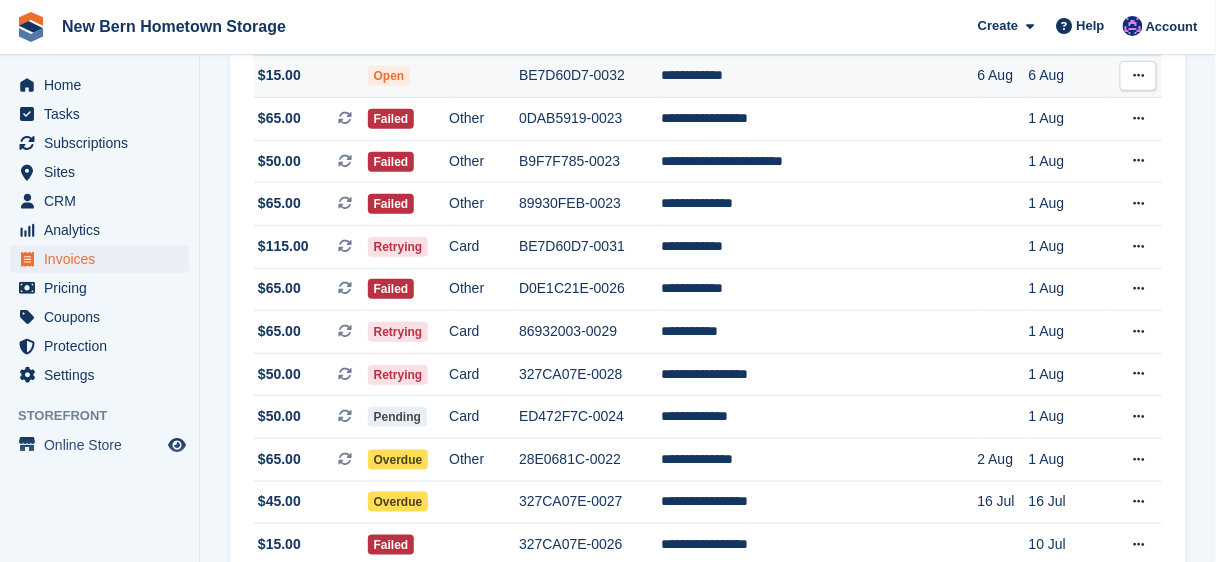 scroll, scrollTop: 320, scrollLeft: 0, axis: vertical 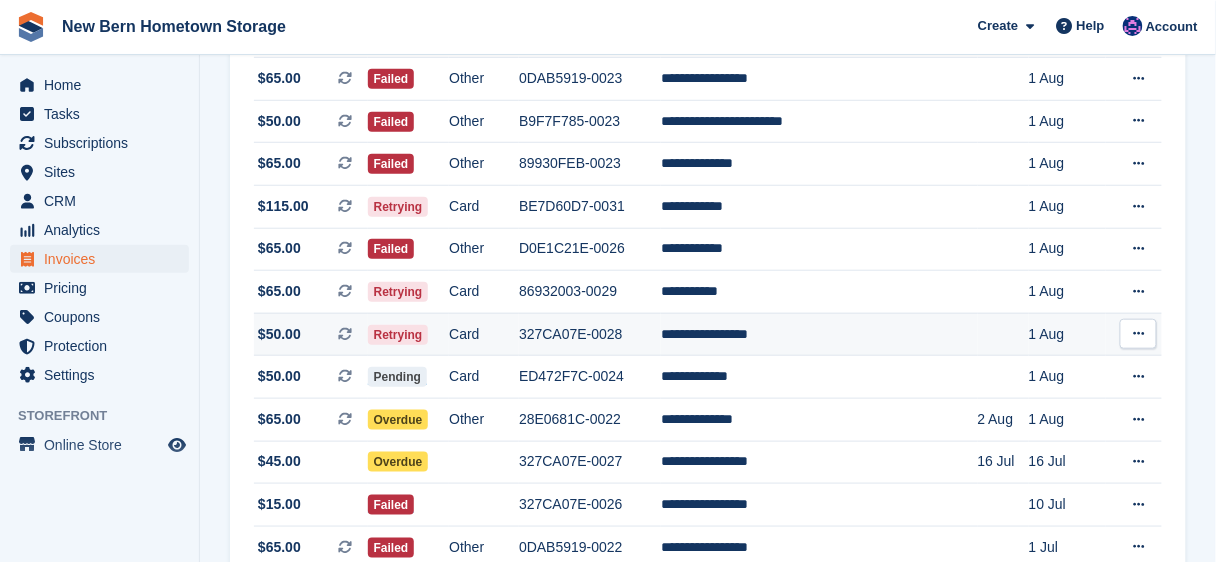 click on "**********" at bounding box center [819, 334] 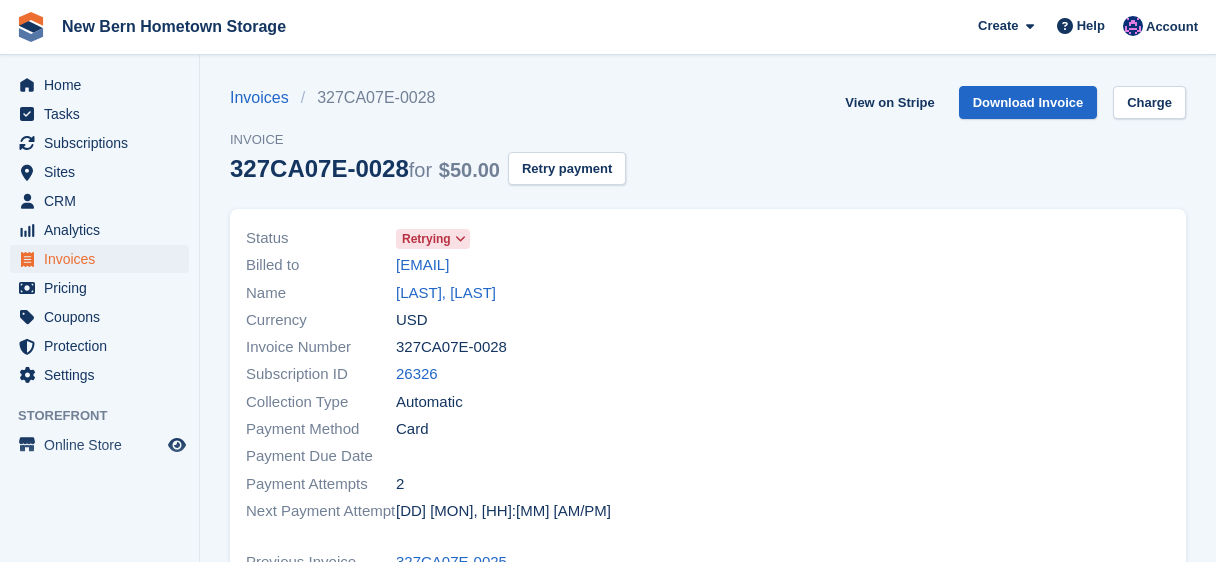 scroll, scrollTop: 0, scrollLeft: 0, axis: both 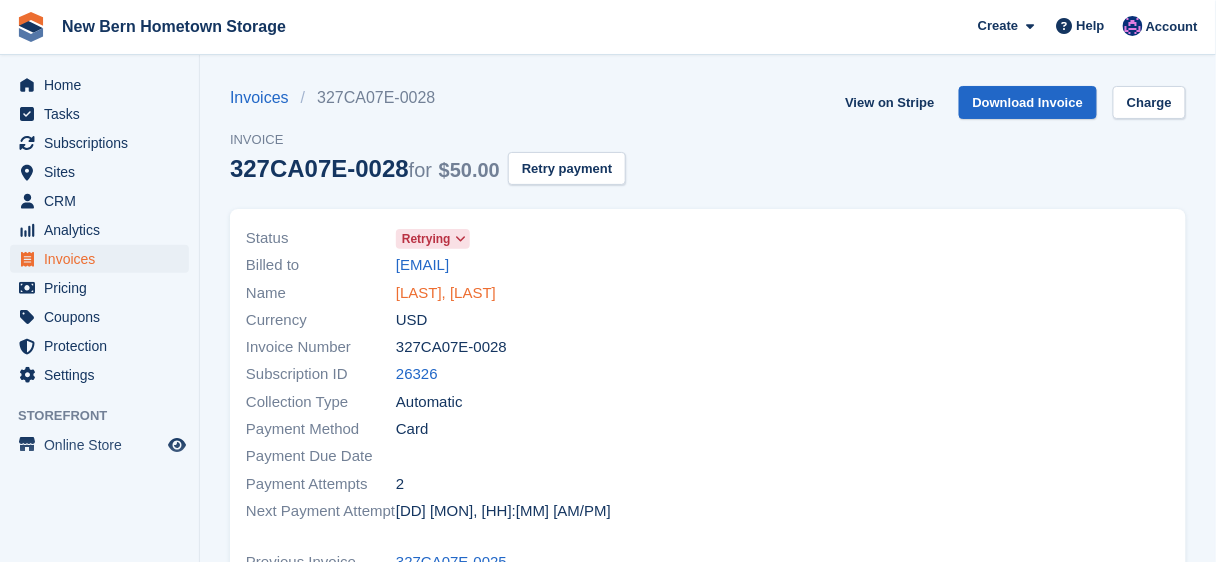 click on "[LAST], [LAST]" at bounding box center [446, 293] 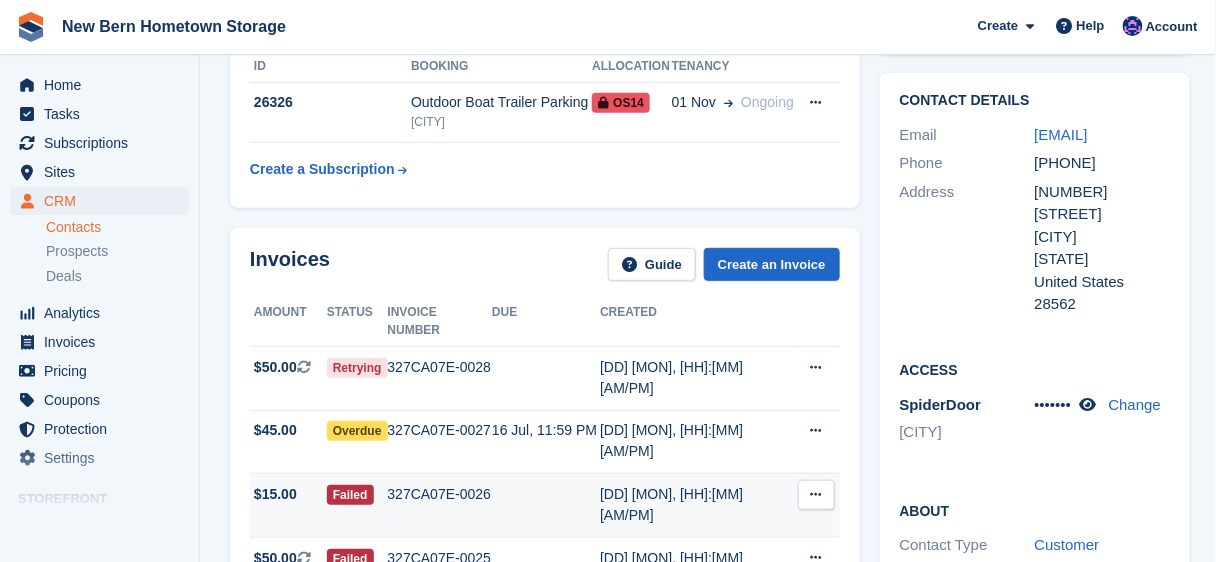 scroll, scrollTop: 160, scrollLeft: 0, axis: vertical 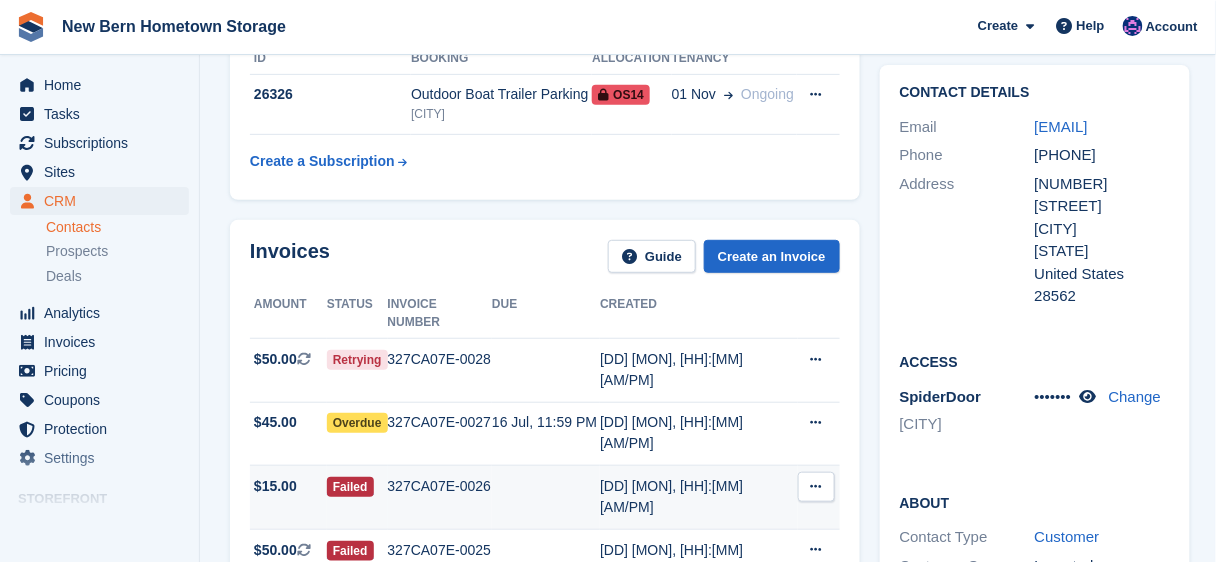 click on "327CA07E-0026" at bounding box center (440, 486) 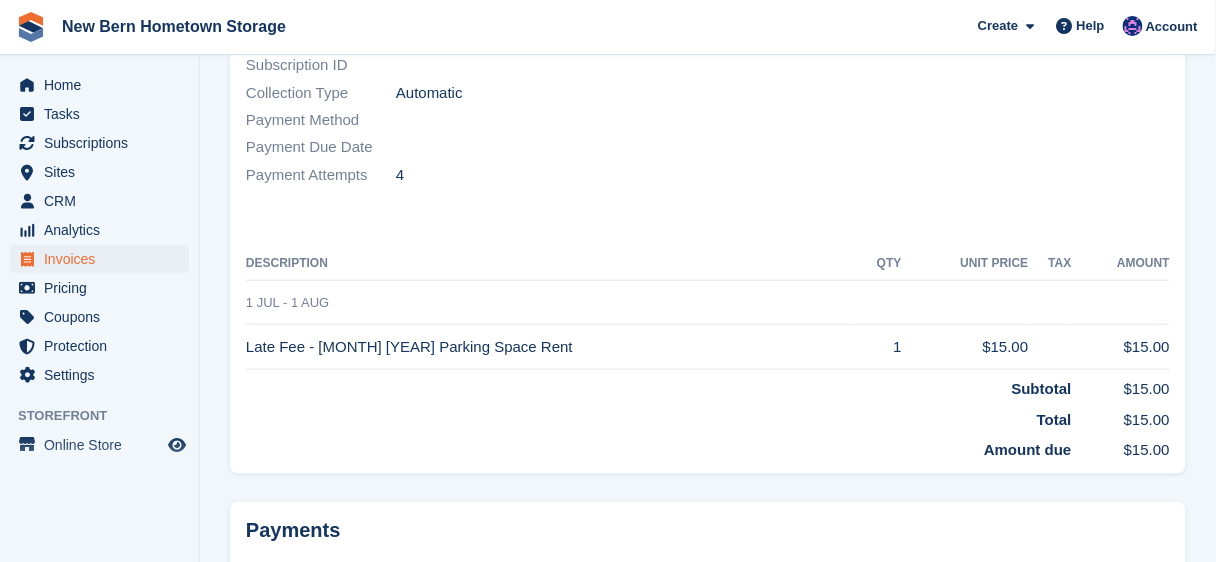 scroll, scrollTop: 400, scrollLeft: 0, axis: vertical 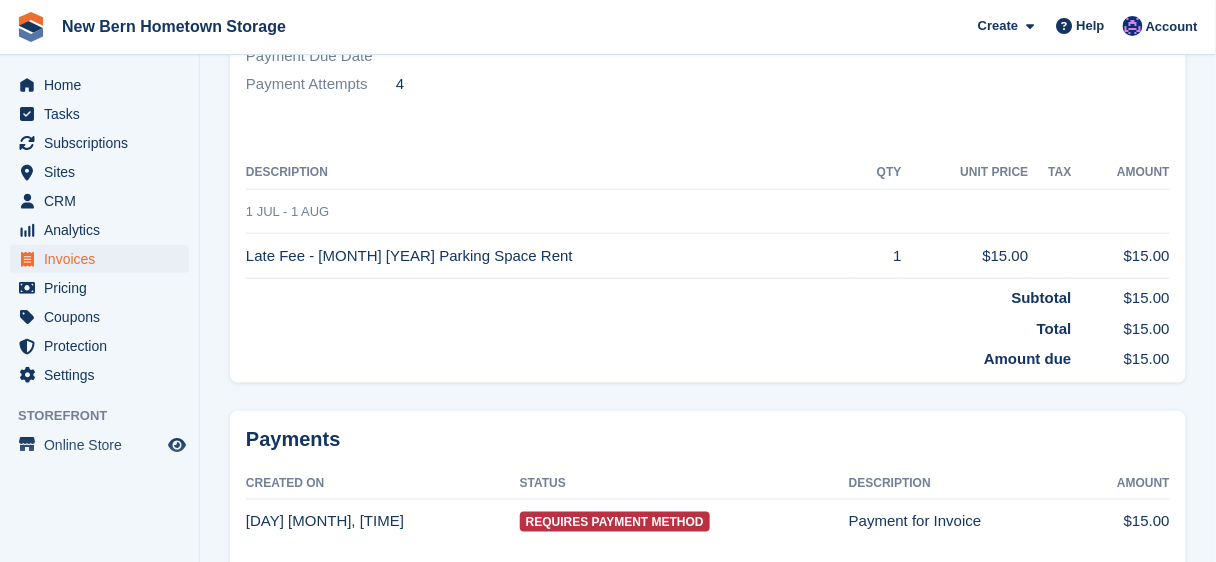 click on "Late Fee - [MONTH] [YEAR] Parking Space Rent" at bounding box center [551, 256] 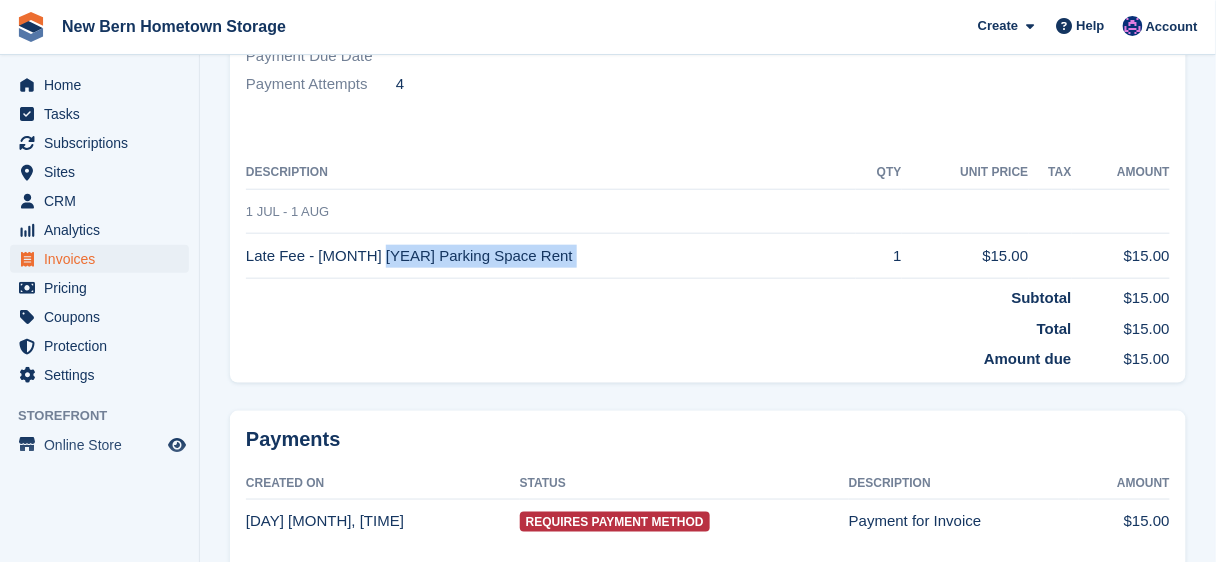 click on "Late Fee - July 2025 Parking Space Rent" at bounding box center (551, 256) 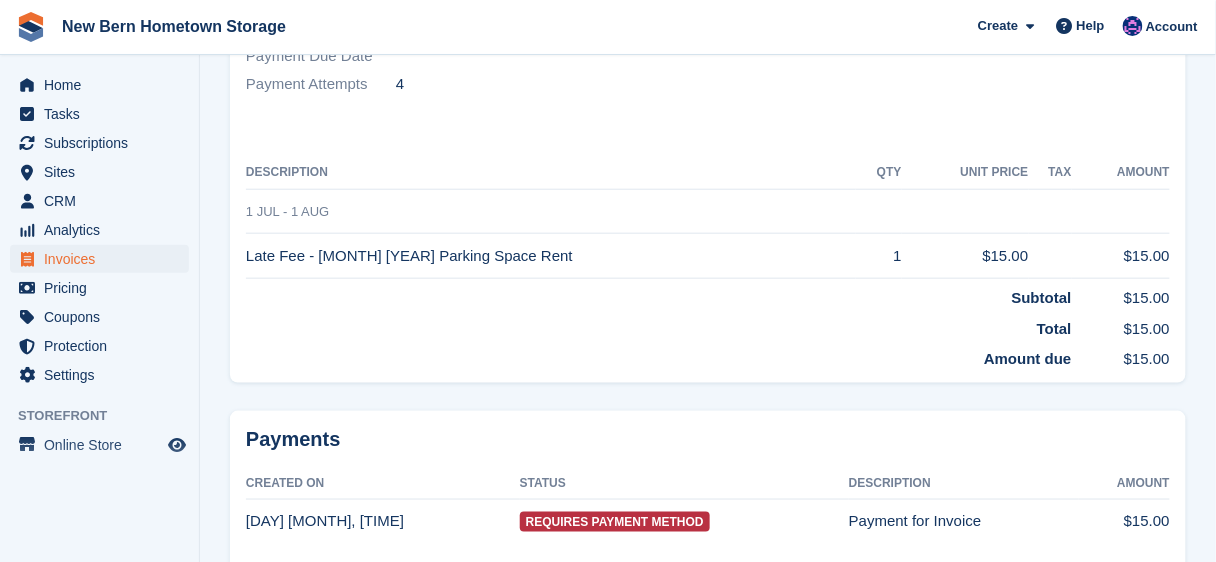 click on "1 Jul -  1 Aug" at bounding box center (708, 211) 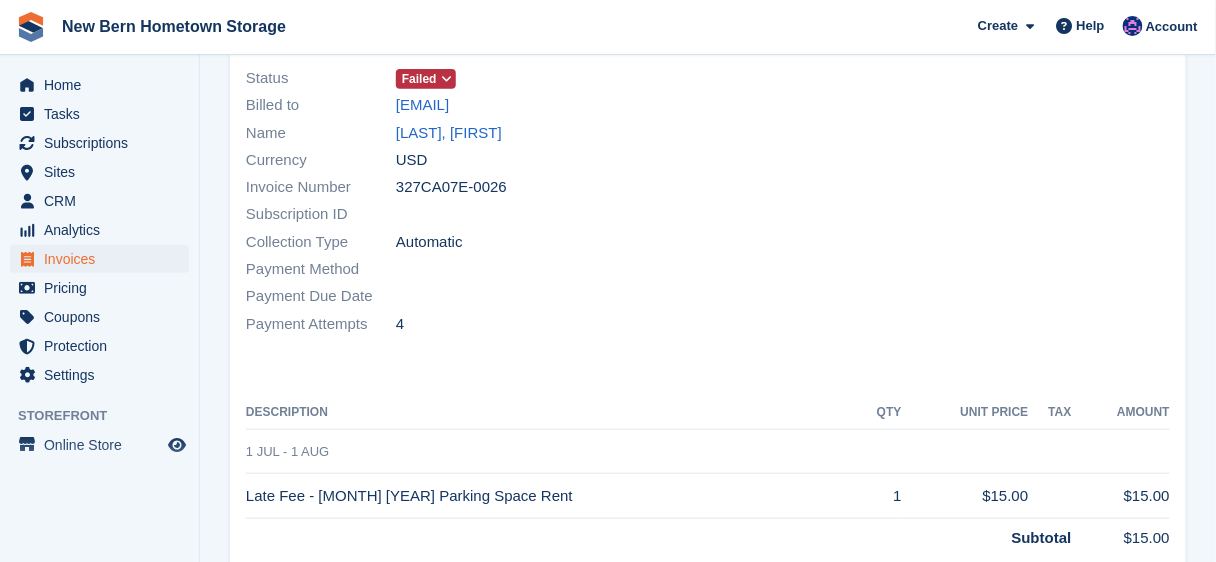 scroll, scrollTop: 0, scrollLeft: 0, axis: both 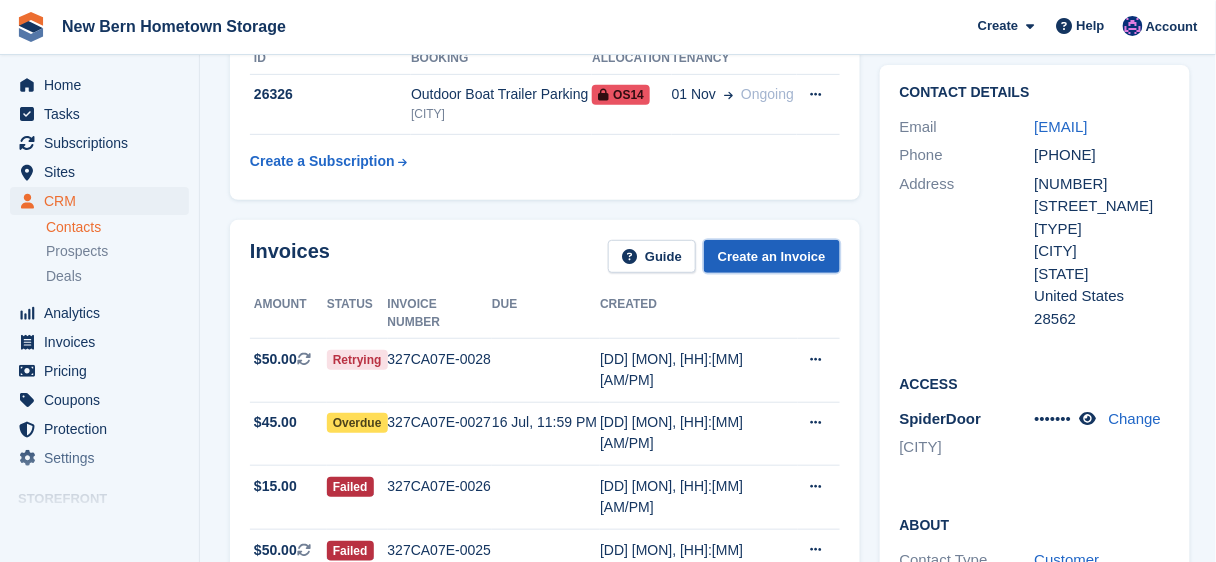 click on "Create an Invoice" at bounding box center (772, 256) 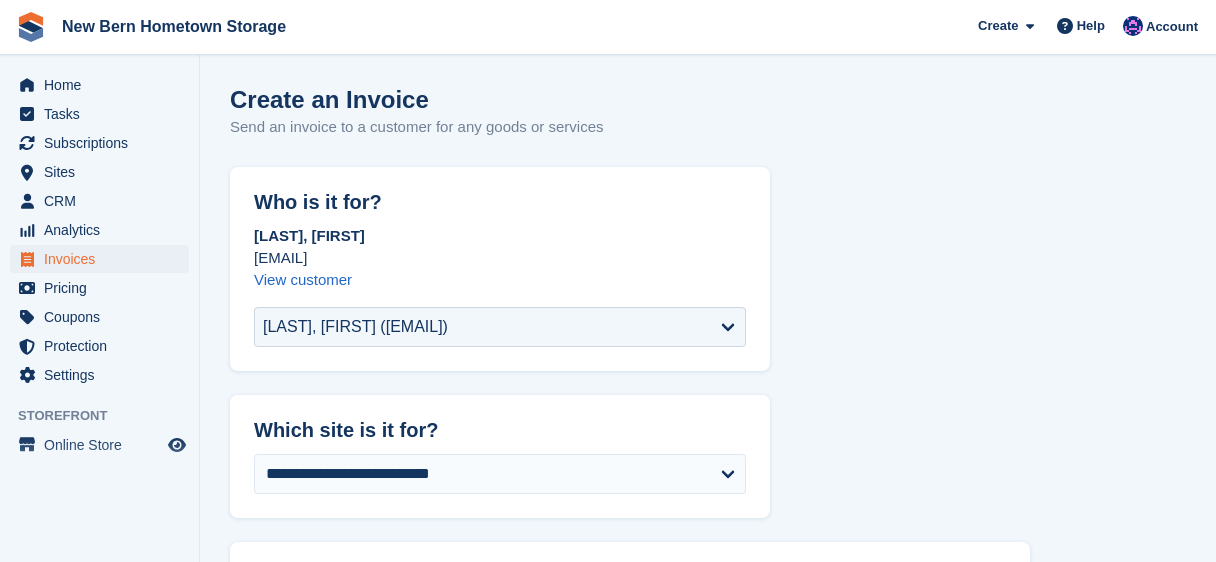 scroll, scrollTop: 0, scrollLeft: 0, axis: both 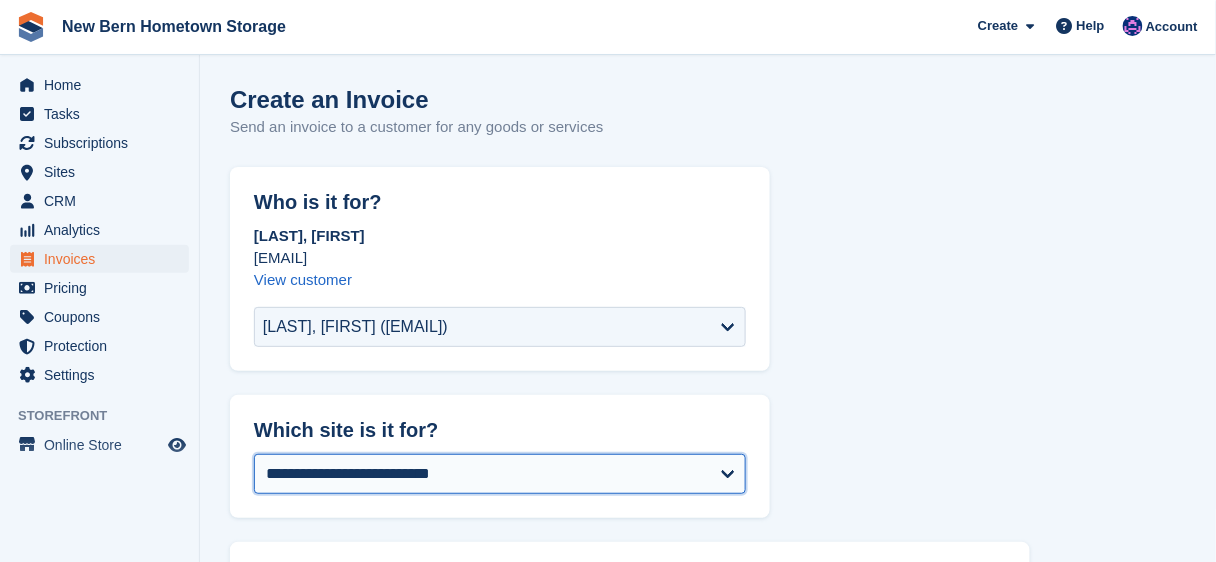 click on "**********" at bounding box center (500, 474) 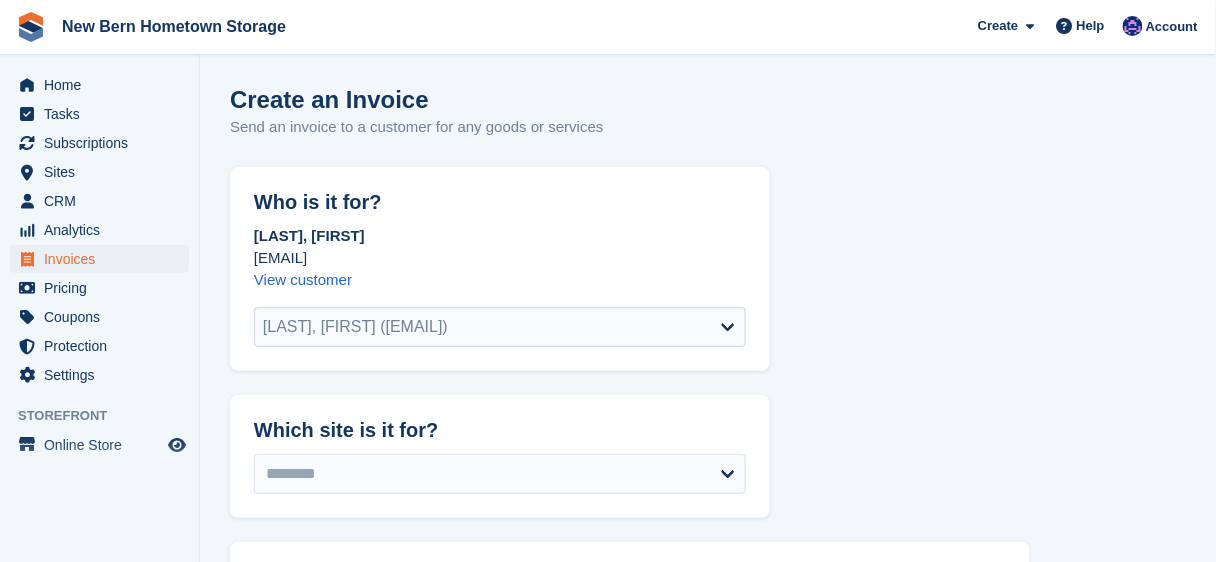 select on "*****" 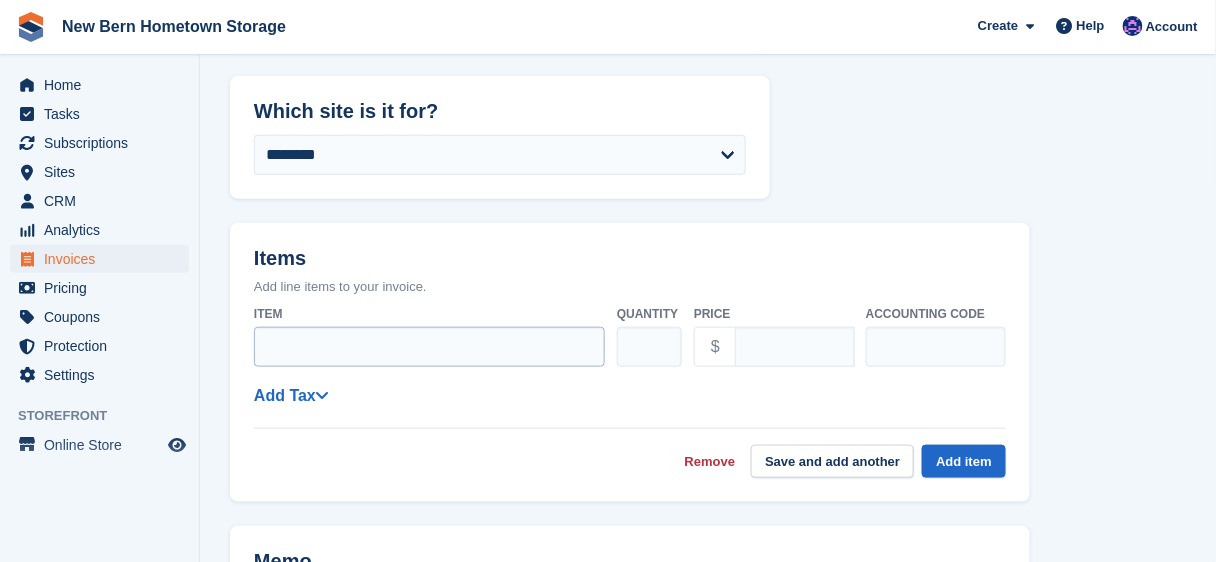 scroll, scrollTop: 320, scrollLeft: 0, axis: vertical 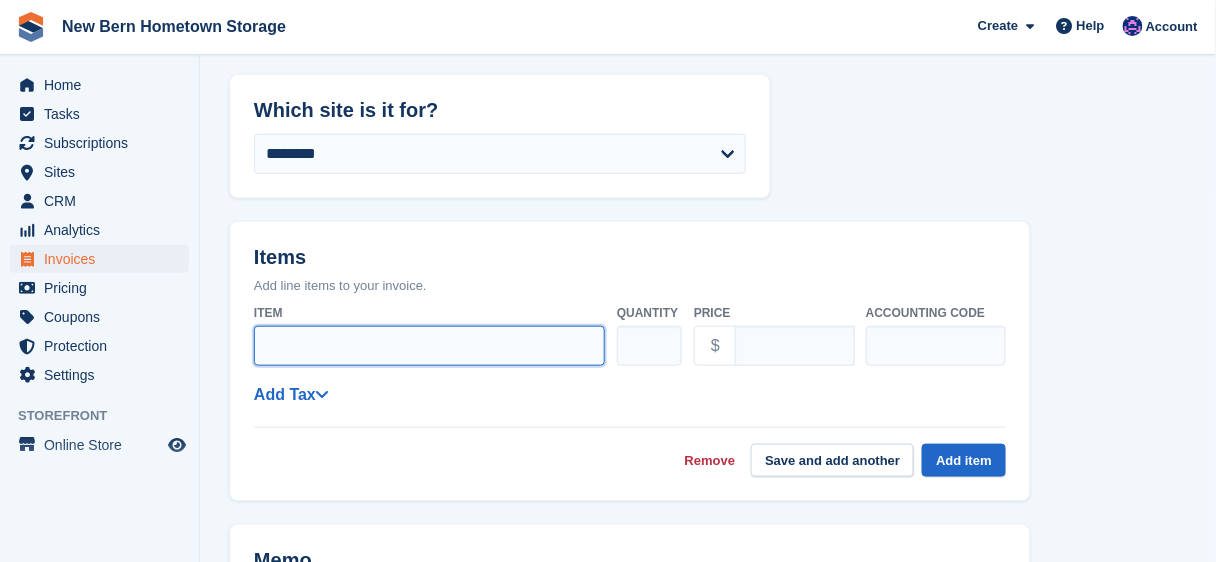 click on "Item" at bounding box center [429, 346] 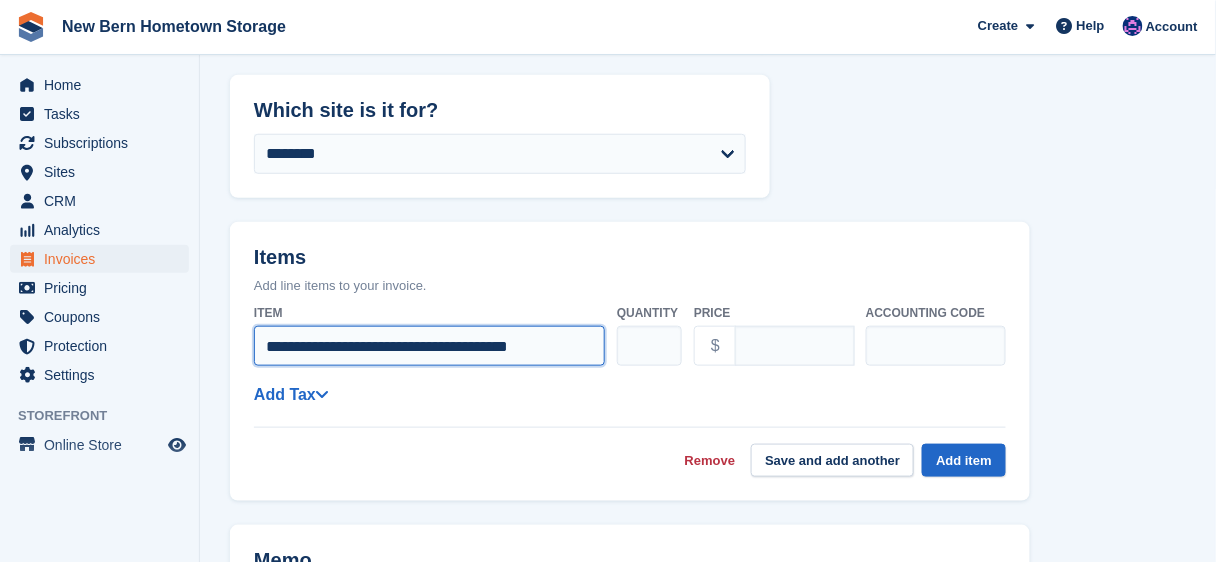 click on "**********" at bounding box center (429, 346) 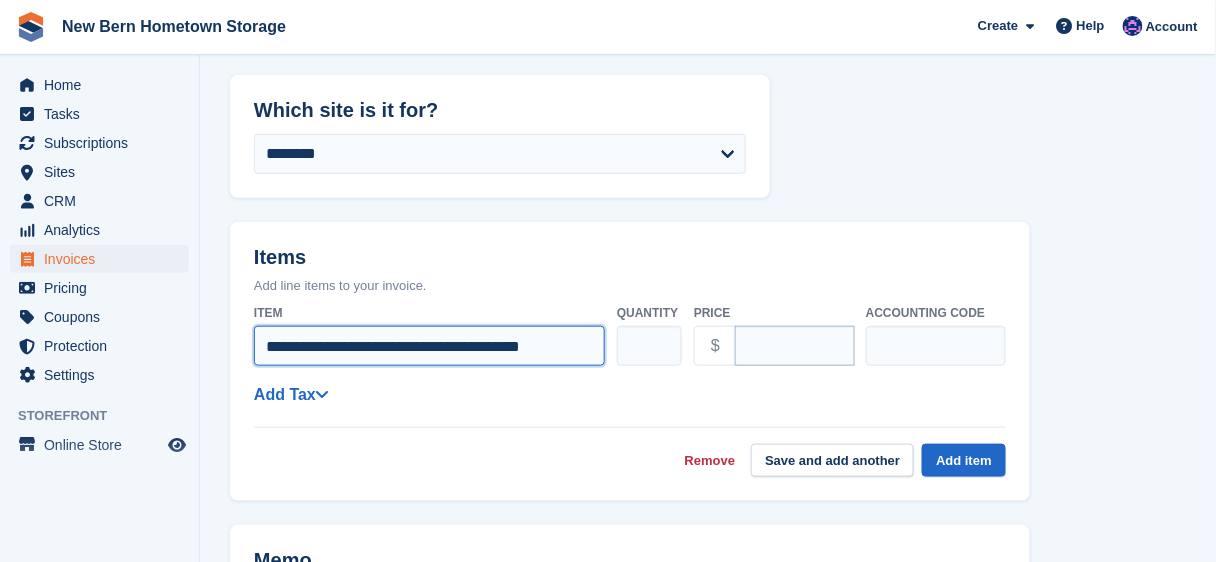 type on "**********" 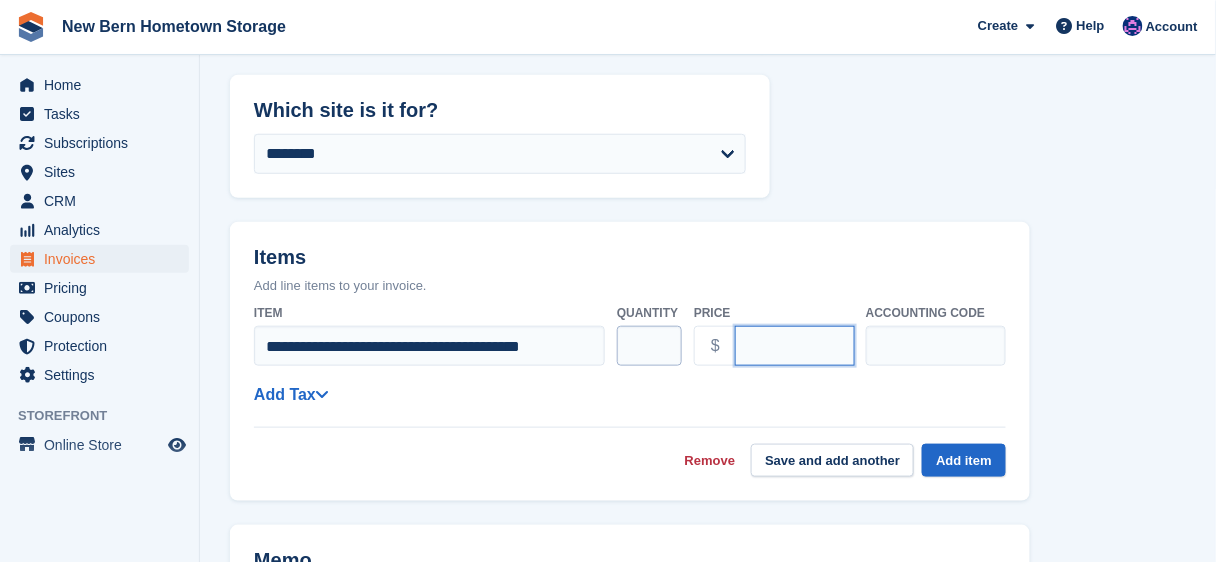 drag, startPoint x: 778, startPoint y: 355, endPoint x: 650, endPoint y: 349, distance: 128.14055 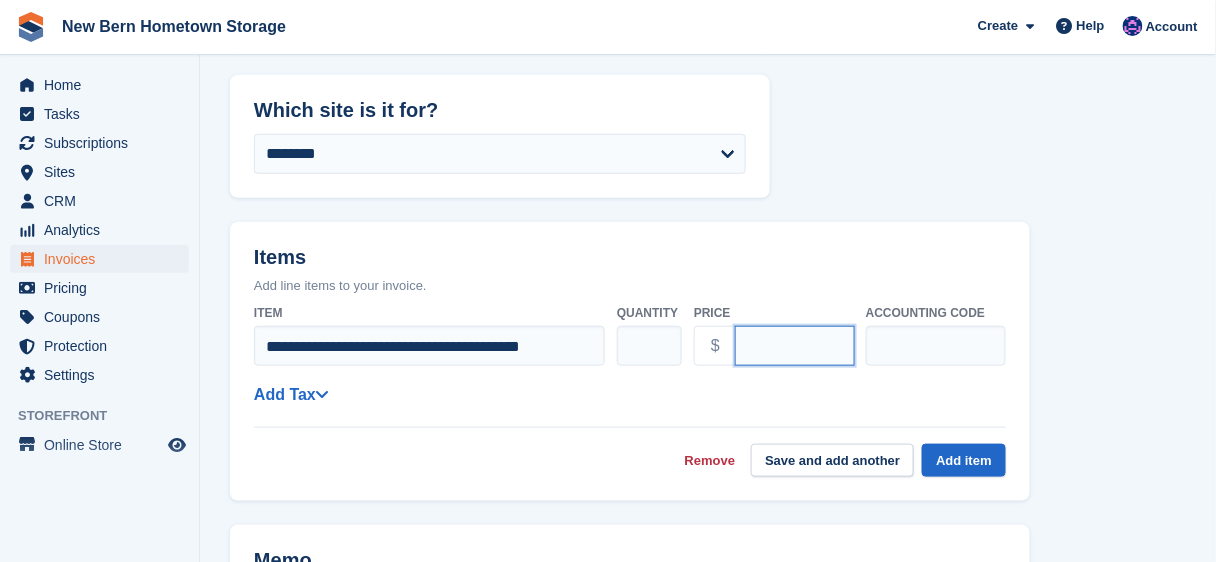 type on "*****" 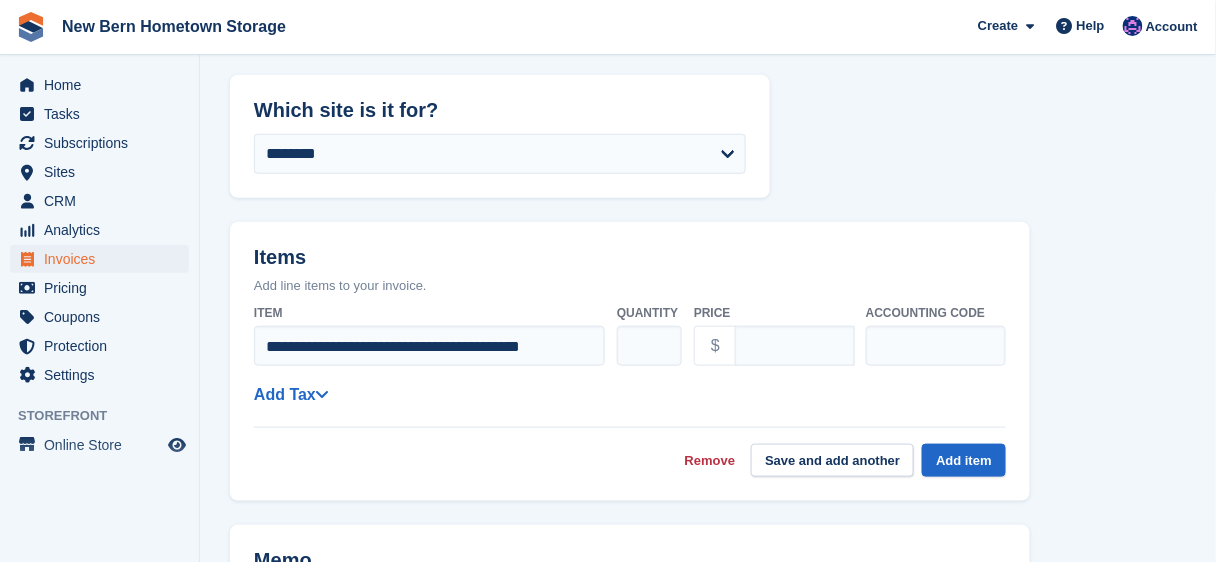 click on "**********" at bounding box center [630, 394] 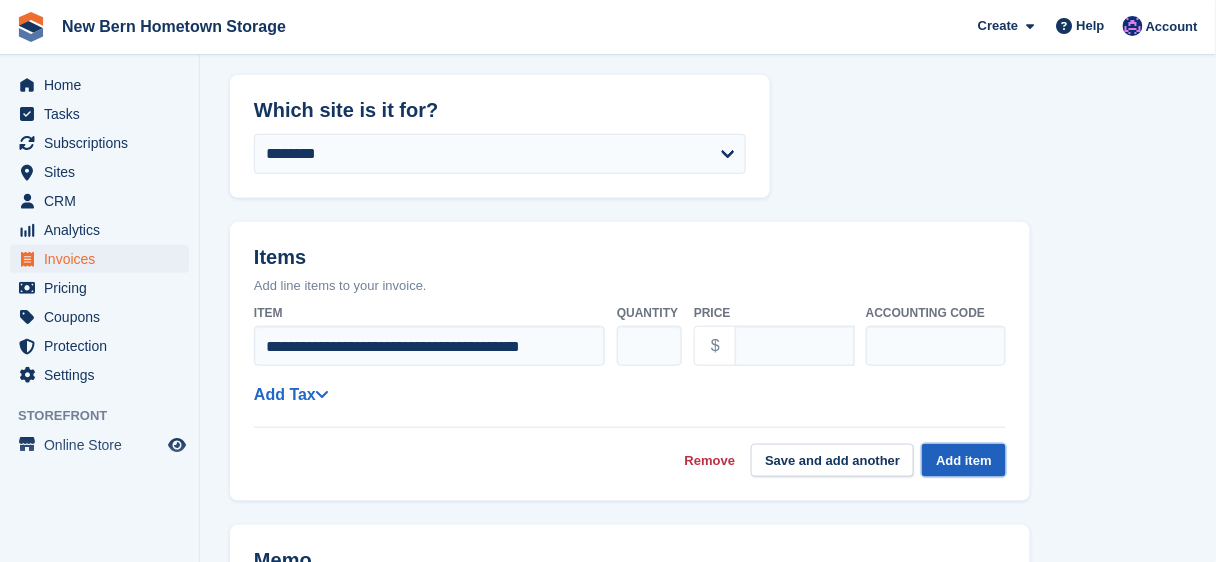 click on "Add item" at bounding box center (964, 460) 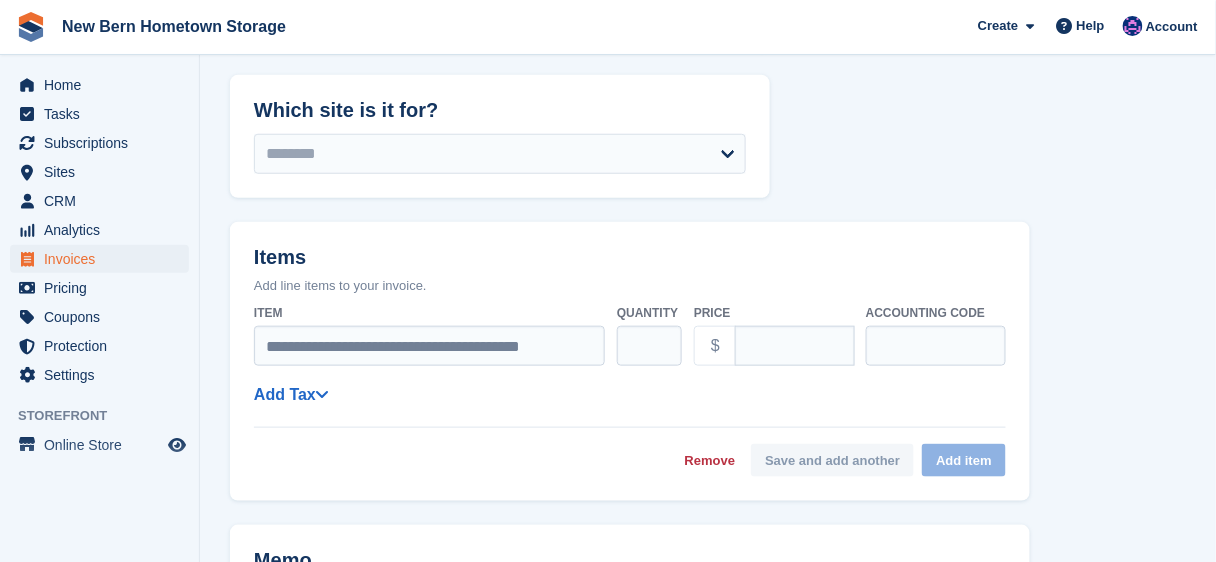 select on "*****" 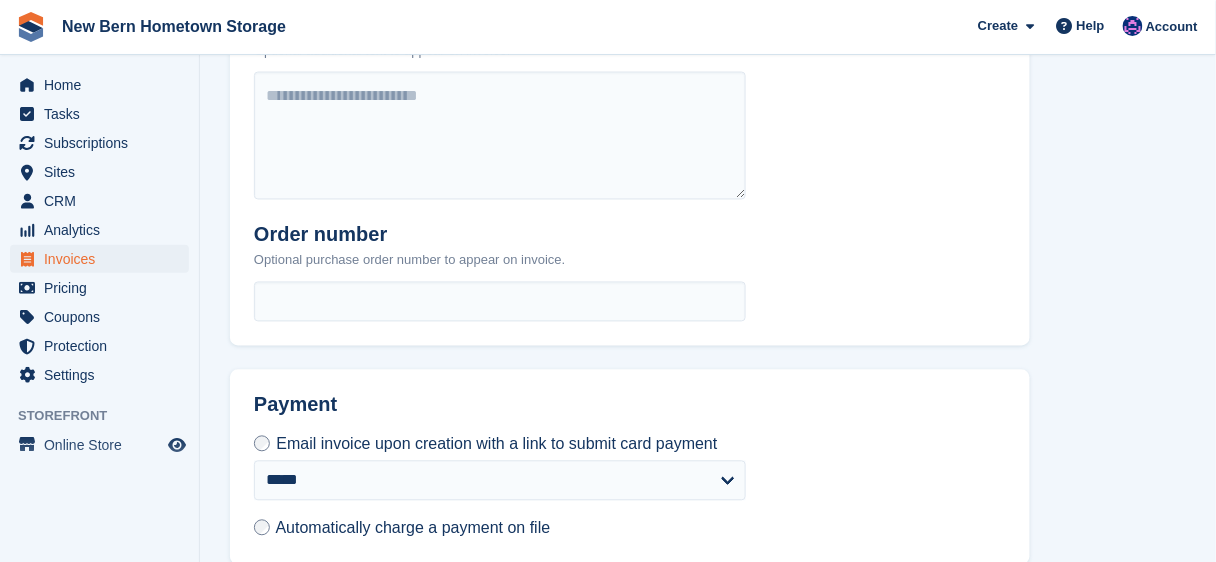 scroll, scrollTop: 922, scrollLeft: 0, axis: vertical 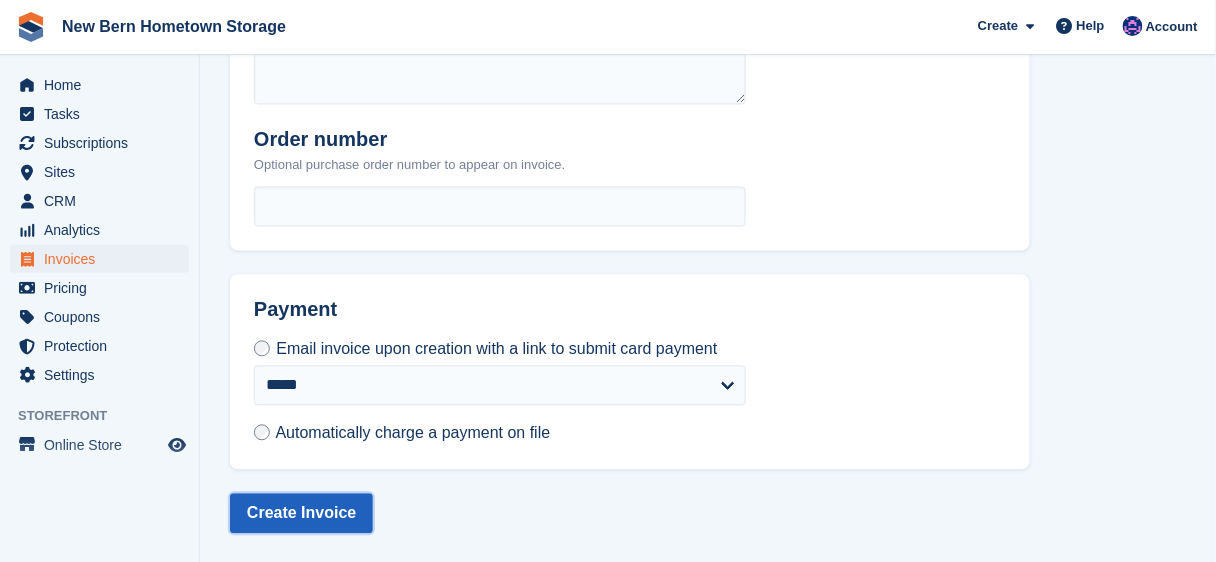 click on "Create Invoice" at bounding box center [301, 514] 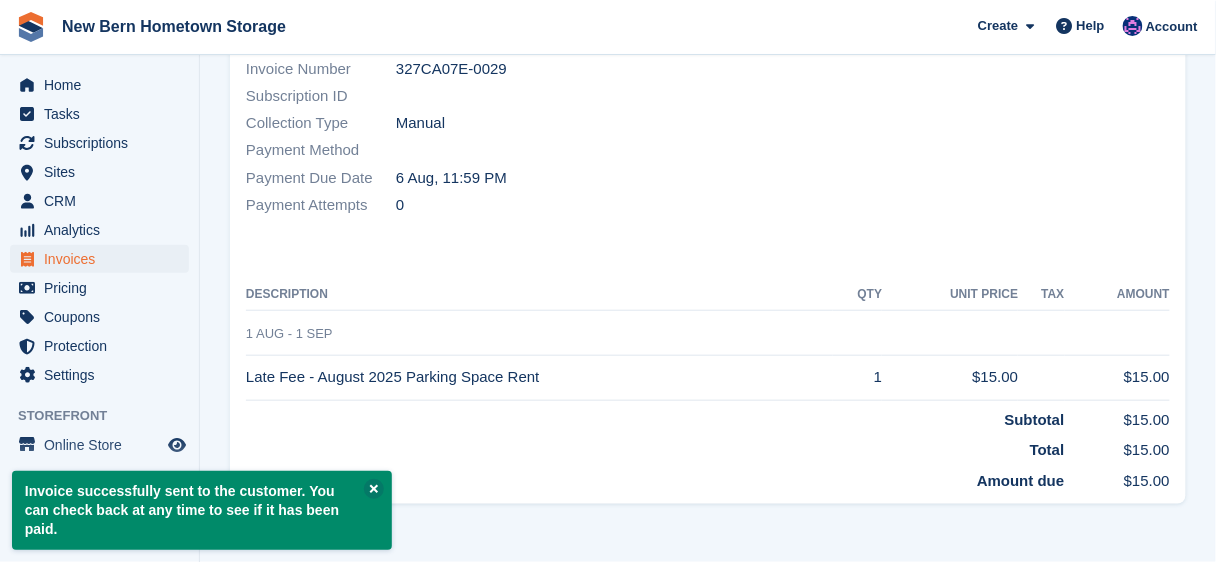 scroll, scrollTop: 0, scrollLeft: 0, axis: both 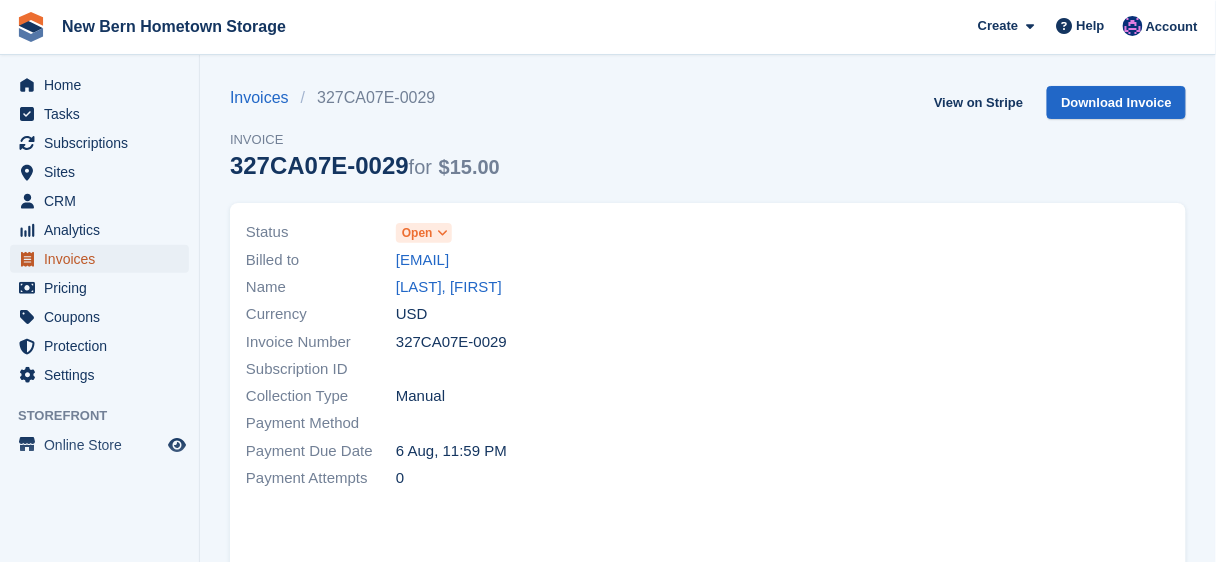 click on "Invoices" at bounding box center (104, 259) 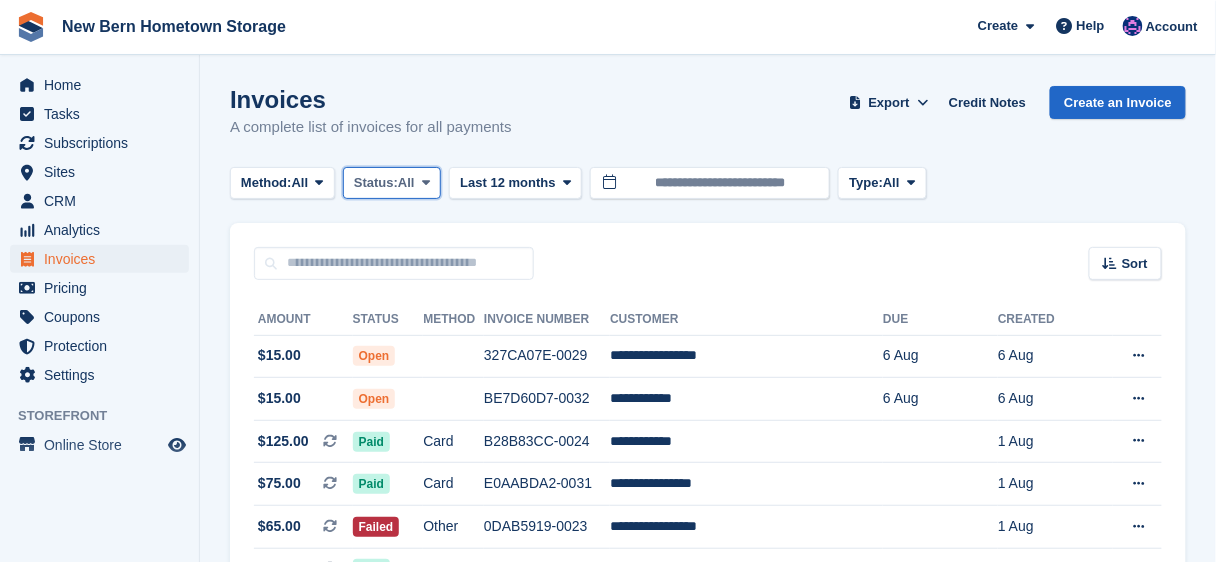 click on "All" at bounding box center (406, 183) 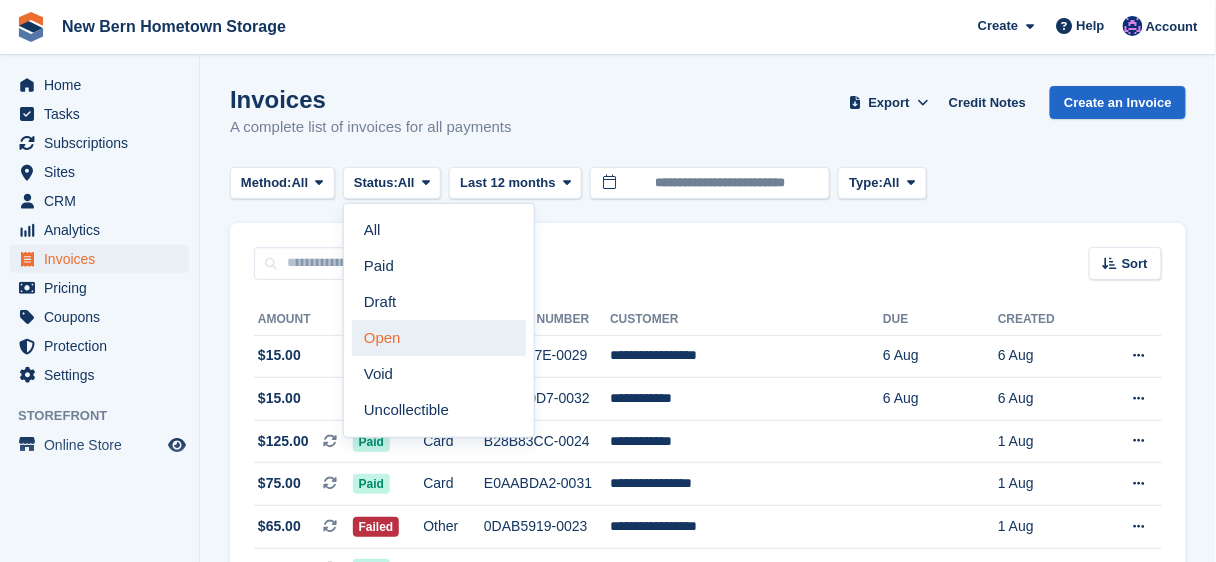 click on "Open" at bounding box center (439, 338) 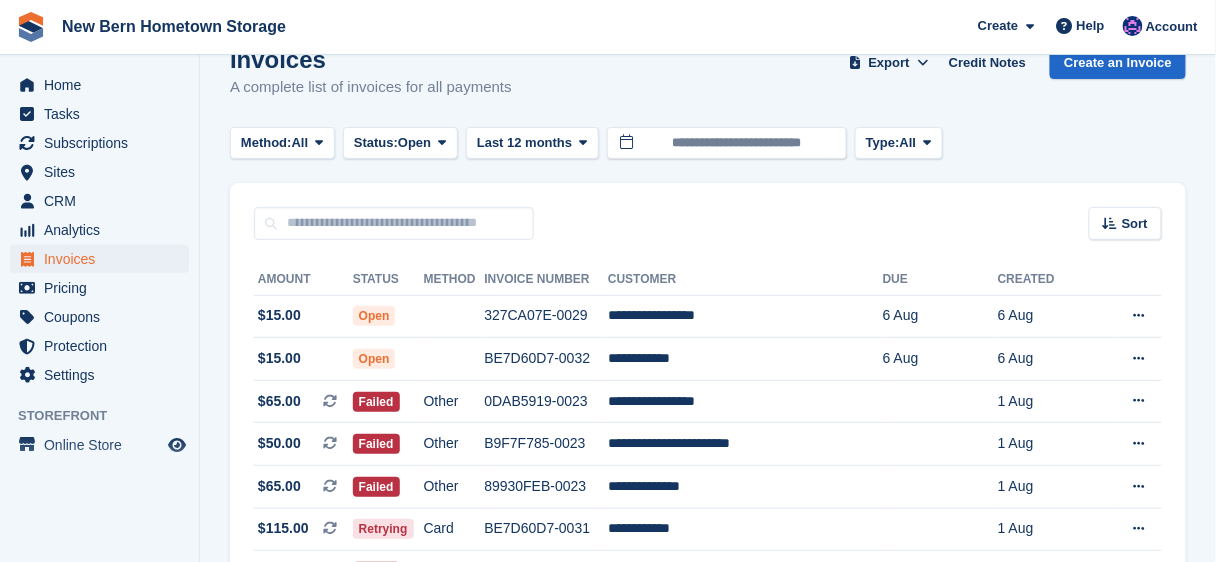 scroll, scrollTop: 0, scrollLeft: 0, axis: both 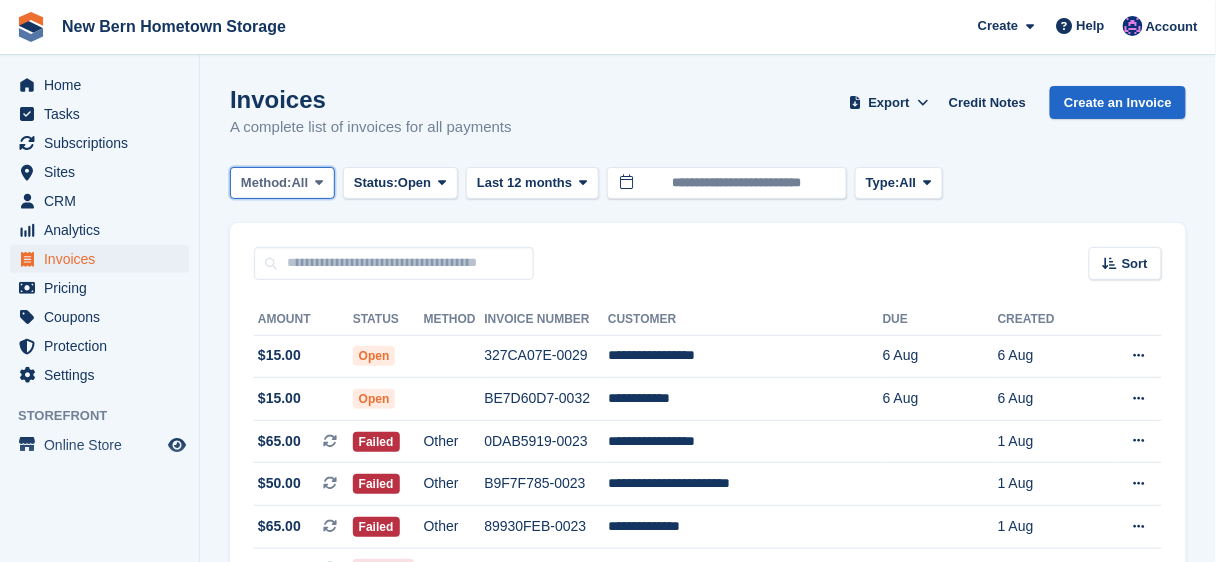 click on "Method:
All" at bounding box center [282, 183] 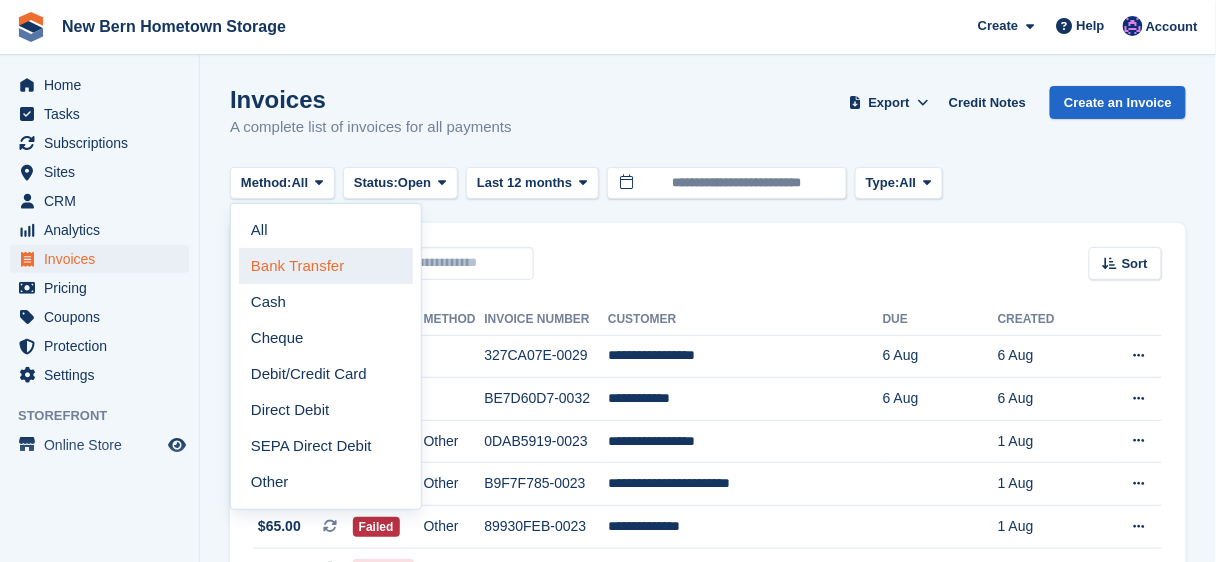 click on "Bank Transfer" at bounding box center (326, 266) 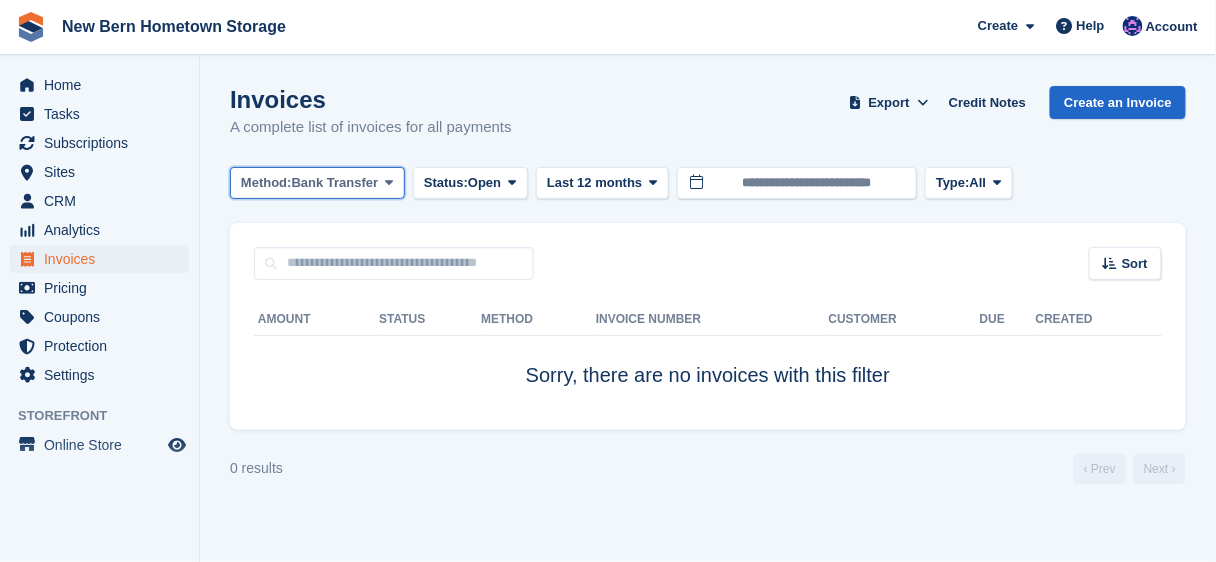 click on "Bank Transfer" at bounding box center [335, 183] 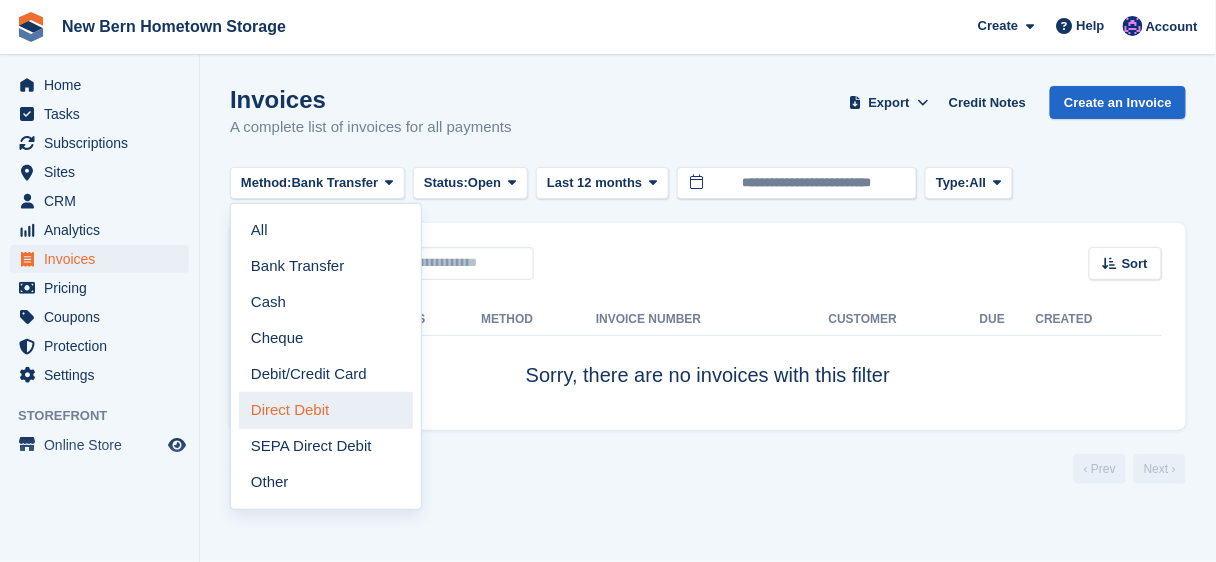 click on "Direct Debit" at bounding box center (326, 410) 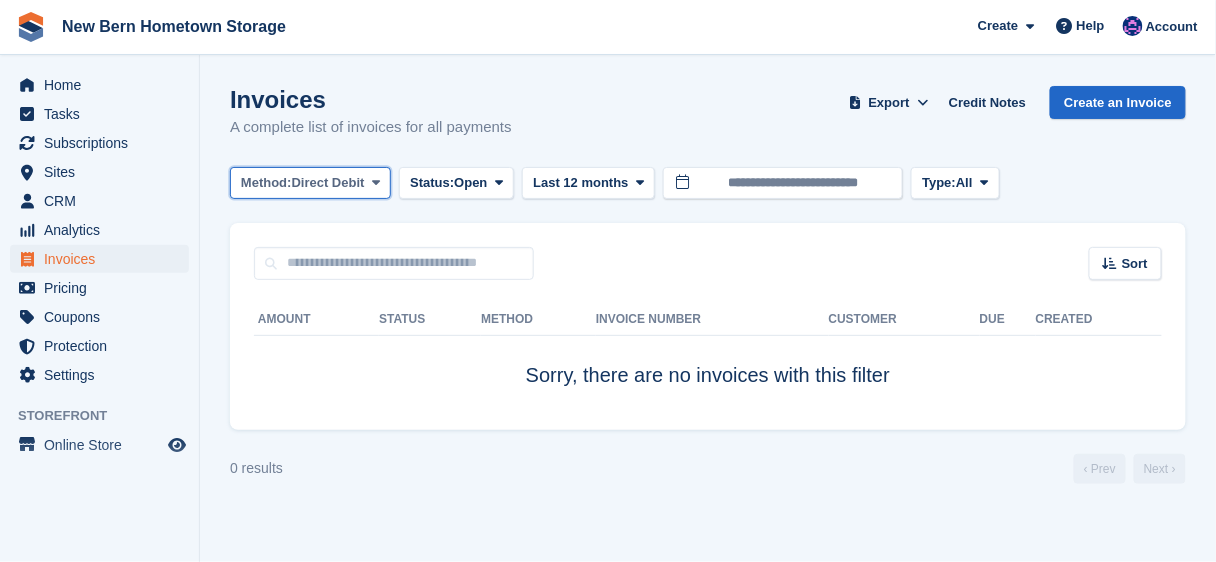 click on "Direct Debit" at bounding box center (328, 183) 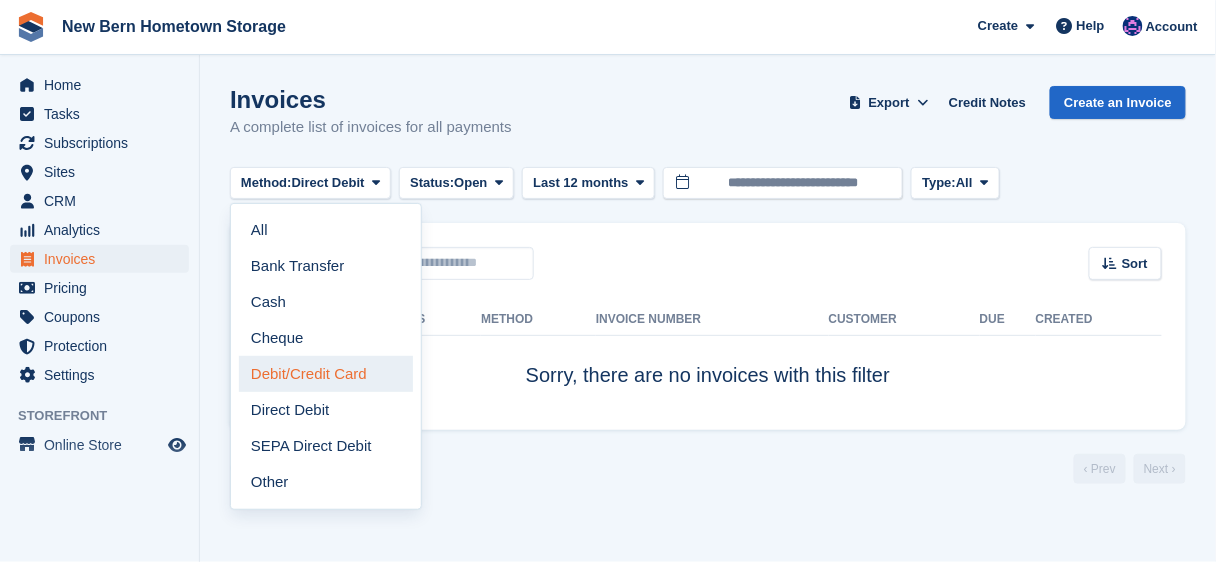 click on "Debit/Credit Card" at bounding box center (326, 374) 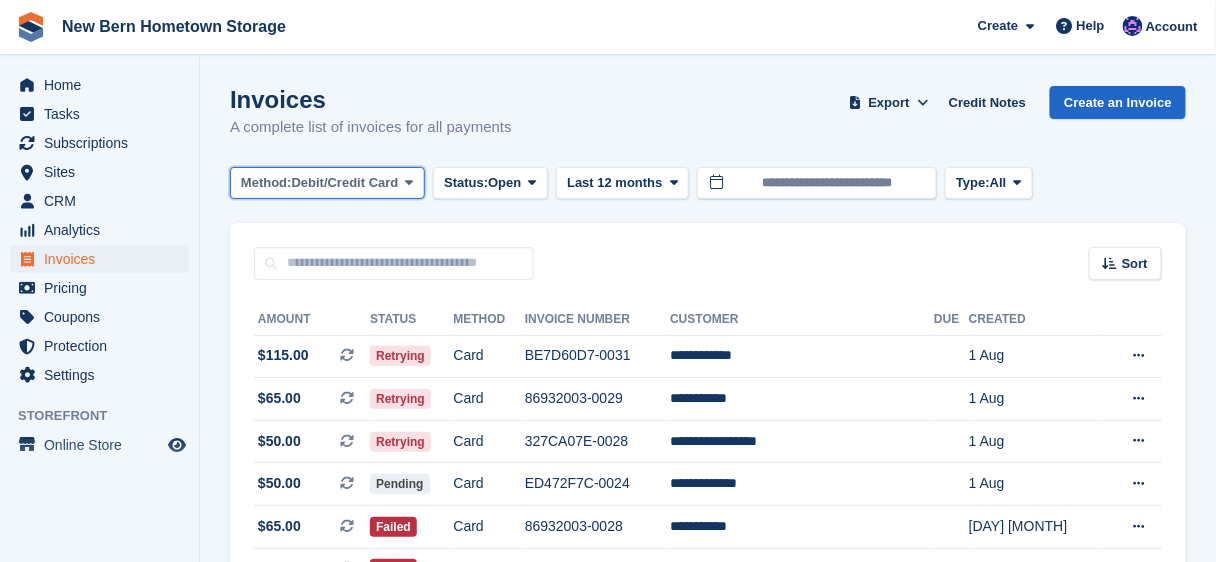 click on "Debit/Credit Card" at bounding box center (345, 183) 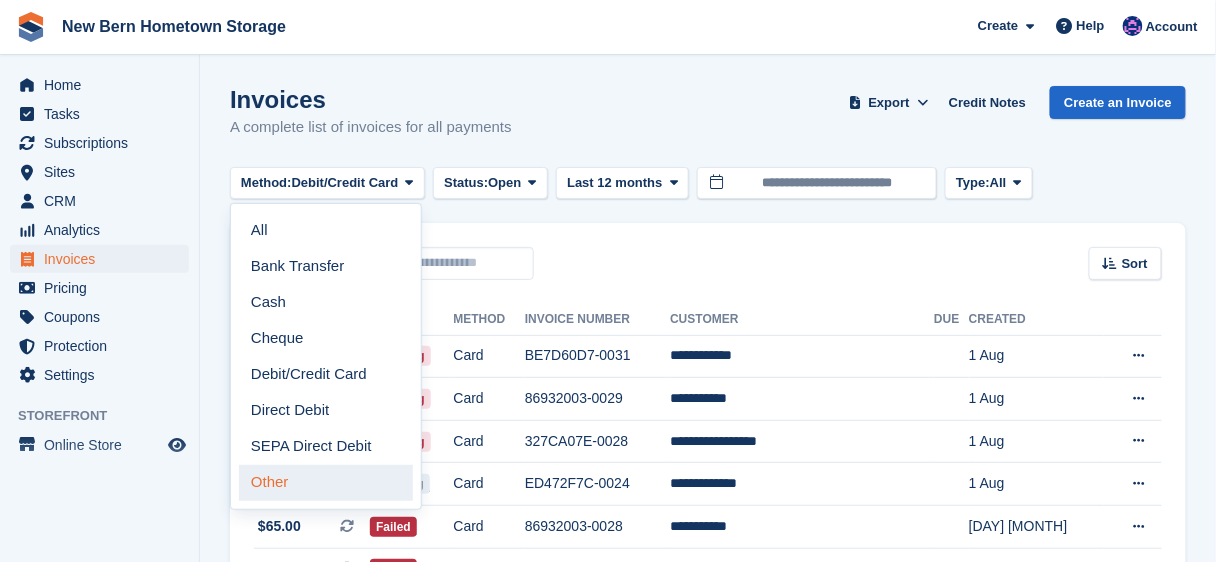 click on "Other" at bounding box center (326, 483) 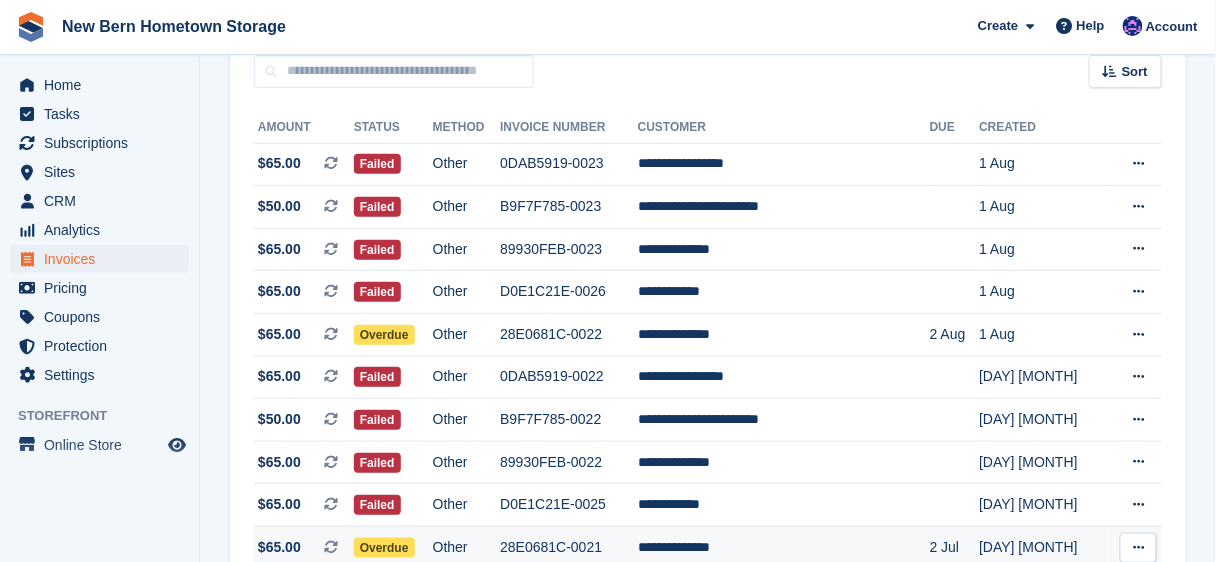 scroll, scrollTop: 0, scrollLeft: 0, axis: both 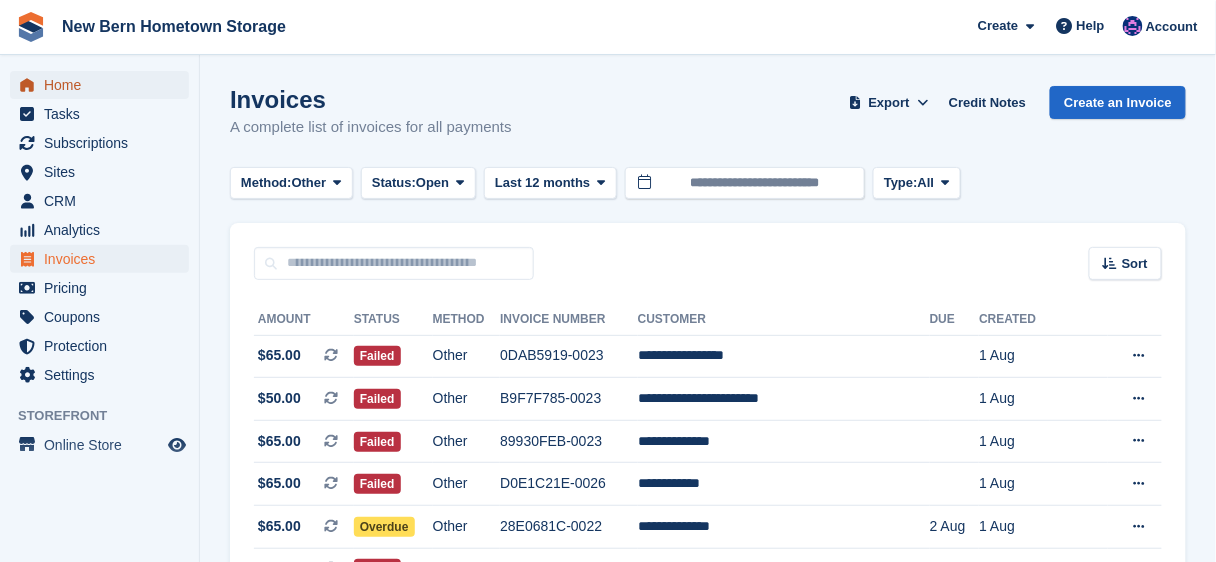 click on "Home" at bounding box center [104, 85] 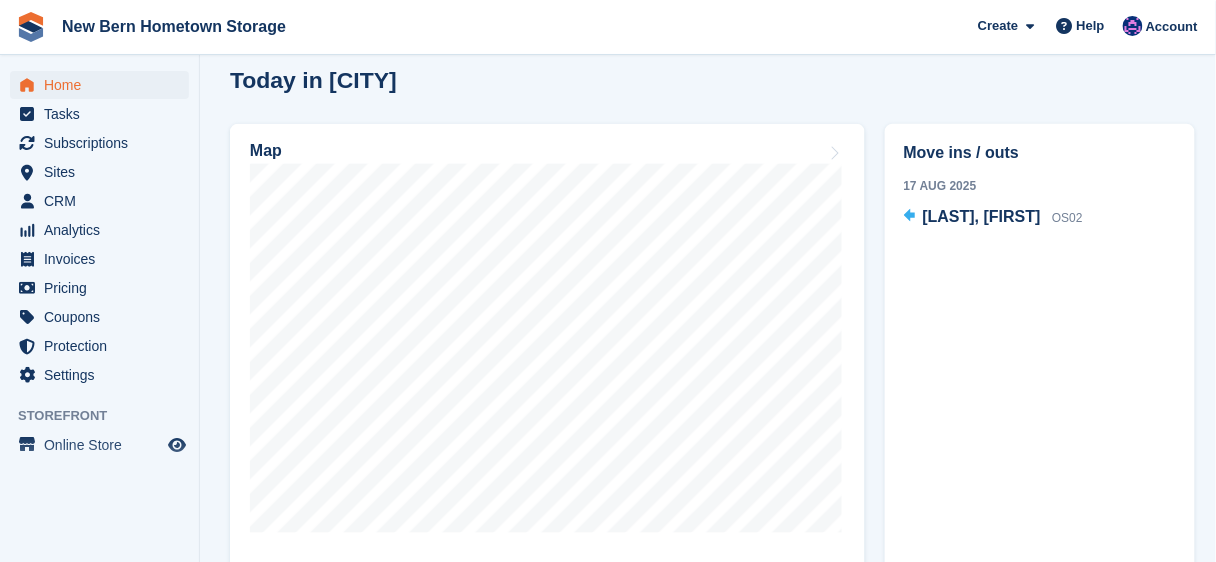 scroll, scrollTop: 560, scrollLeft: 0, axis: vertical 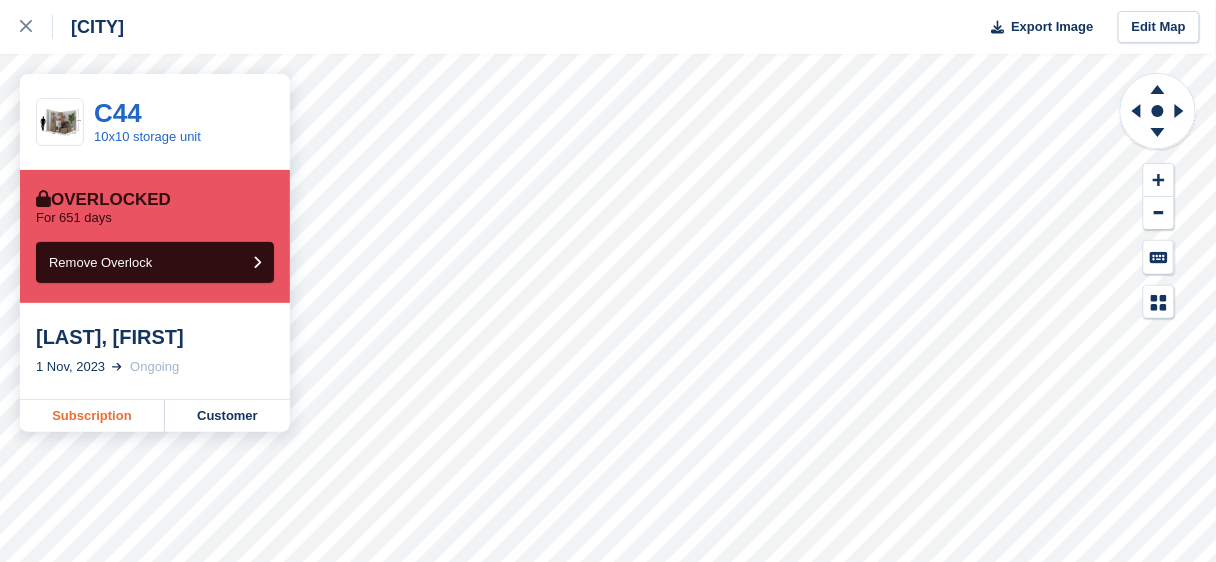 click on "Subscription" at bounding box center [92, 416] 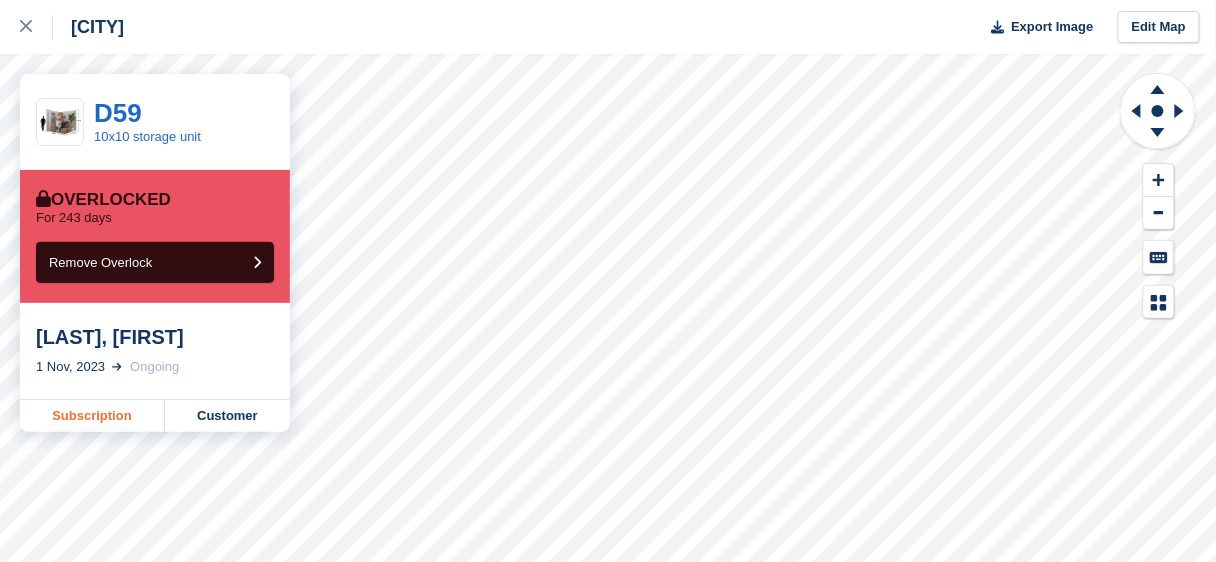 click on "Subscription" at bounding box center [92, 416] 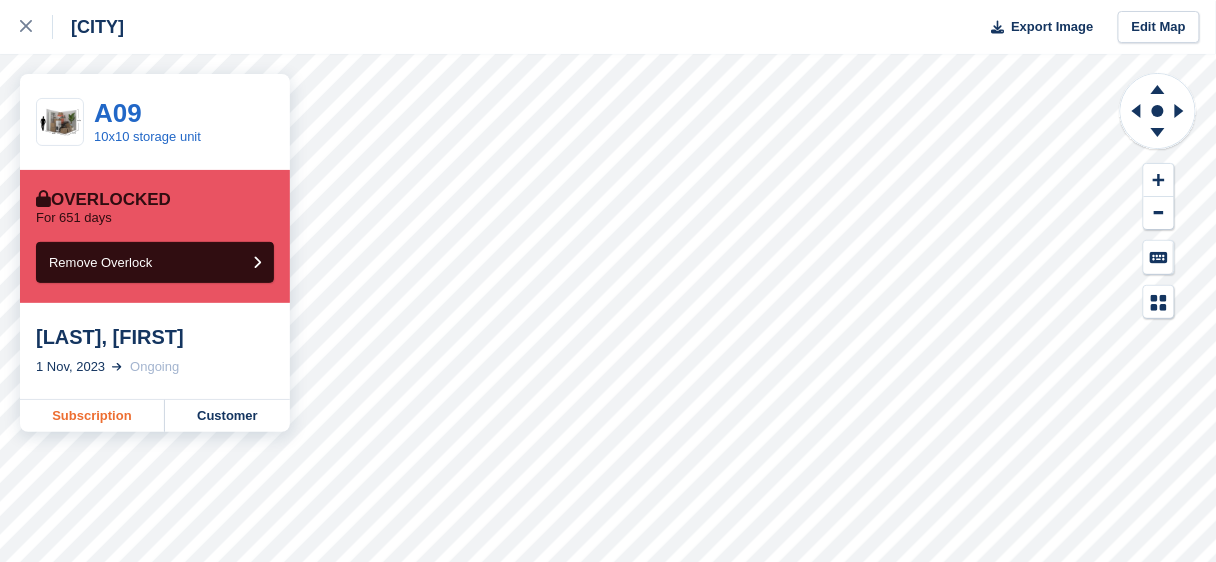 click on "Subscription" at bounding box center (92, 416) 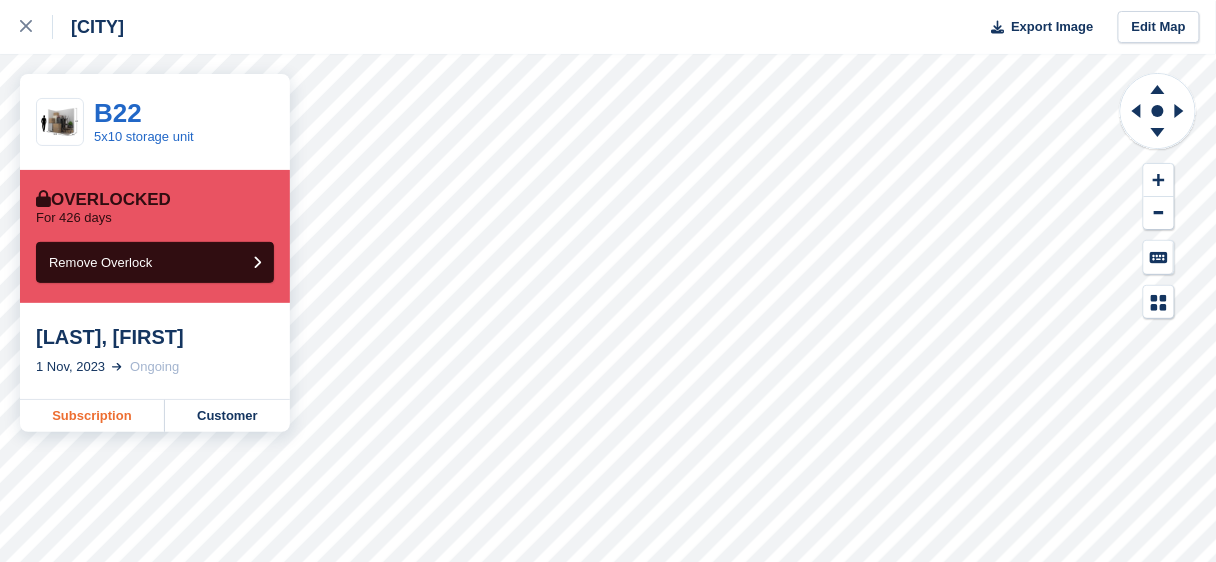 click on "Subscription" at bounding box center [92, 416] 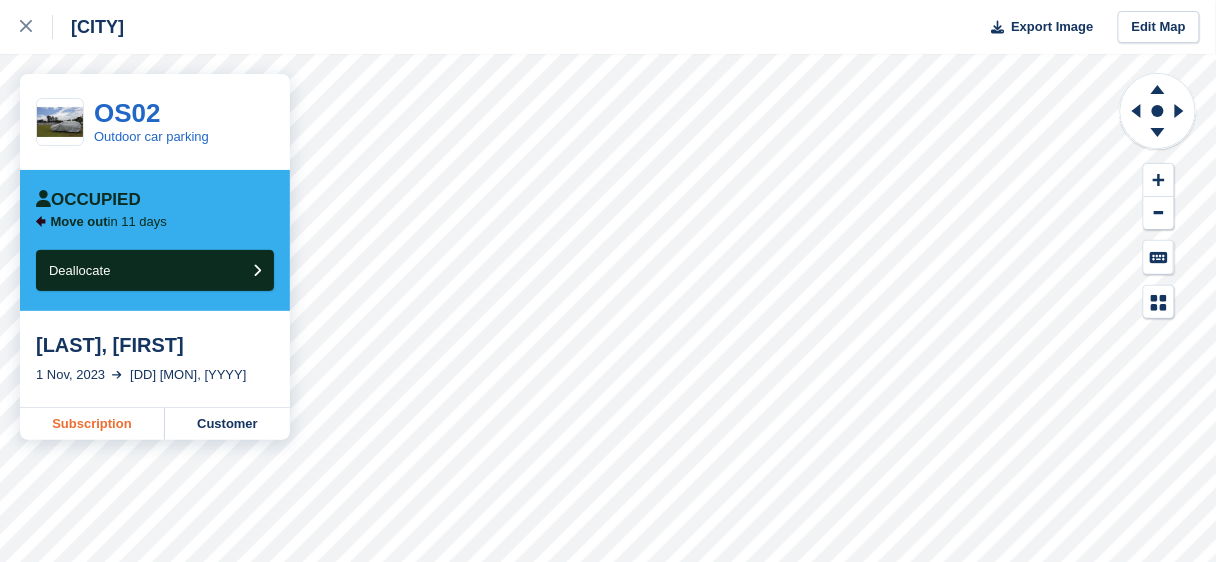 click on "Subscription" at bounding box center [92, 424] 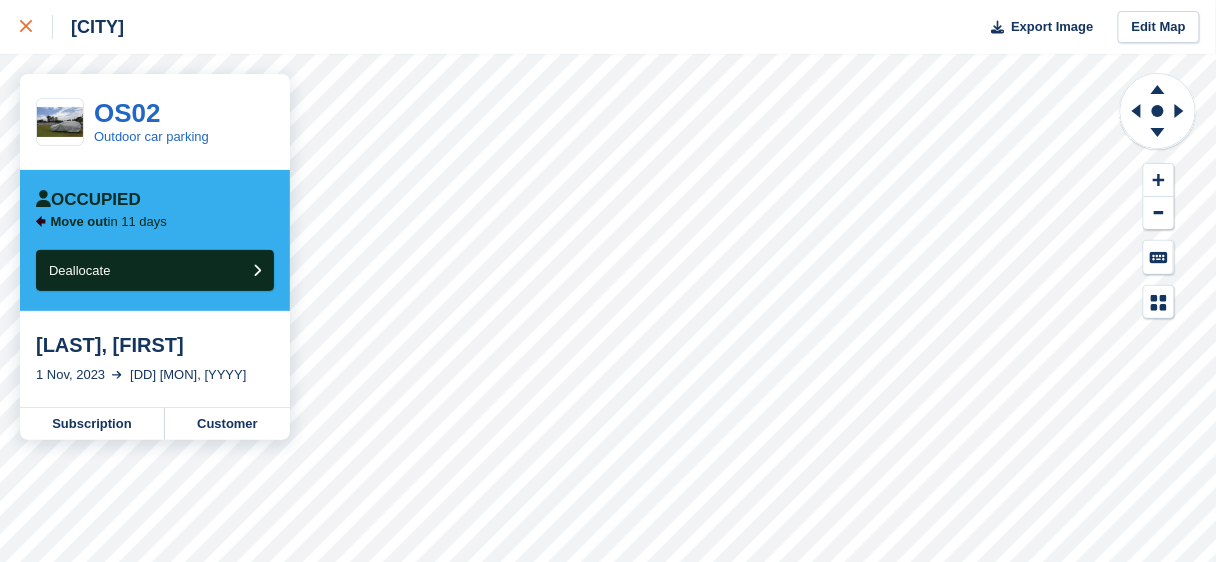 click 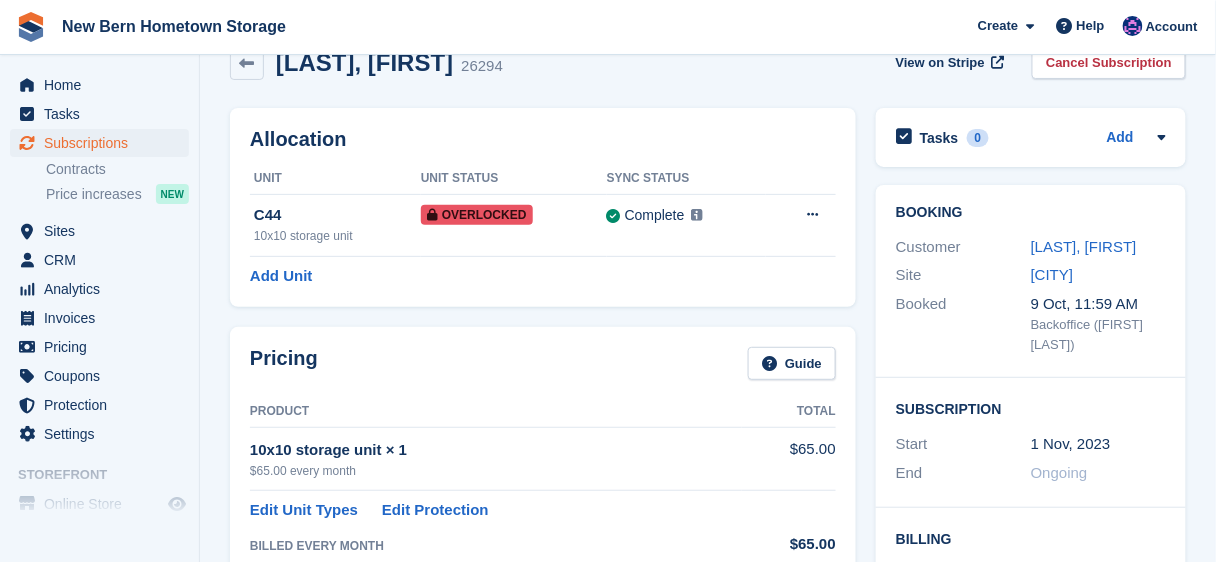 scroll, scrollTop: 0, scrollLeft: 0, axis: both 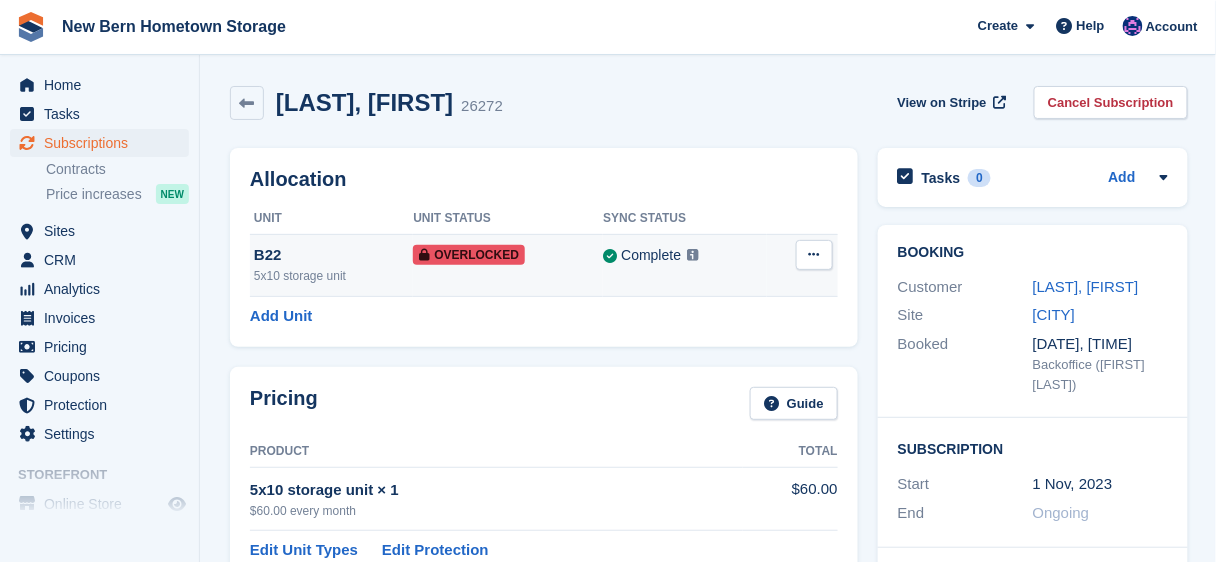 click at bounding box center (814, 254) 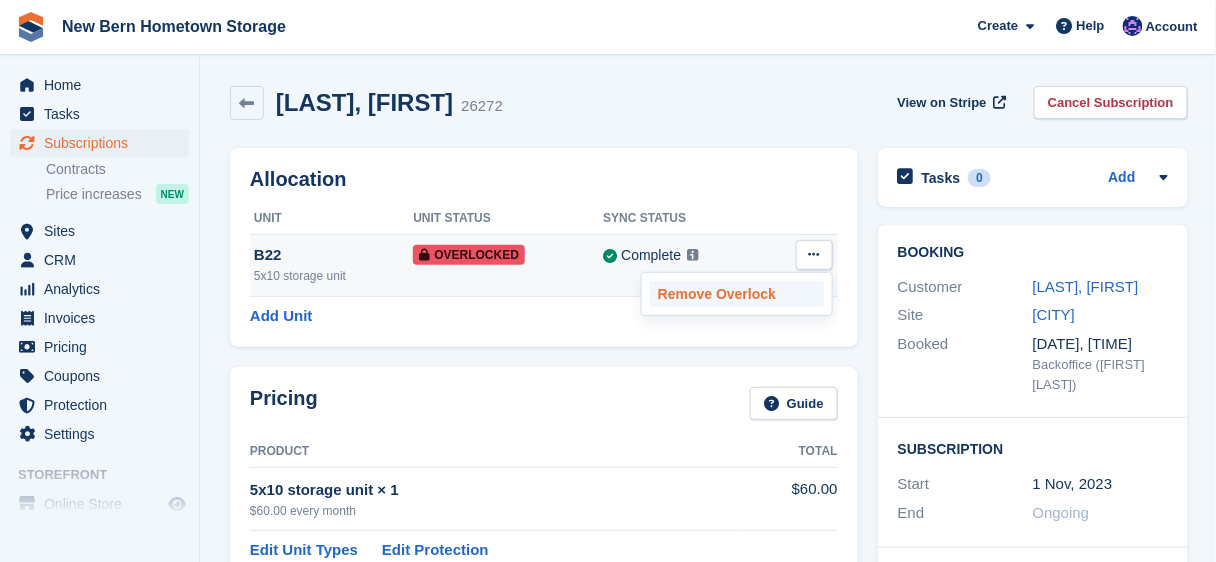 click on "Remove Overlock" at bounding box center [737, 294] 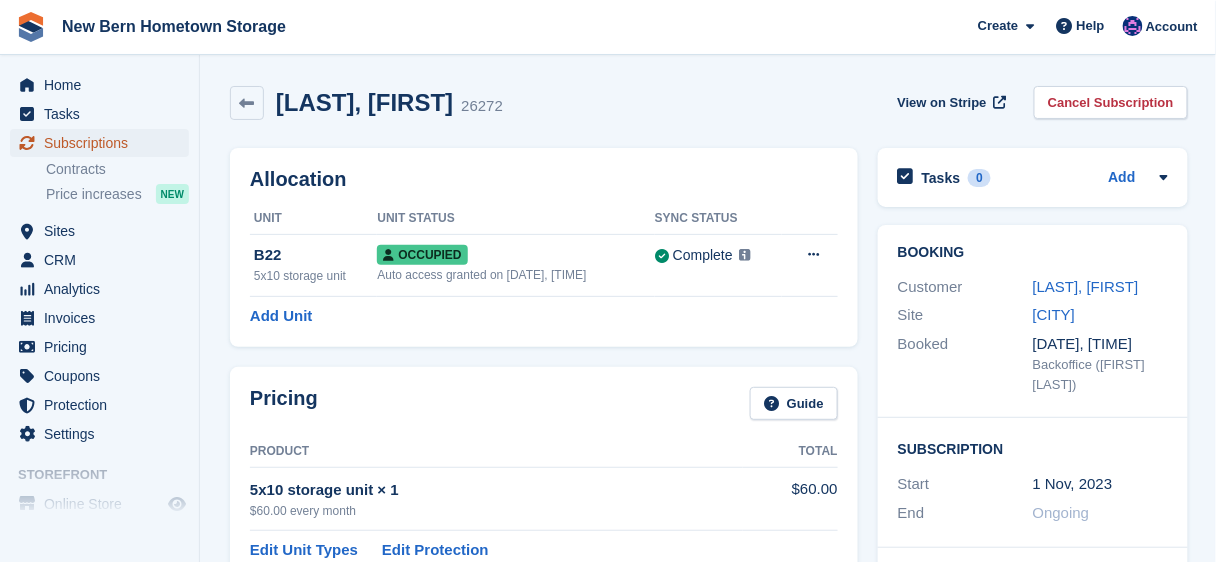 click on "Subscriptions" at bounding box center [104, 143] 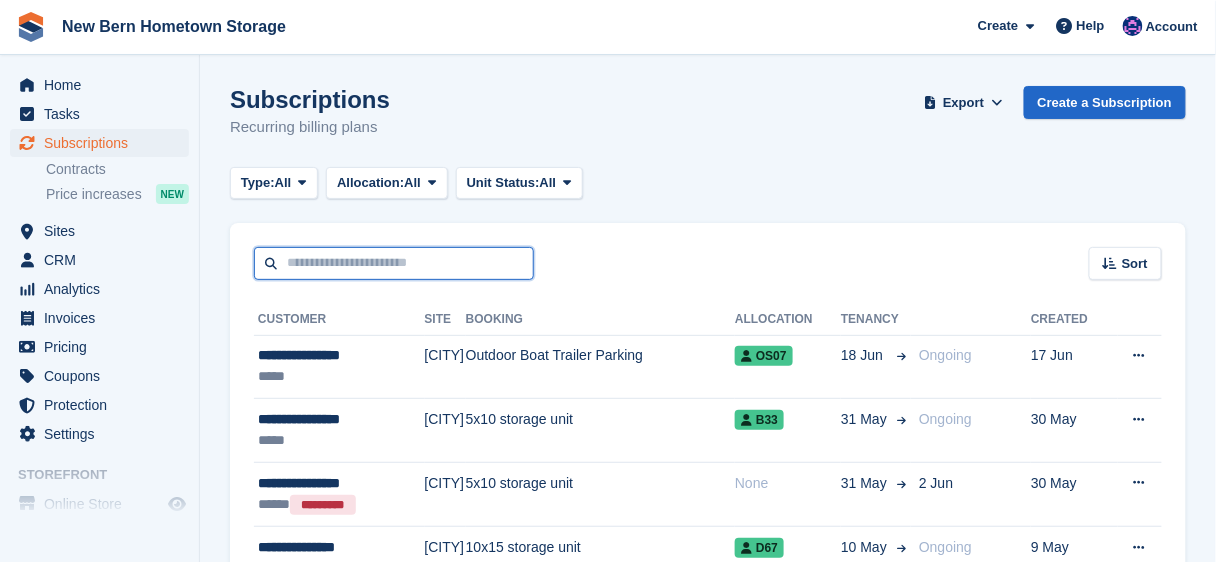 click at bounding box center [394, 263] 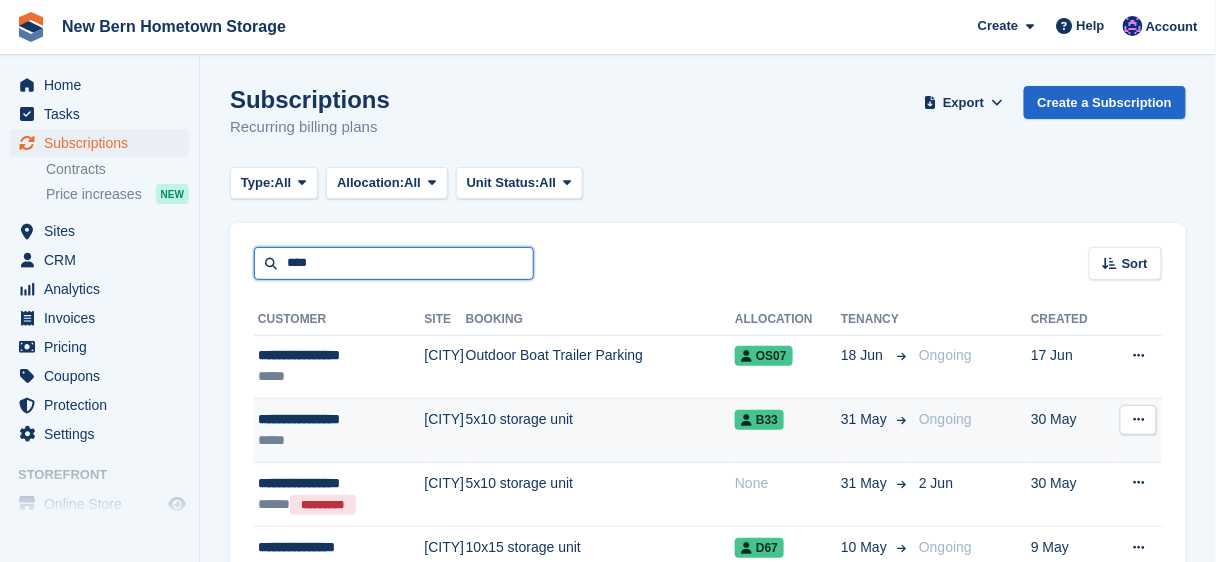type on "****" 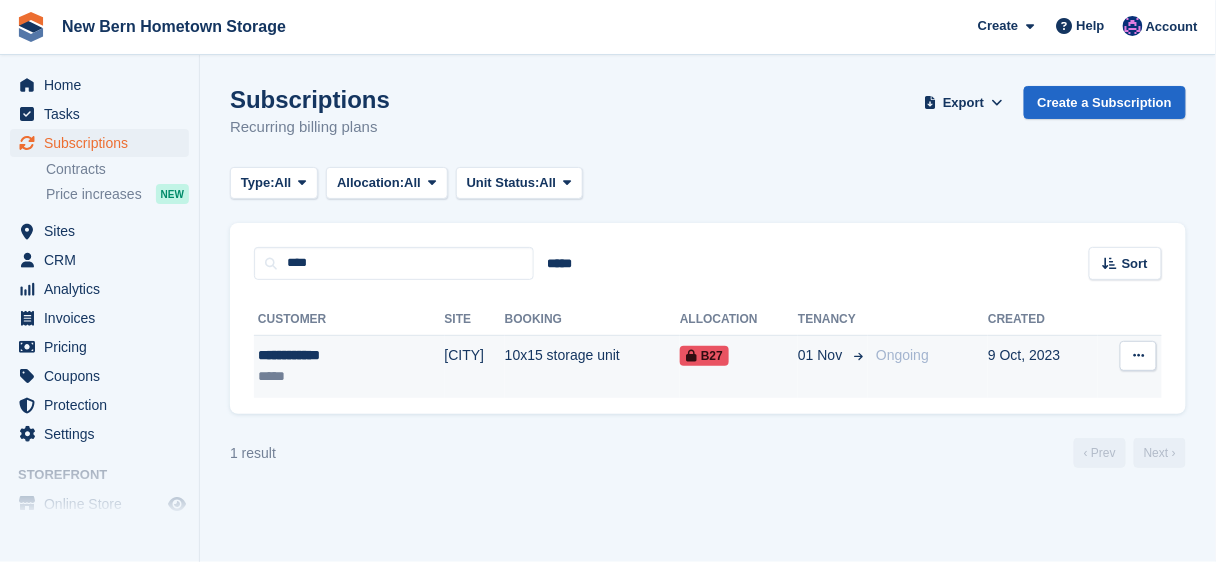 click on "10x15 storage unit" at bounding box center [592, 366] 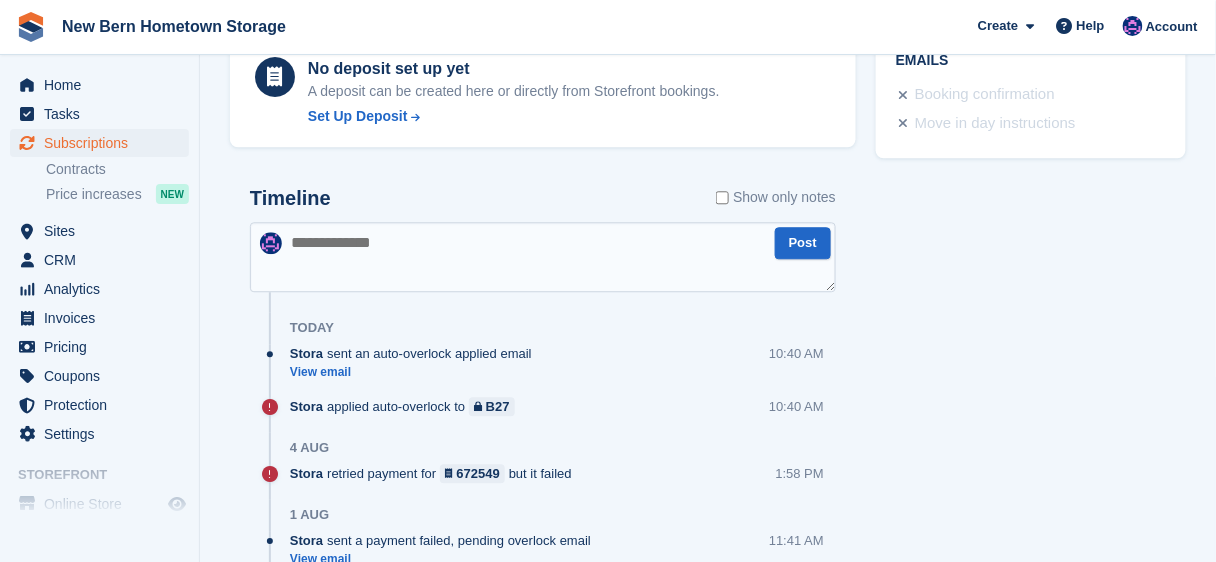 scroll, scrollTop: 1200, scrollLeft: 0, axis: vertical 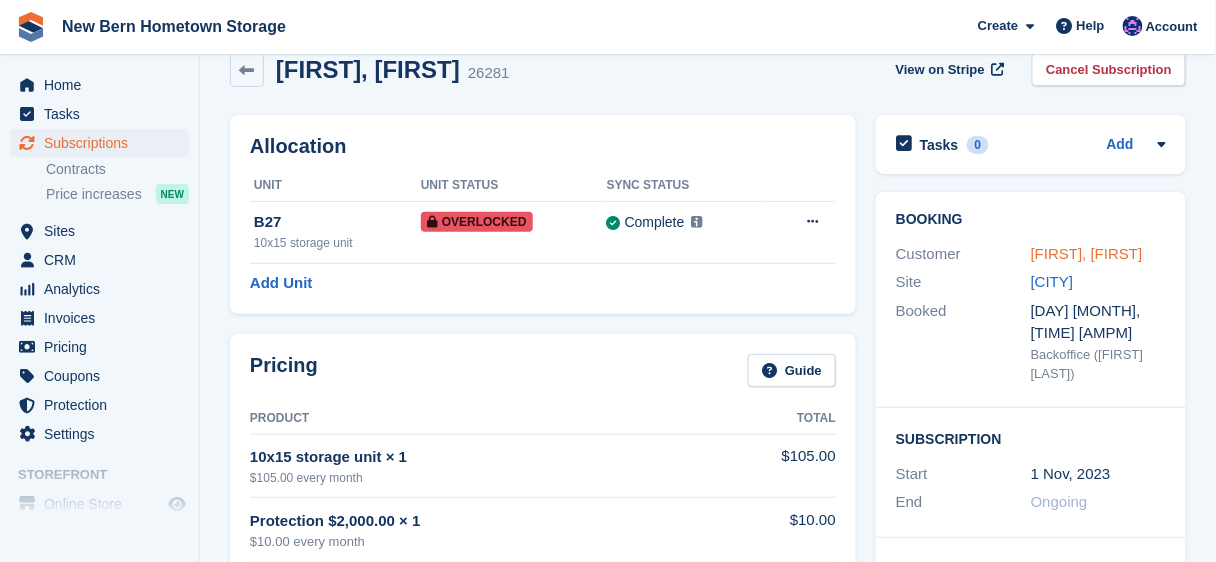 click on "Vera, Efrain" at bounding box center [1087, 253] 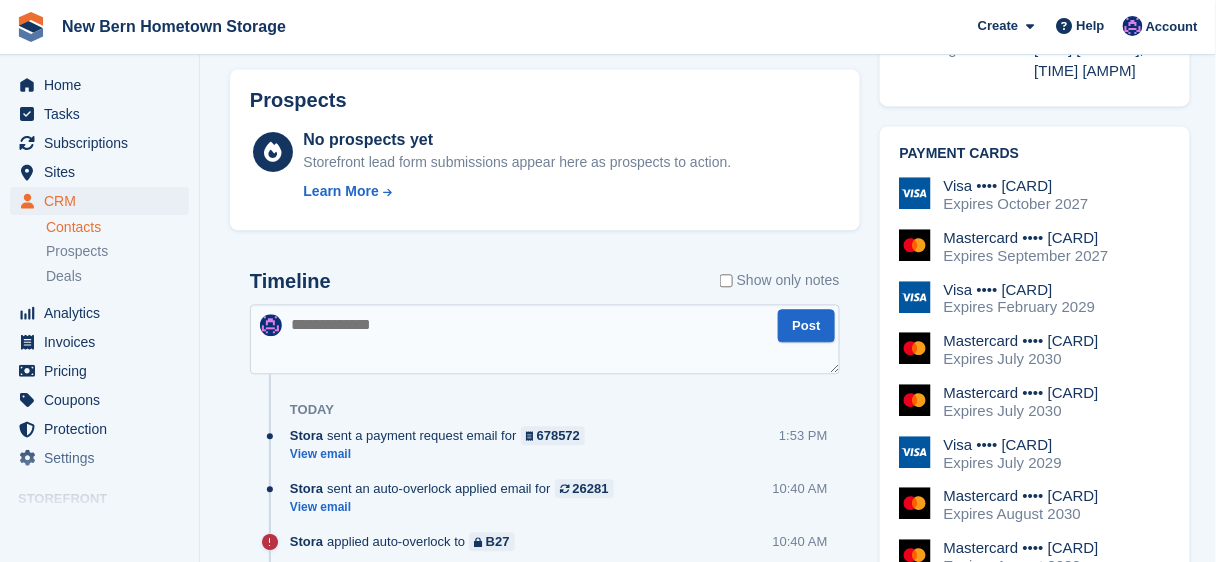 scroll, scrollTop: 1040, scrollLeft: 0, axis: vertical 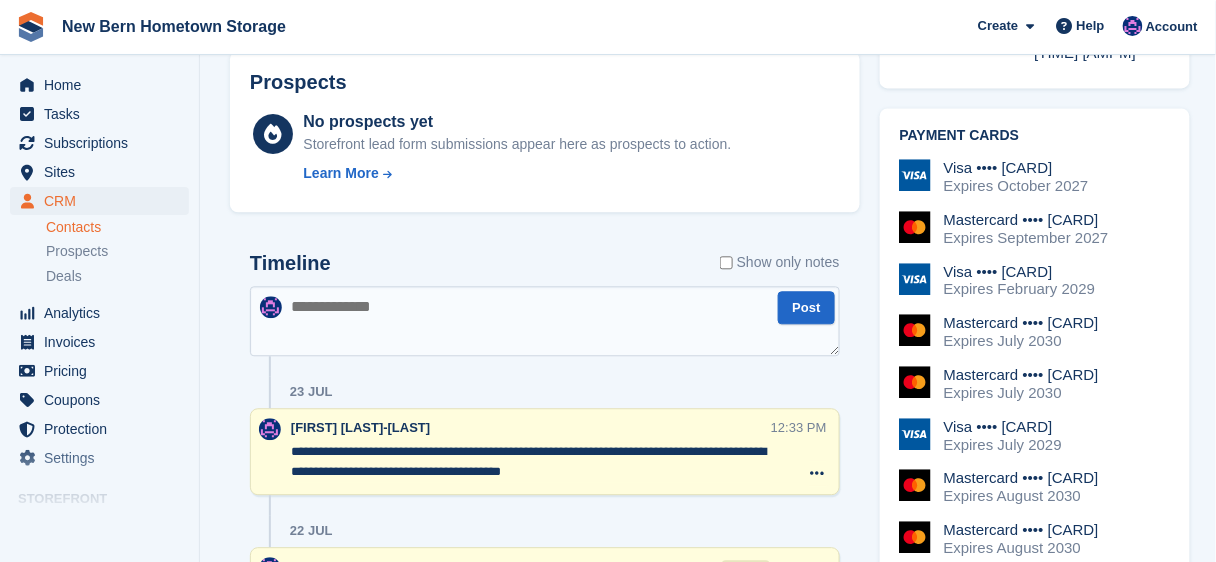 click at bounding box center [545, 321] 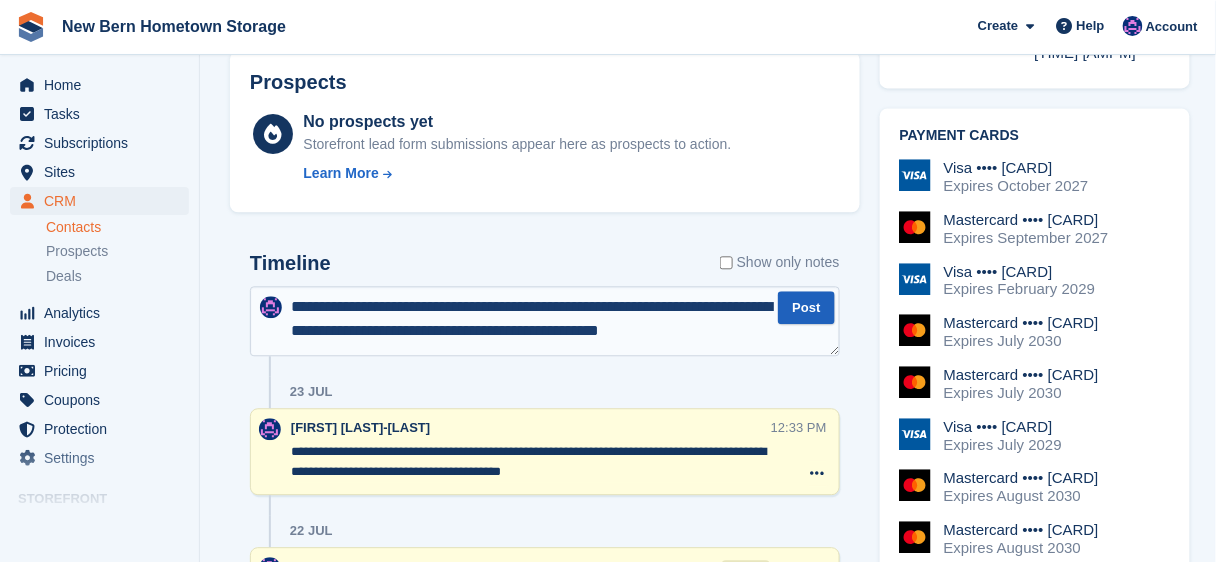 type on "**********" 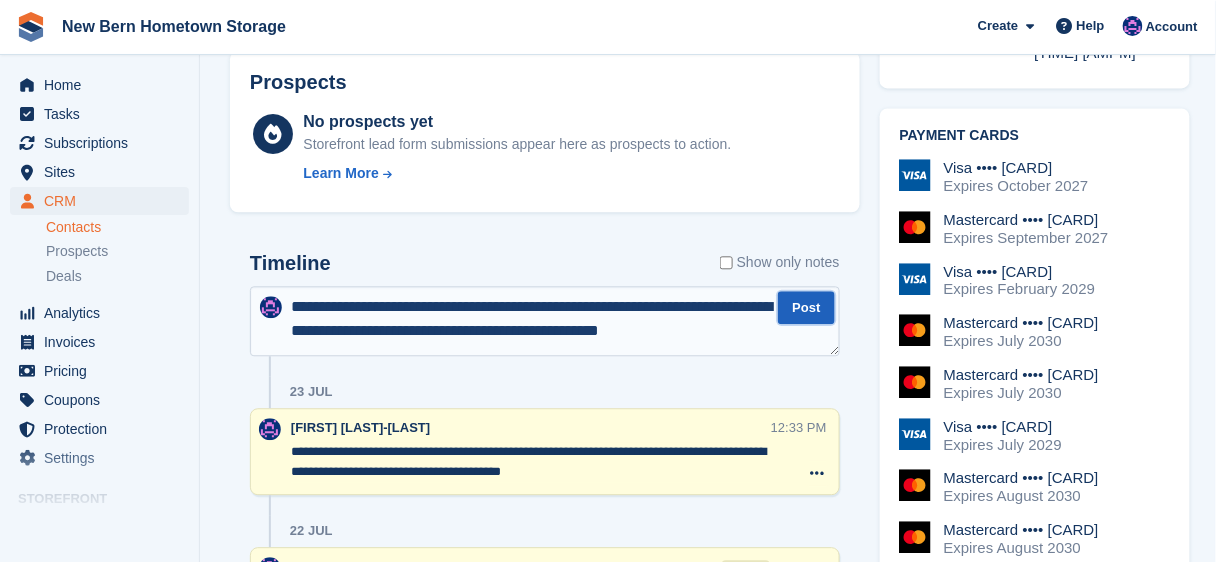 click on "Post" at bounding box center (806, 307) 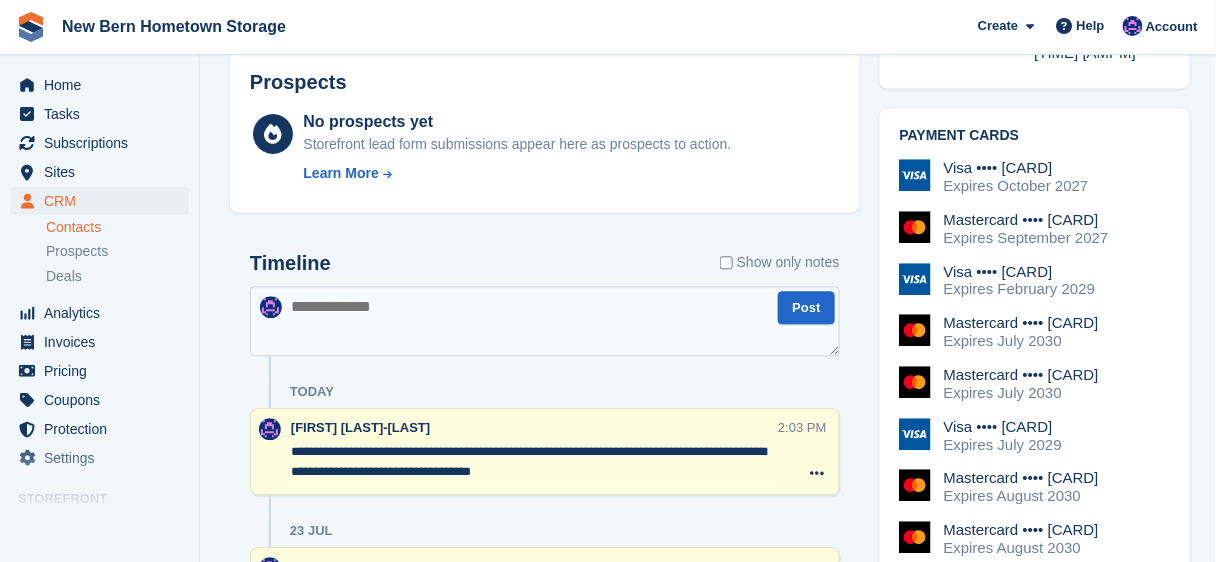 click at bounding box center (545, 321) 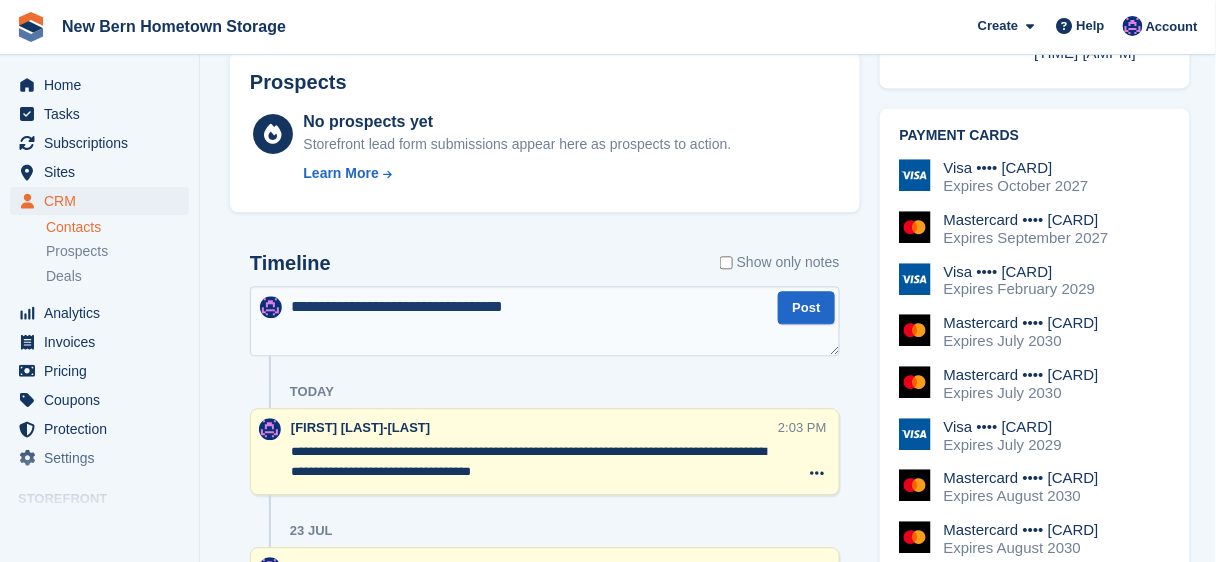 click on "**********" at bounding box center [545, 321] 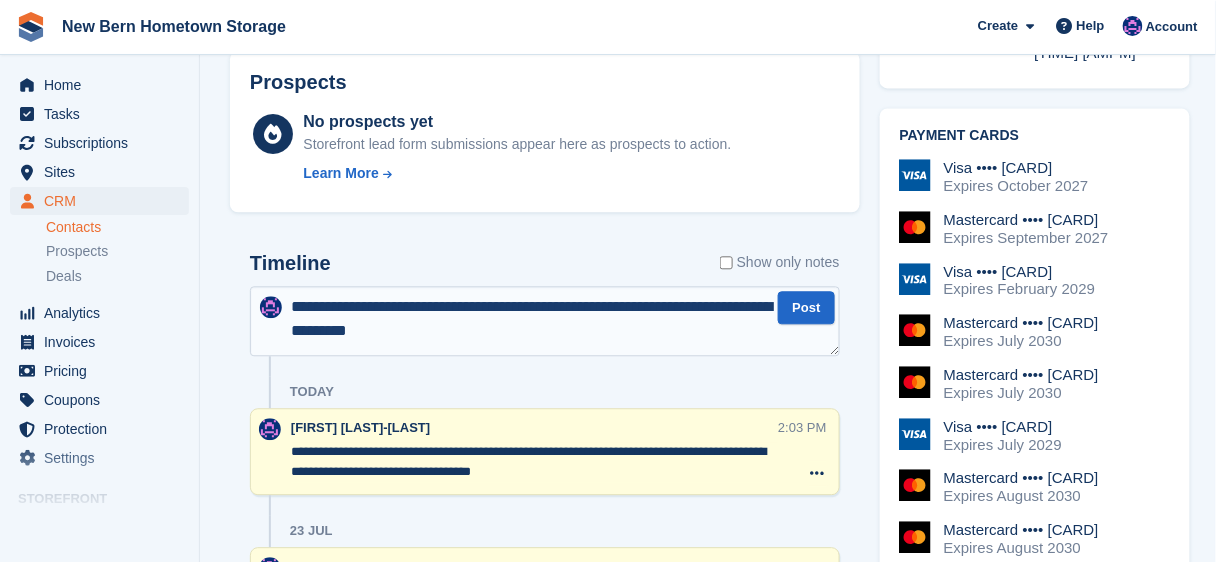 drag, startPoint x: 345, startPoint y: 211, endPoint x: 459, endPoint y: 211, distance: 114 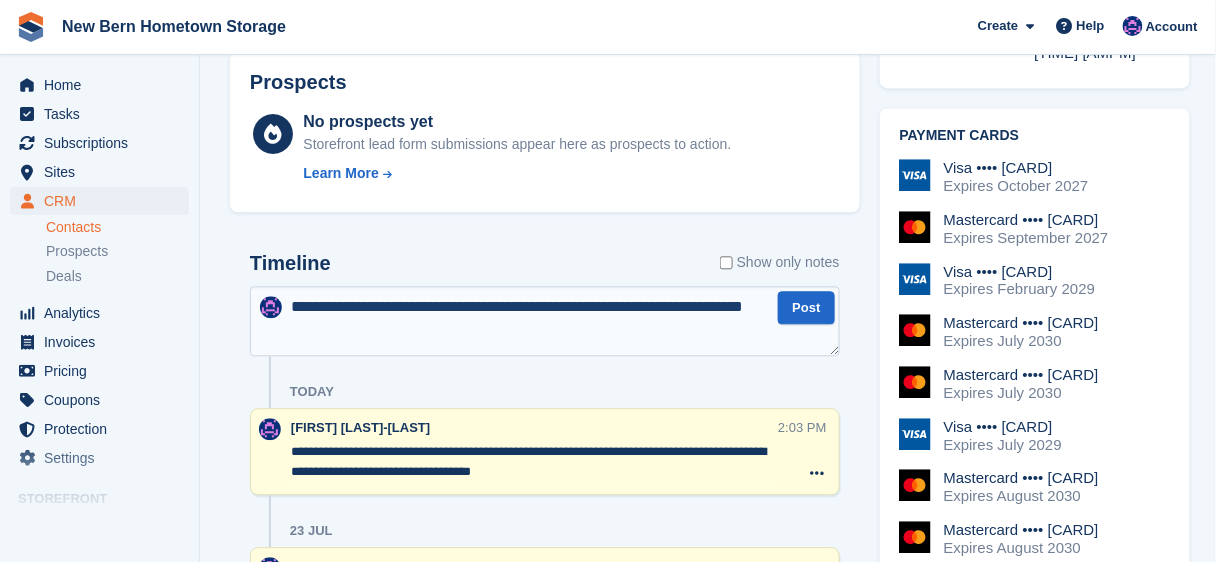click on "**********" at bounding box center (545, 321) 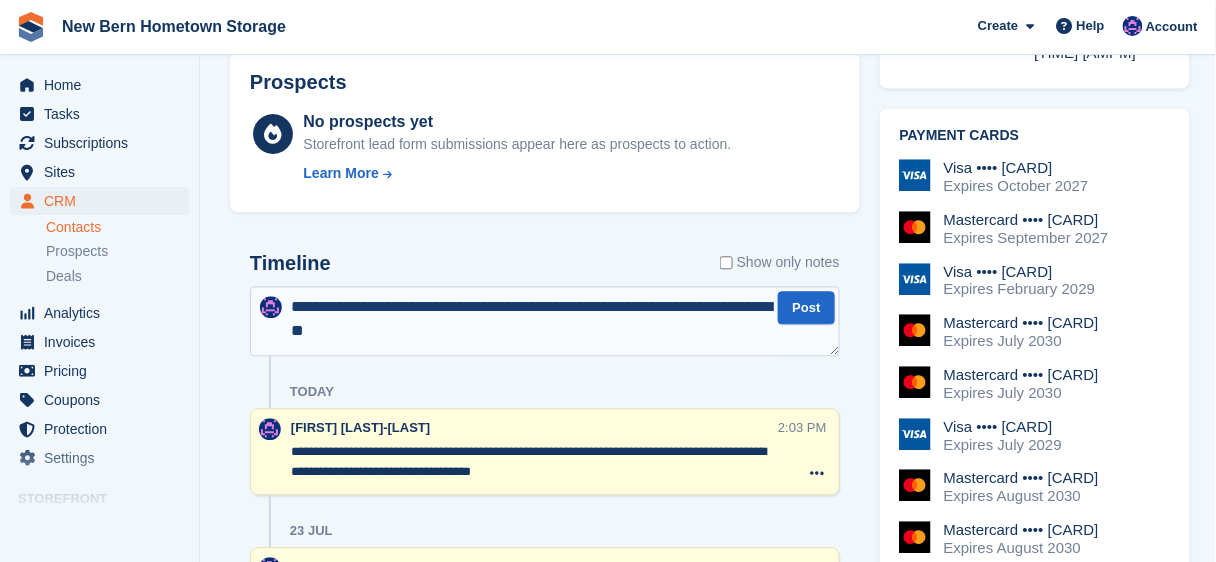 click on "**********" at bounding box center [545, 321] 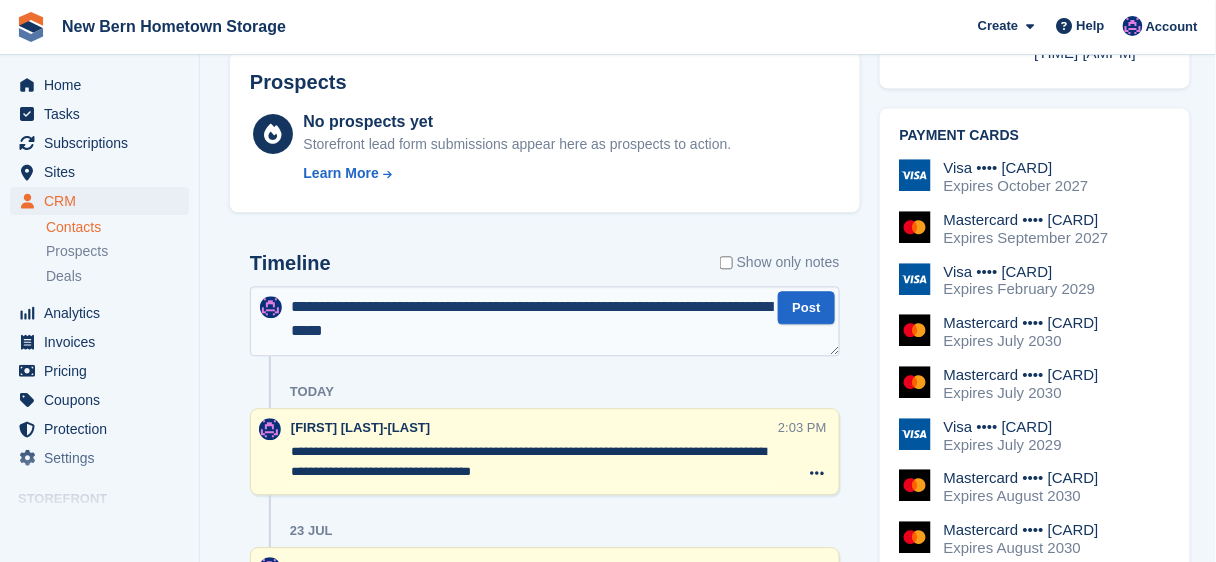 click on "**********" at bounding box center (545, 321) 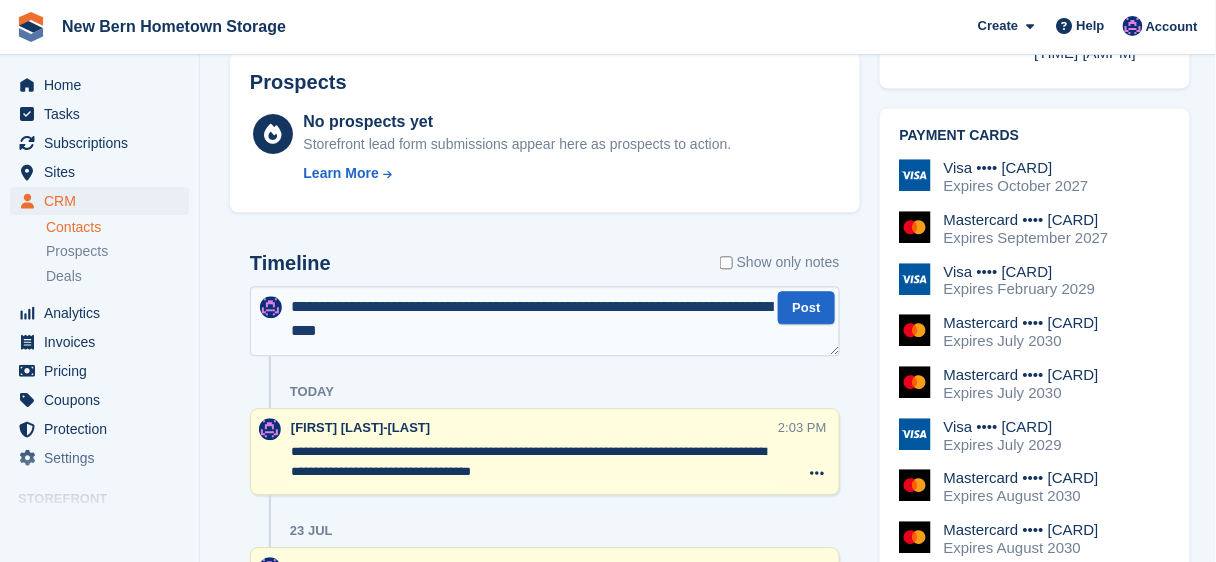 click on "**********" at bounding box center (545, 321) 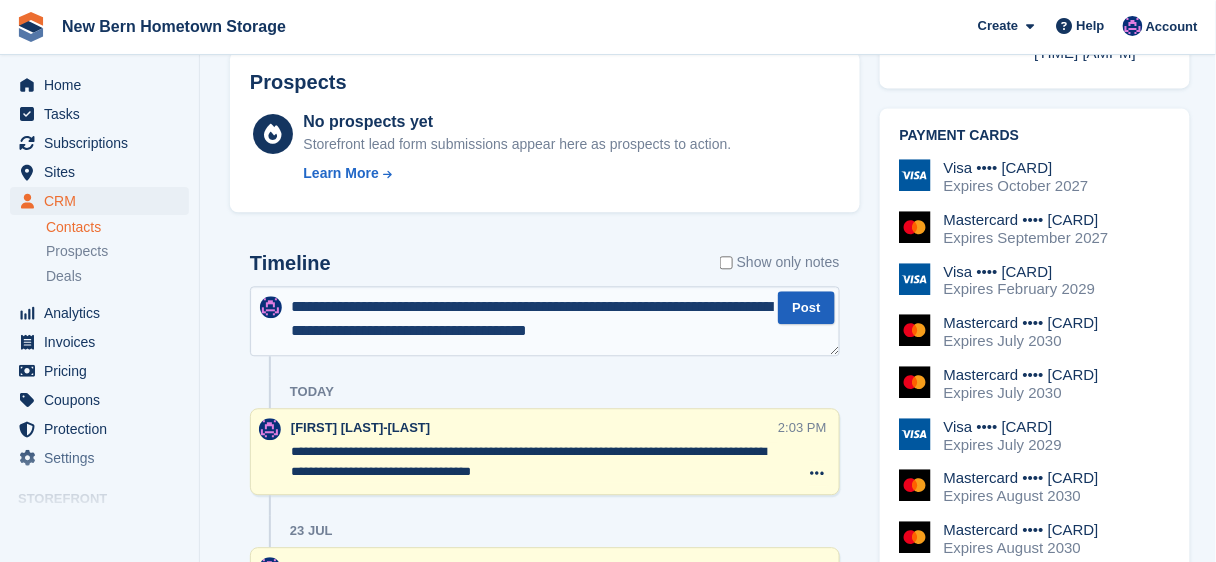 type on "**********" 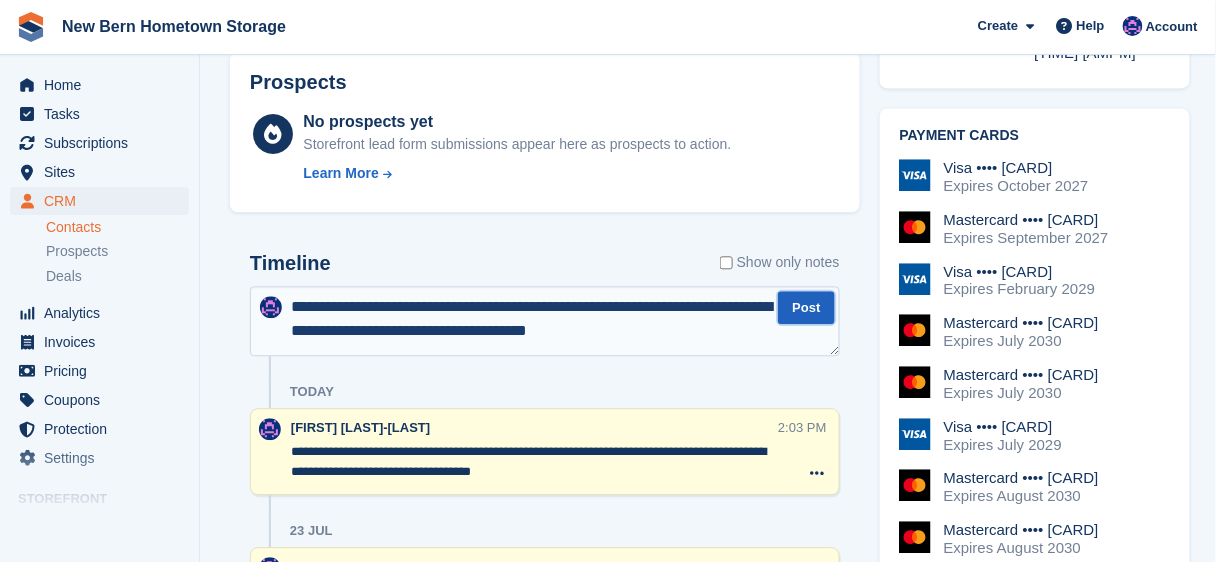 click on "Post" at bounding box center (806, 307) 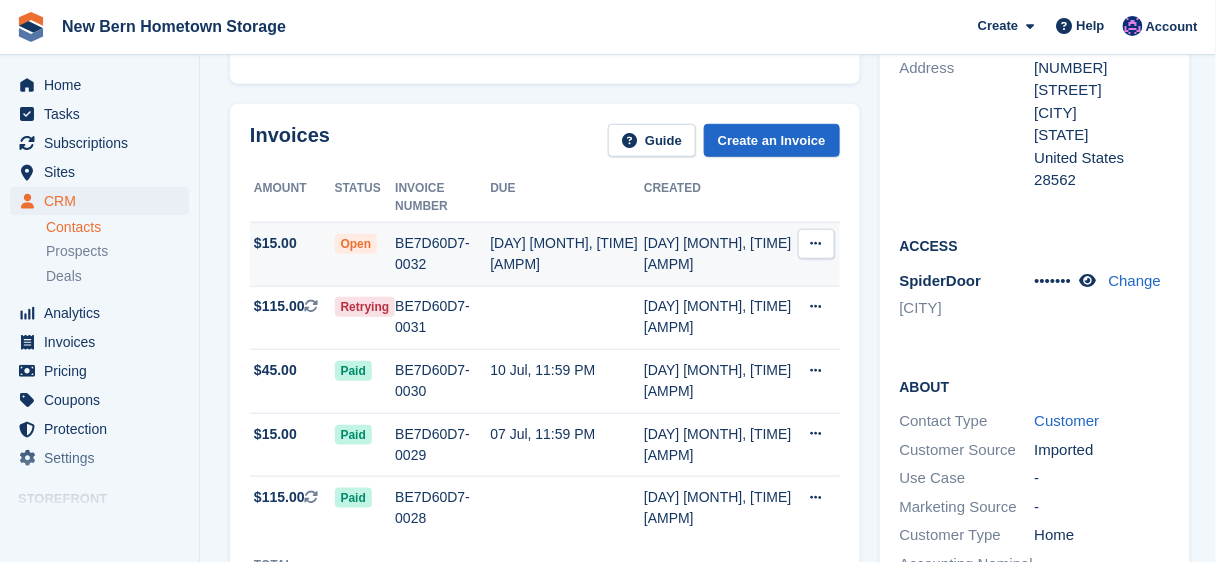 scroll, scrollTop: 240, scrollLeft: 0, axis: vertical 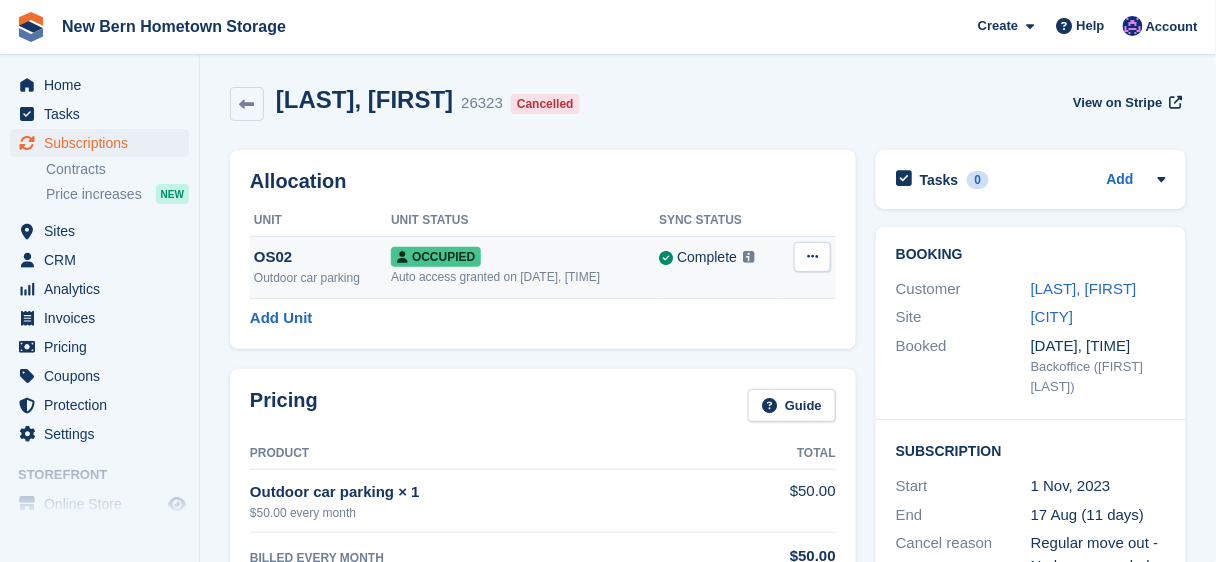 click at bounding box center (812, 256) 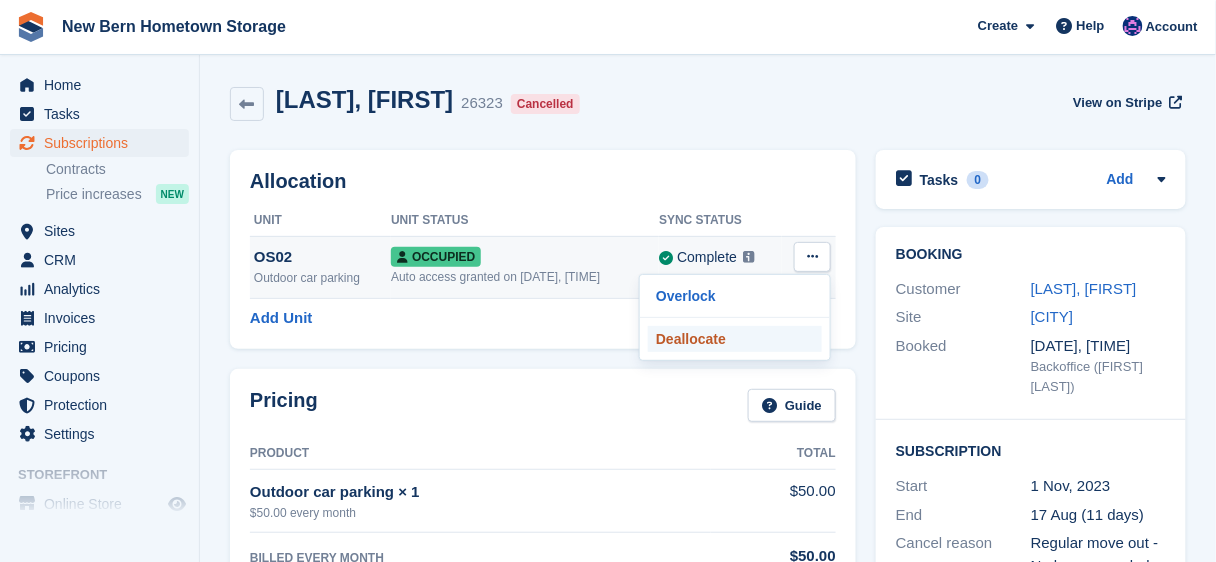 click on "Deallocate" at bounding box center (735, 339) 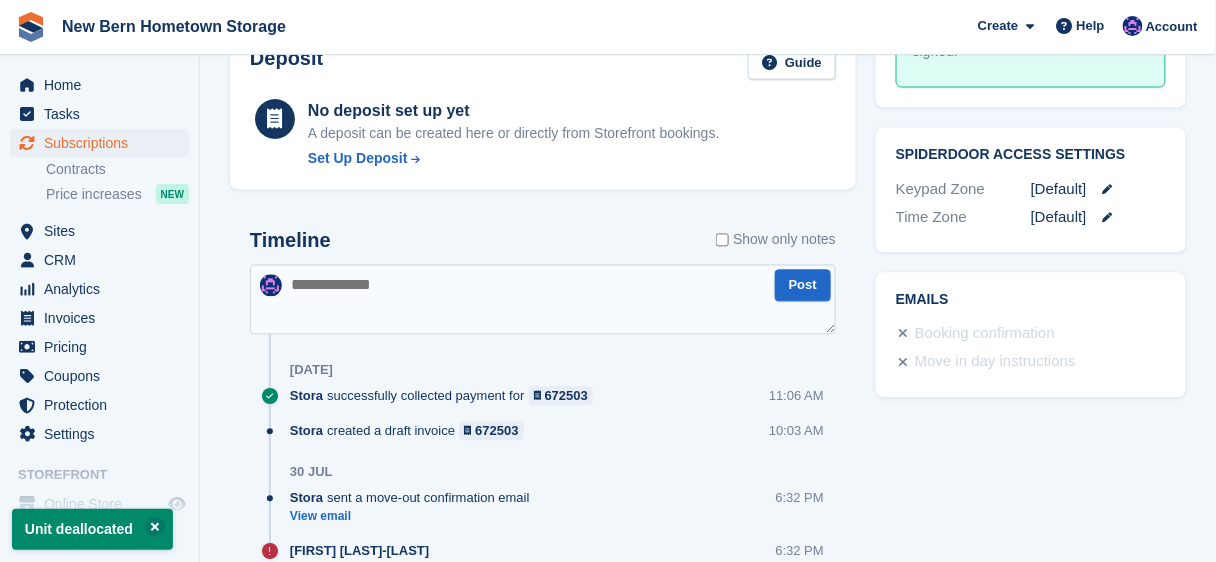 scroll, scrollTop: 960, scrollLeft: 0, axis: vertical 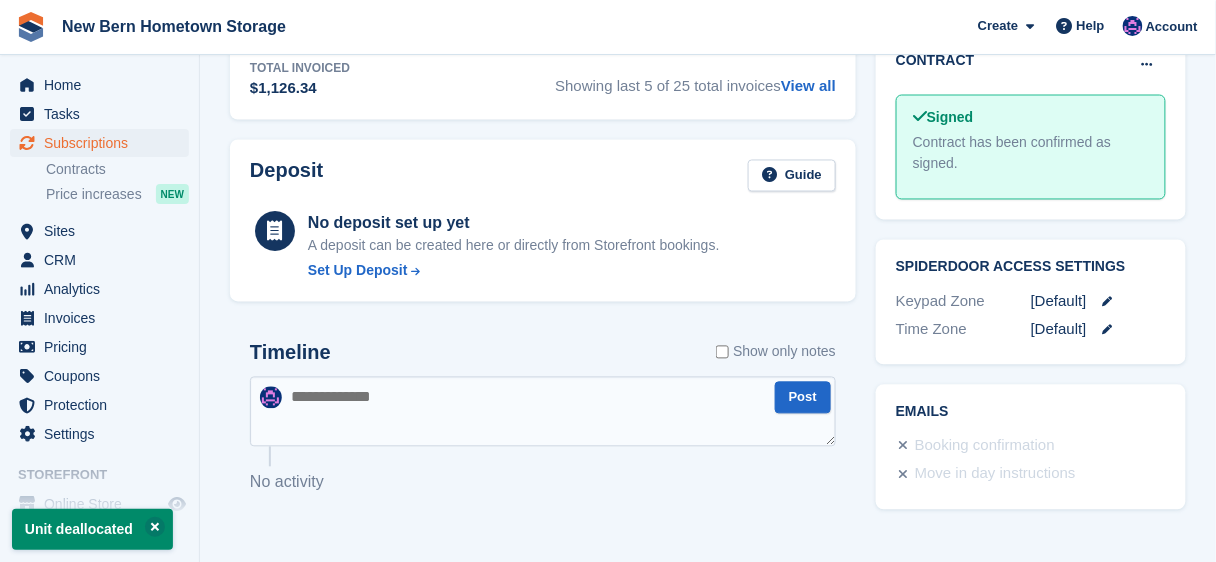 click at bounding box center [543, 412] 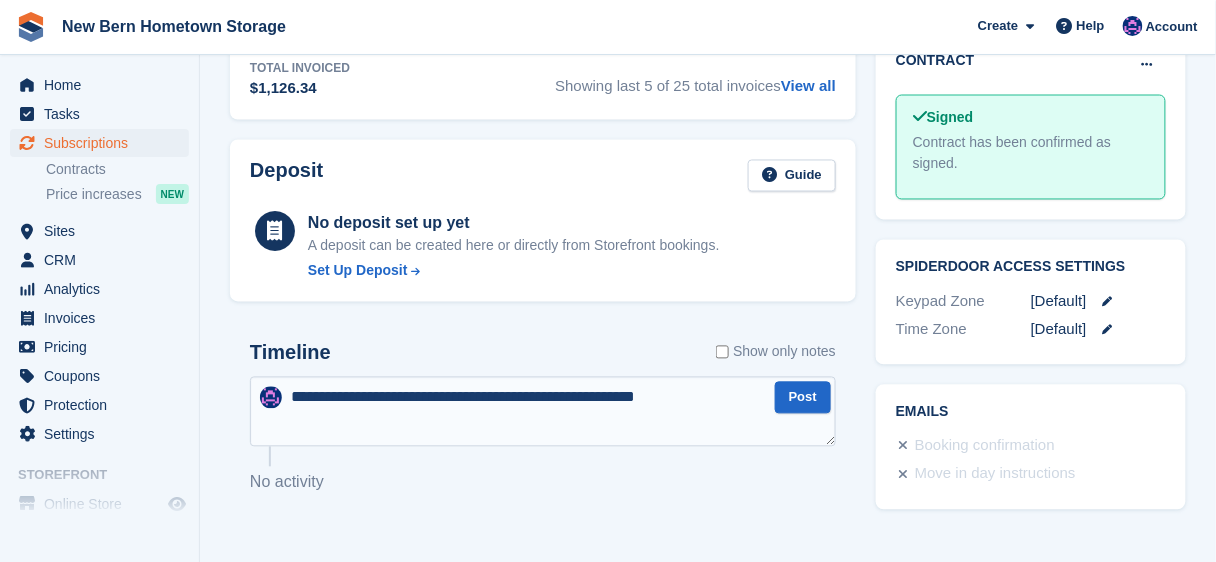 type on "**********" 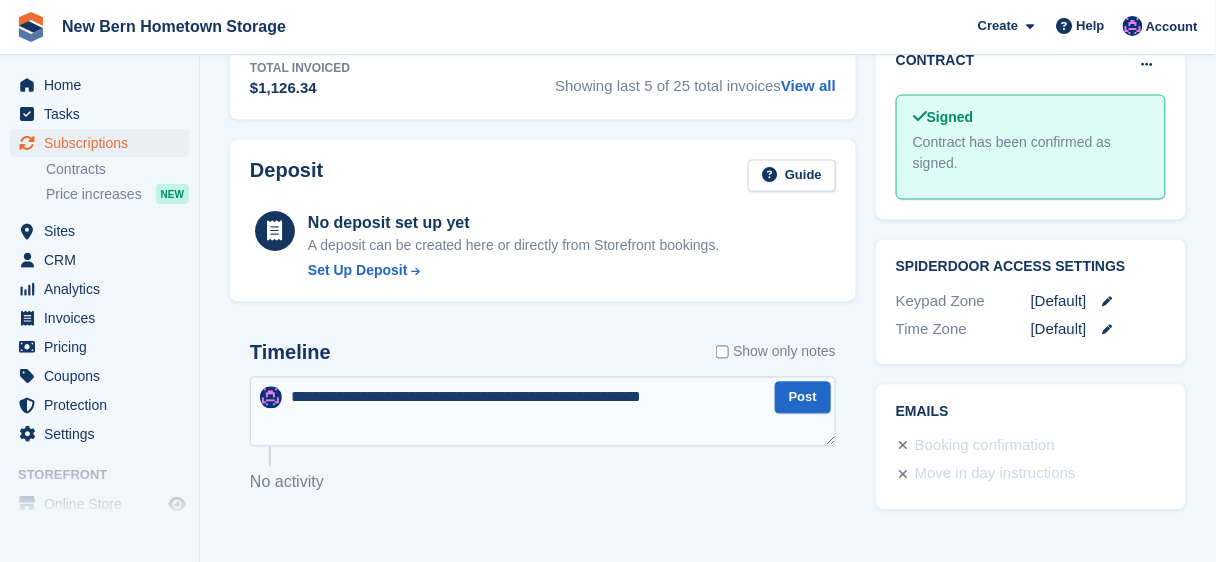 type 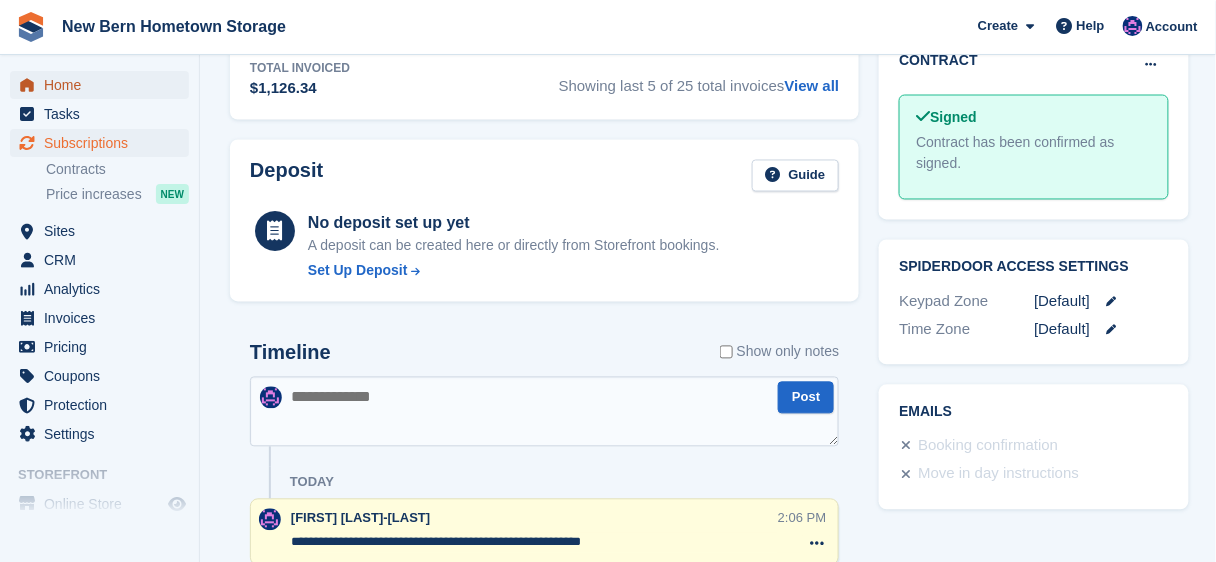 click on "Home" at bounding box center [104, 85] 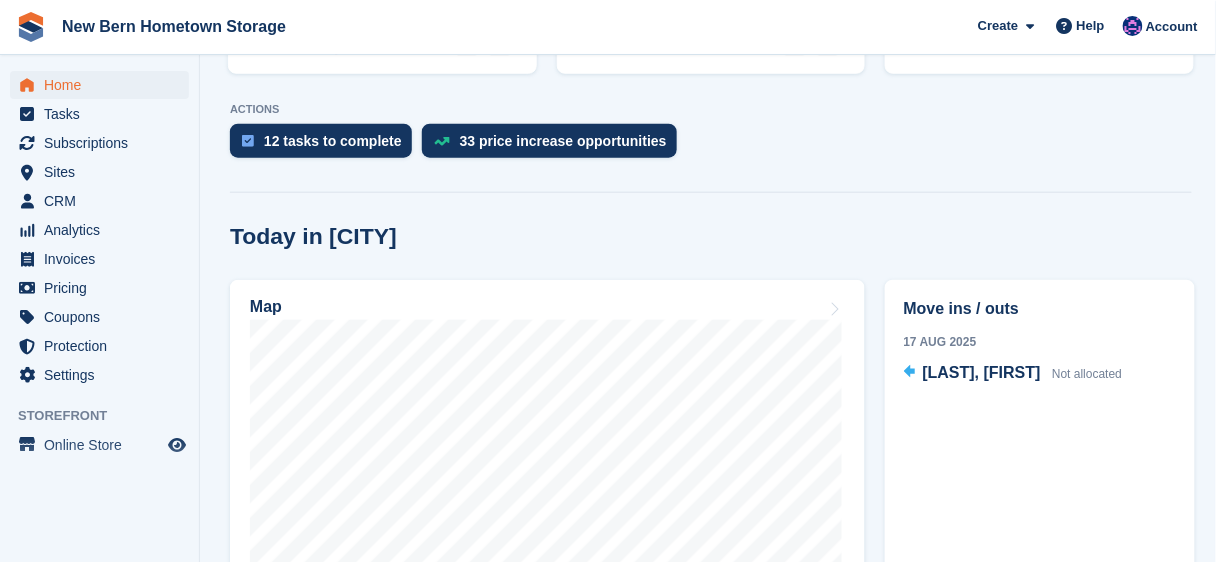 scroll, scrollTop: 480, scrollLeft: 0, axis: vertical 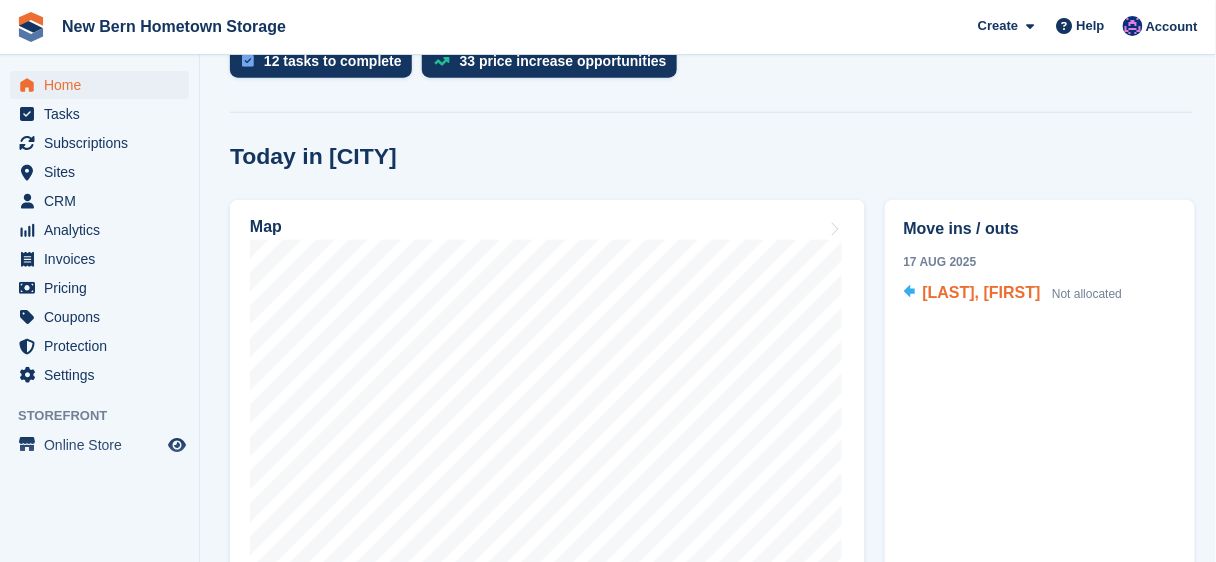 click on "[LAST], [FIRST]" at bounding box center (982, 292) 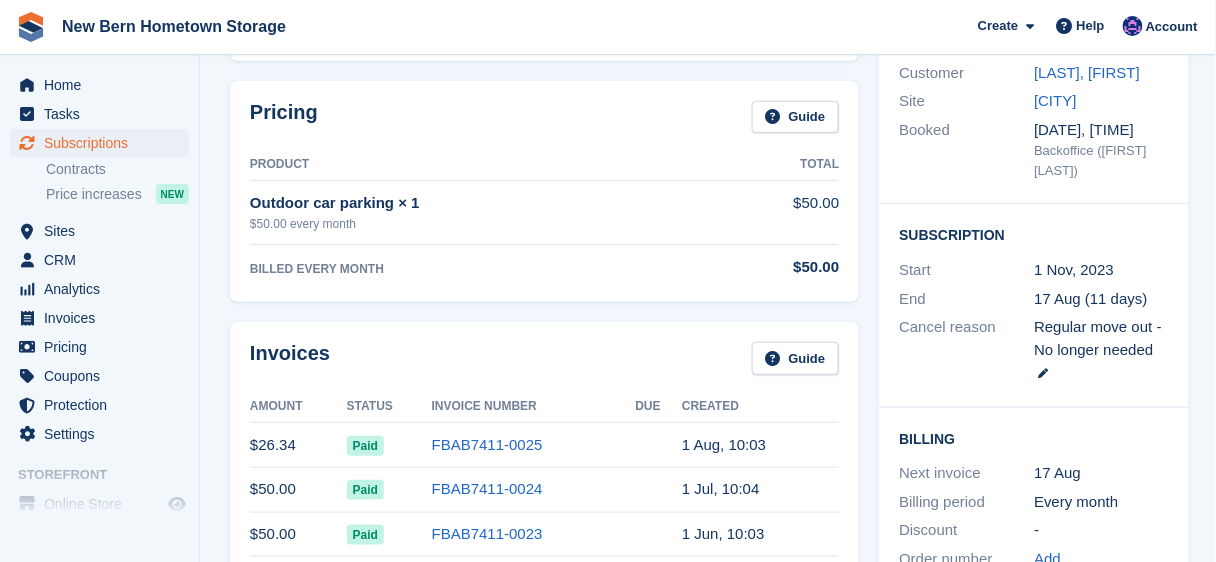 scroll, scrollTop: 0, scrollLeft: 0, axis: both 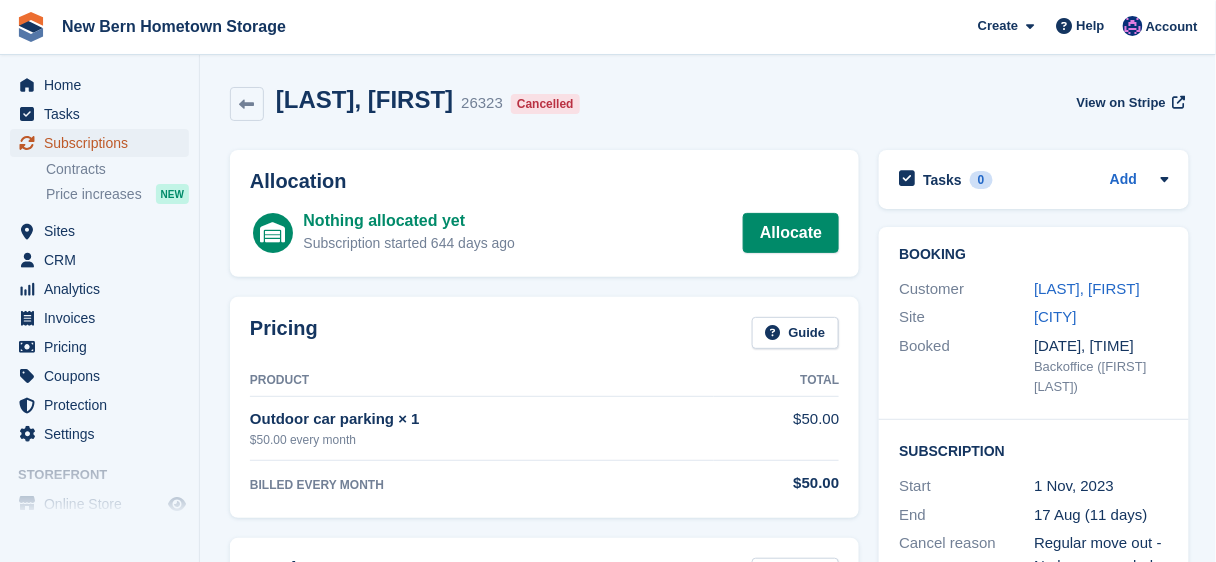 click on "Subscriptions" at bounding box center [104, 143] 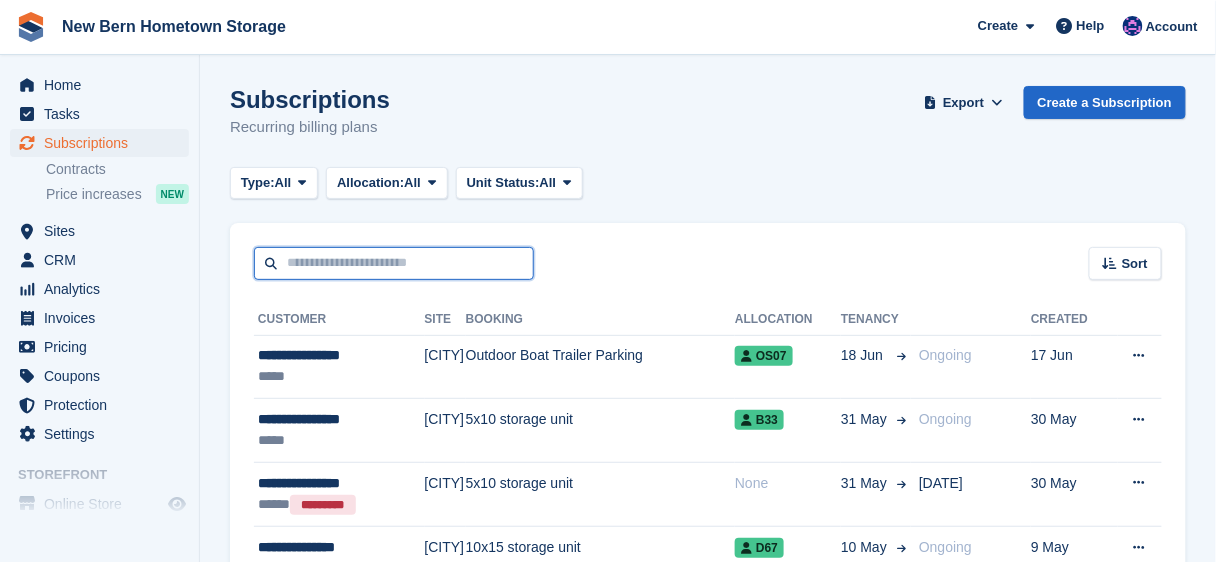 click at bounding box center [394, 263] 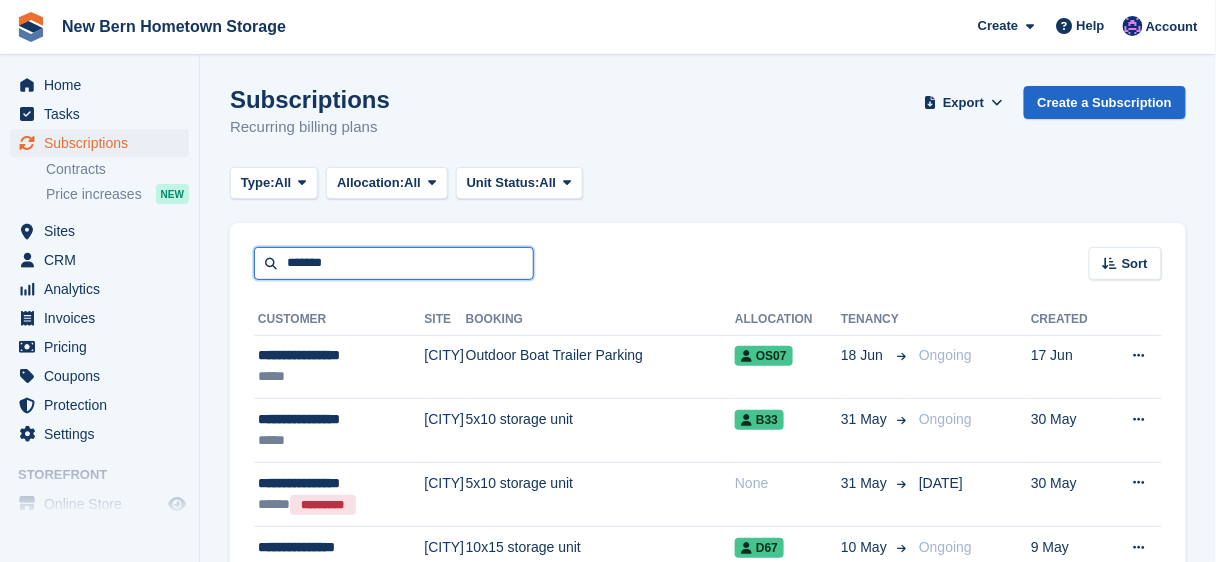 type on "*******" 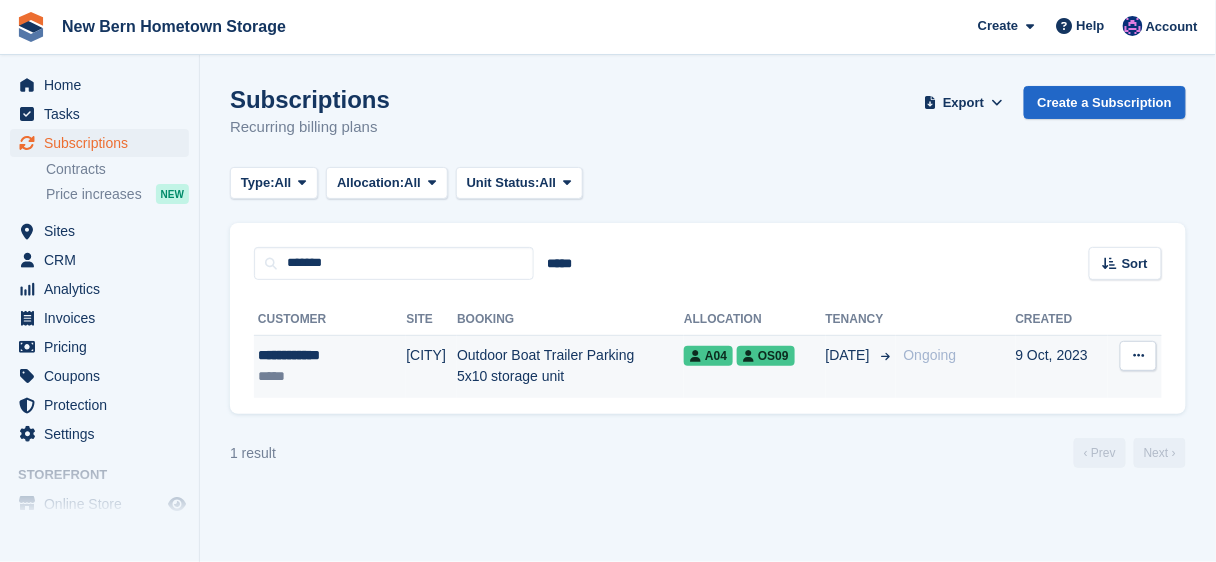 click on "Outdoor Boat Trailer Parking  5x10 storage unit" at bounding box center (570, 366) 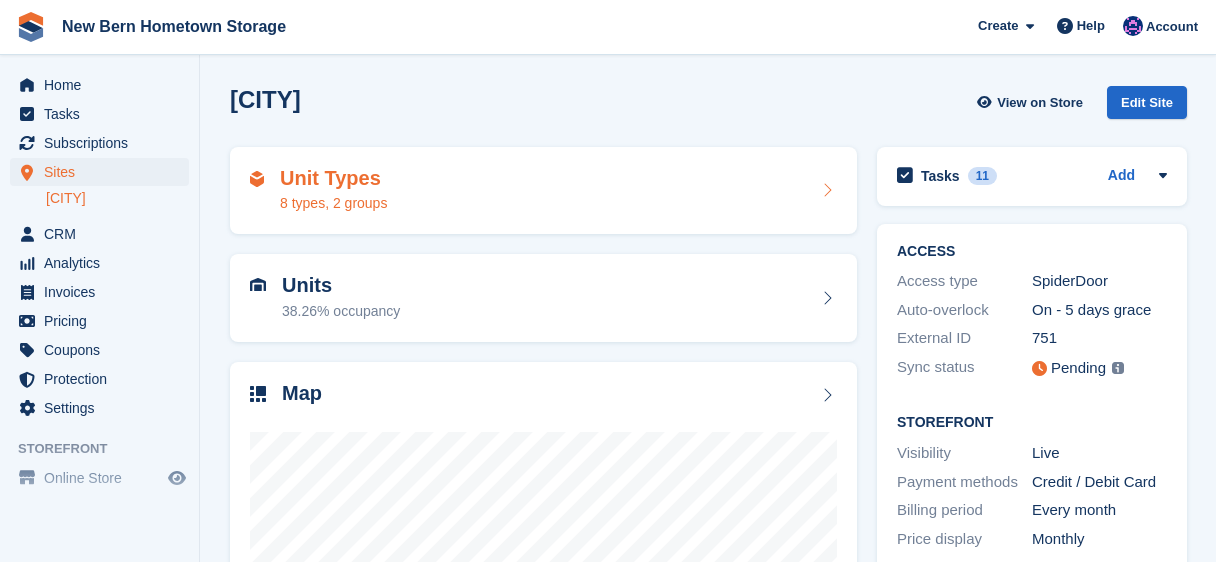 scroll, scrollTop: 0, scrollLeft: 0, axis: both 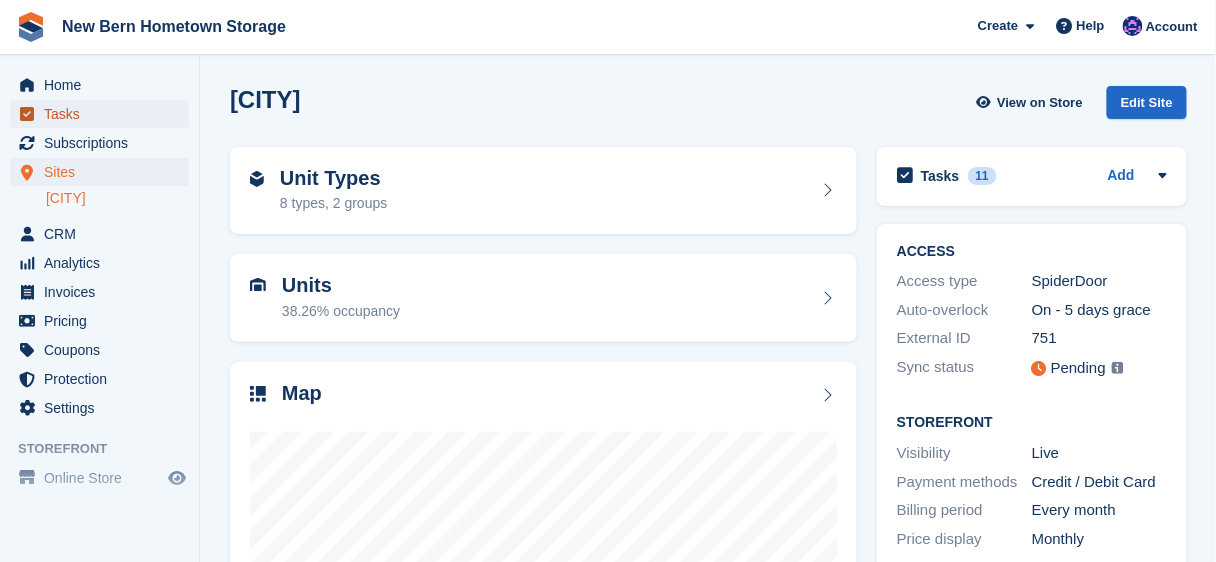 click on "Tasks" at bounding box center [104, 114] 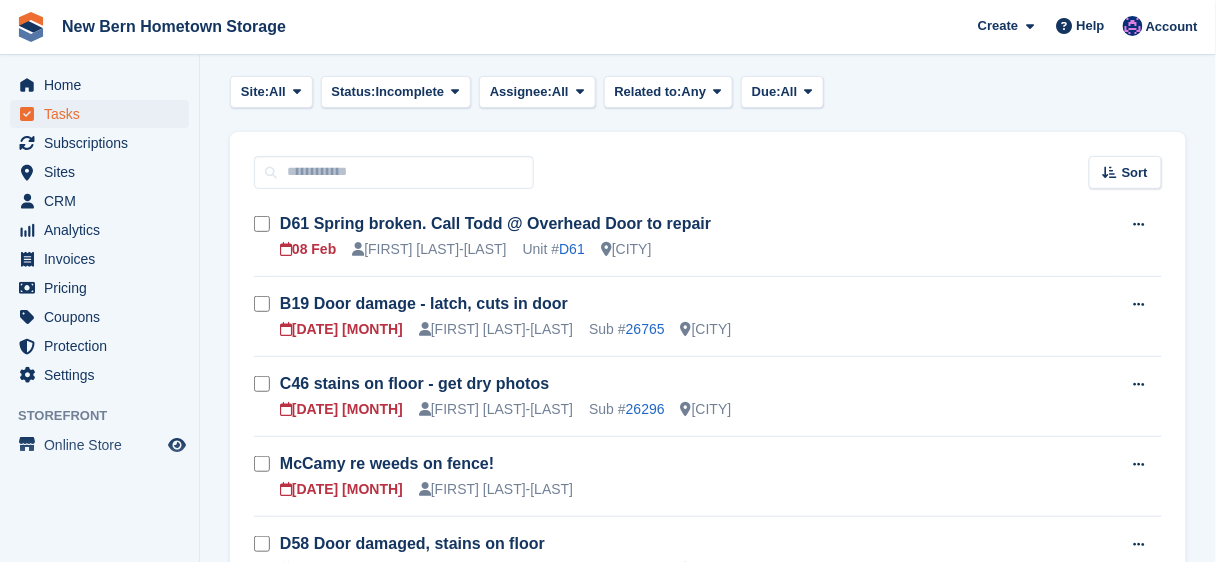 scroll, scrollTop: 0, scrollLeft: 0, axis: both 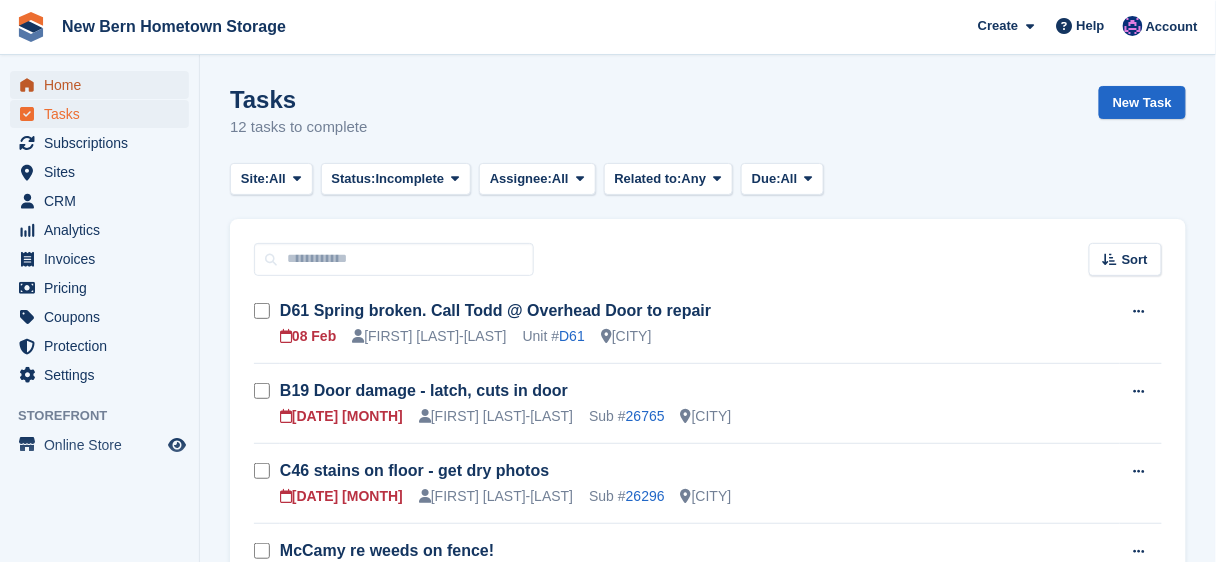 click on "Home" at bounding box center [99, 85] 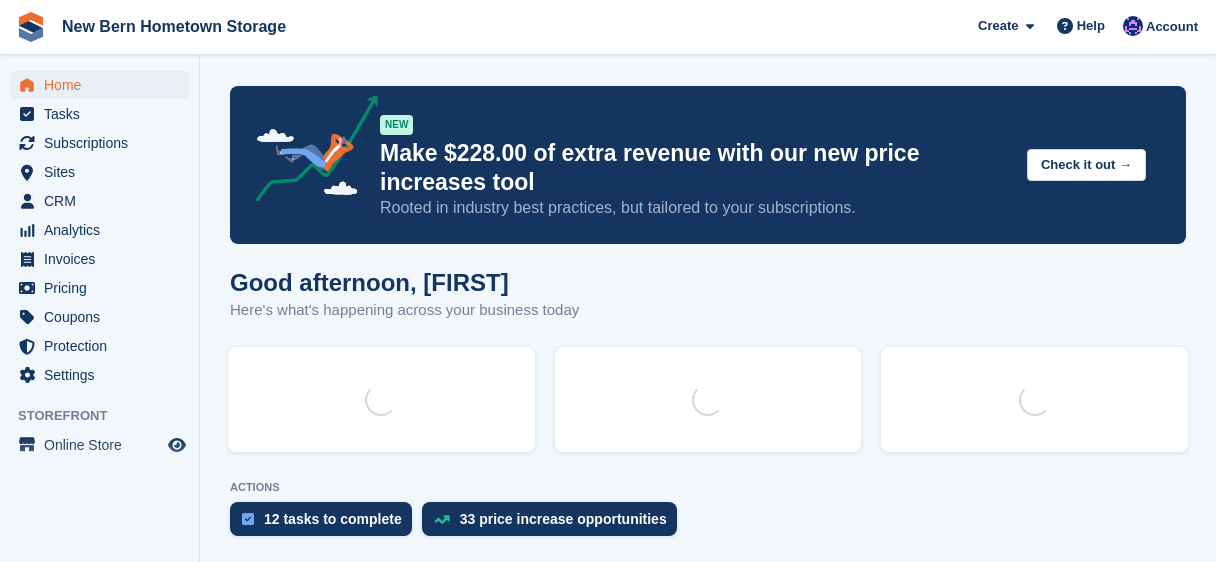 scroll, scrollTop: 0, scrollLeft: 0, axis: both 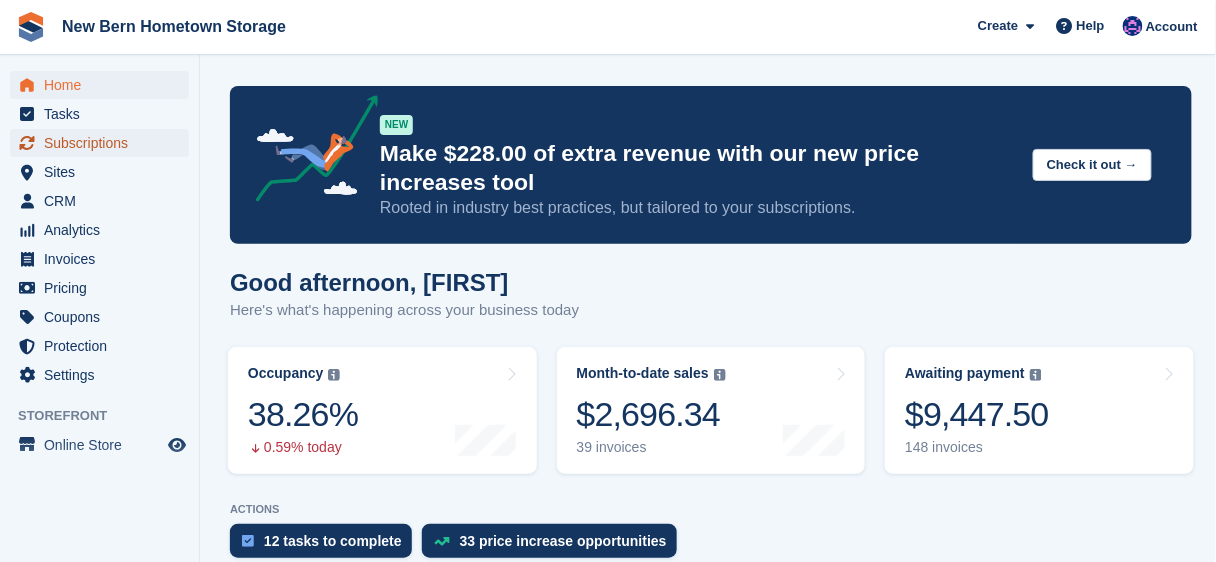 click on "Subscriptions" at bounding box center (104, 143) 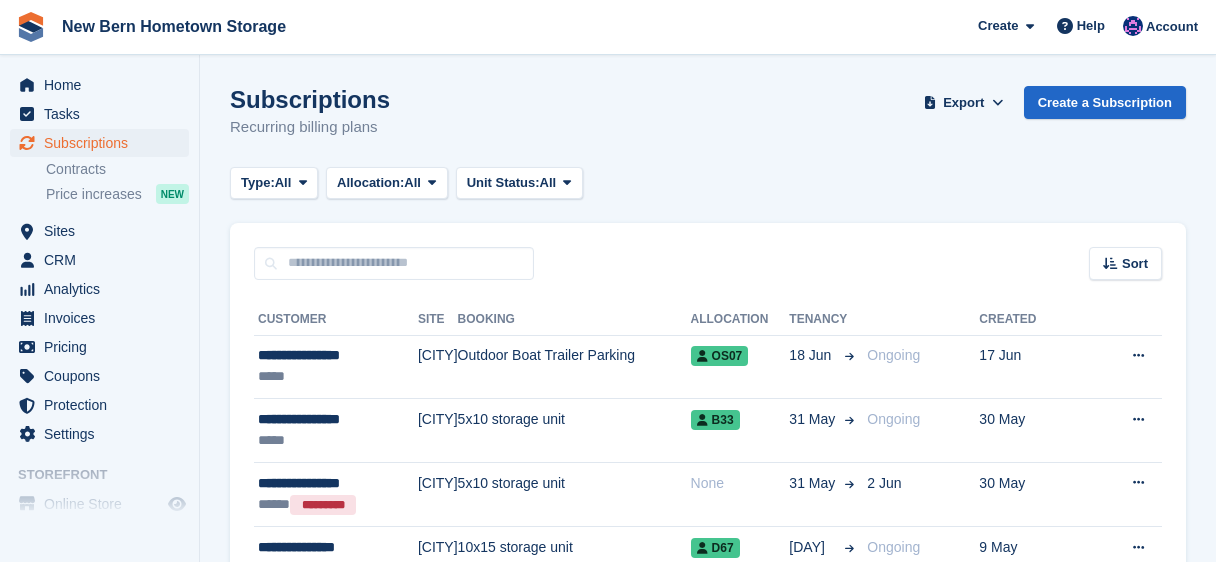 scroll, scrollTop: 0, scrollLeft: 0, axis: both 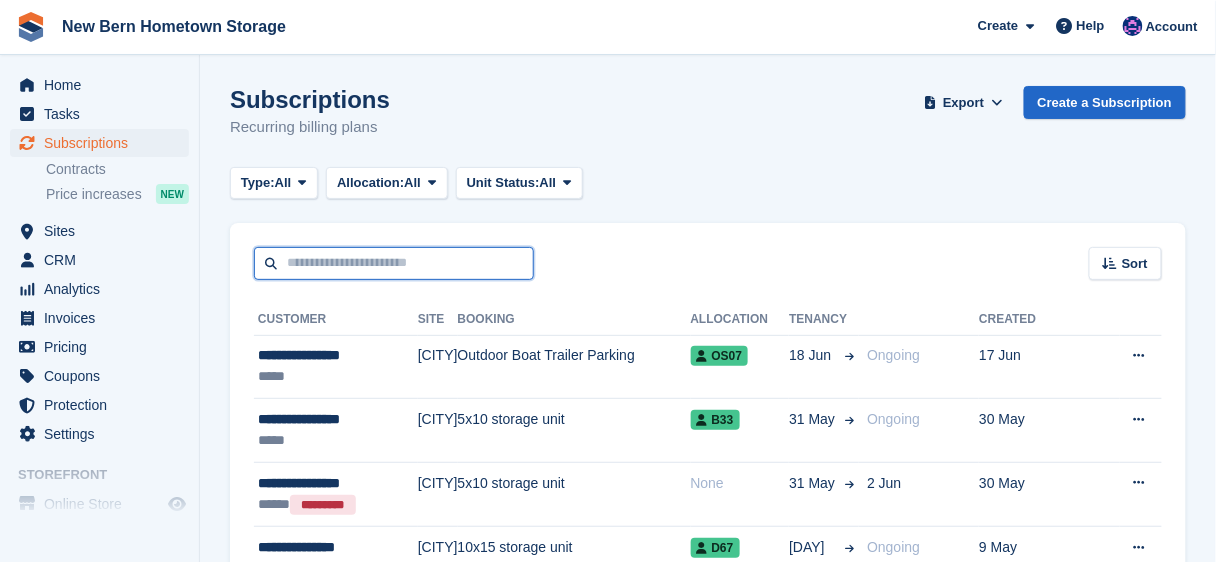 click at bounding box center (394, 263) 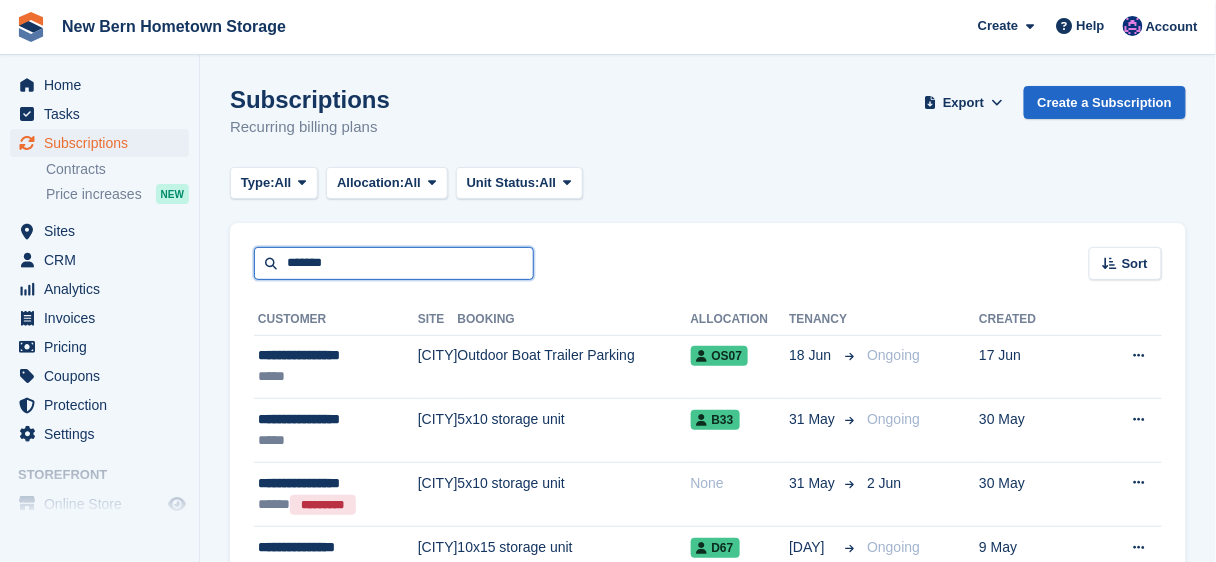 type on "*******" 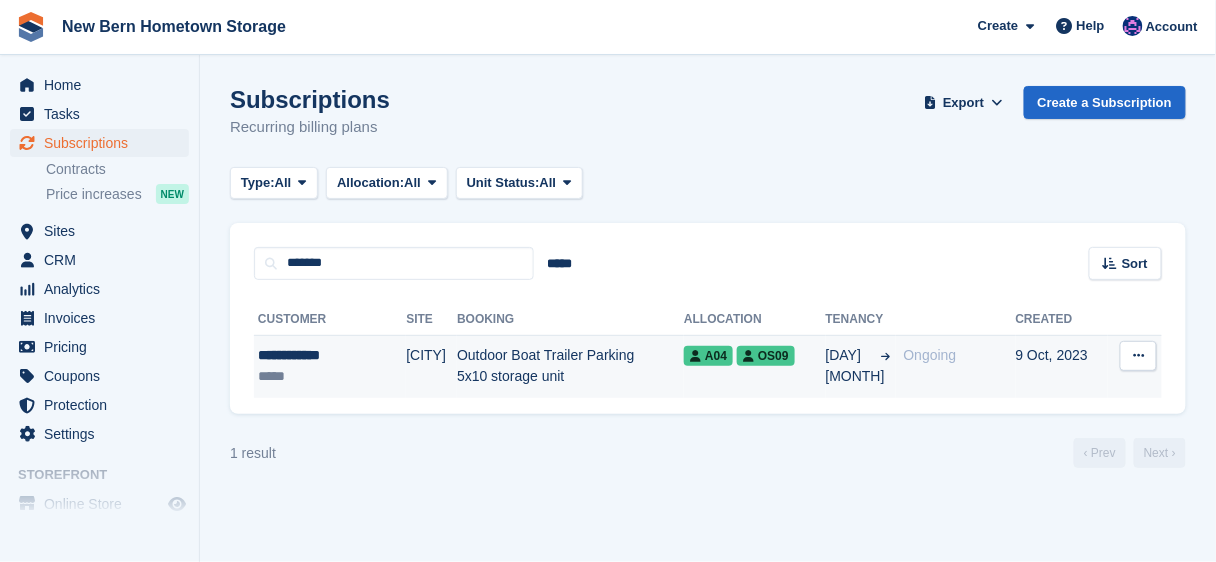 click on "Outdoor Boat Trailer Parking  5x10 storage unit" at bounding box center [570, 366] 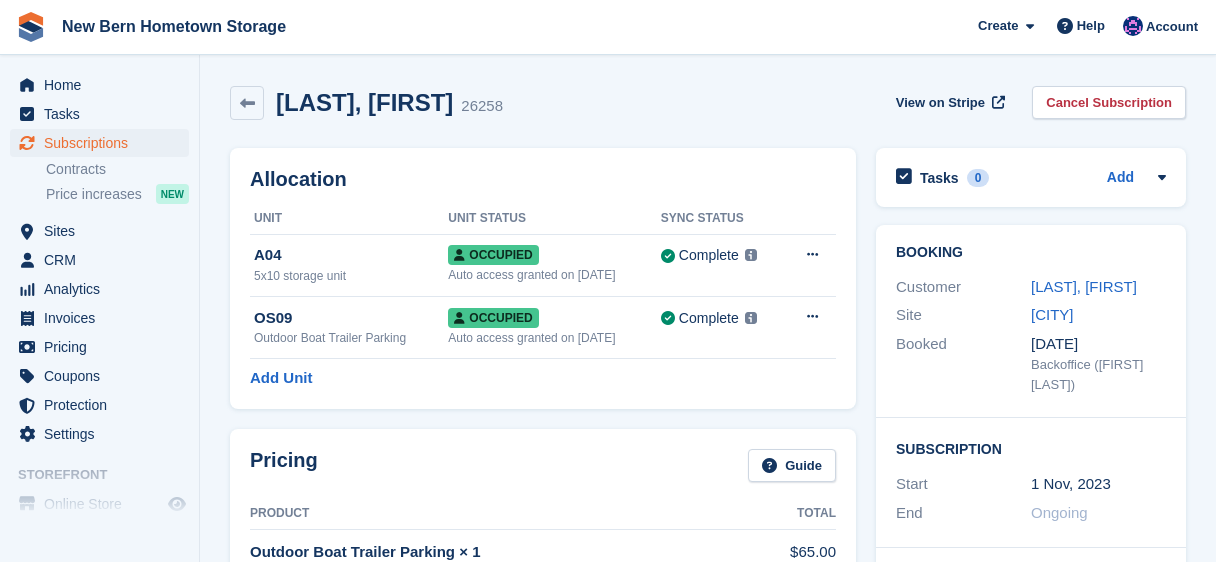 scroll, scrollTop: 0, scrollLeft: 0, axis: both 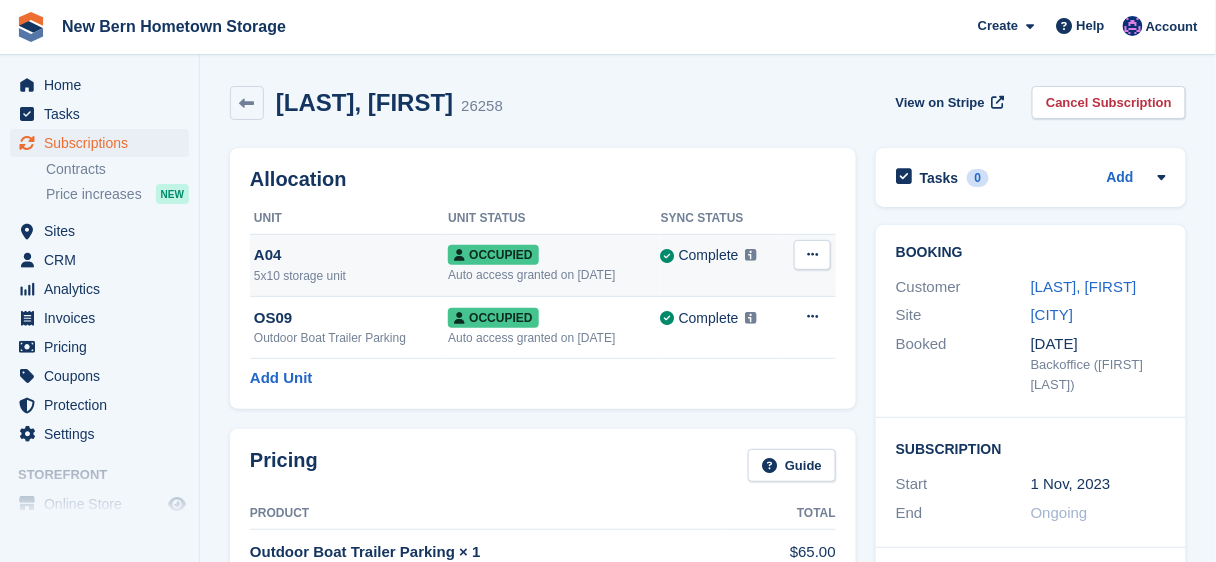 click on "Auto access granted on [DATE]" at bounding box center [554, 275] 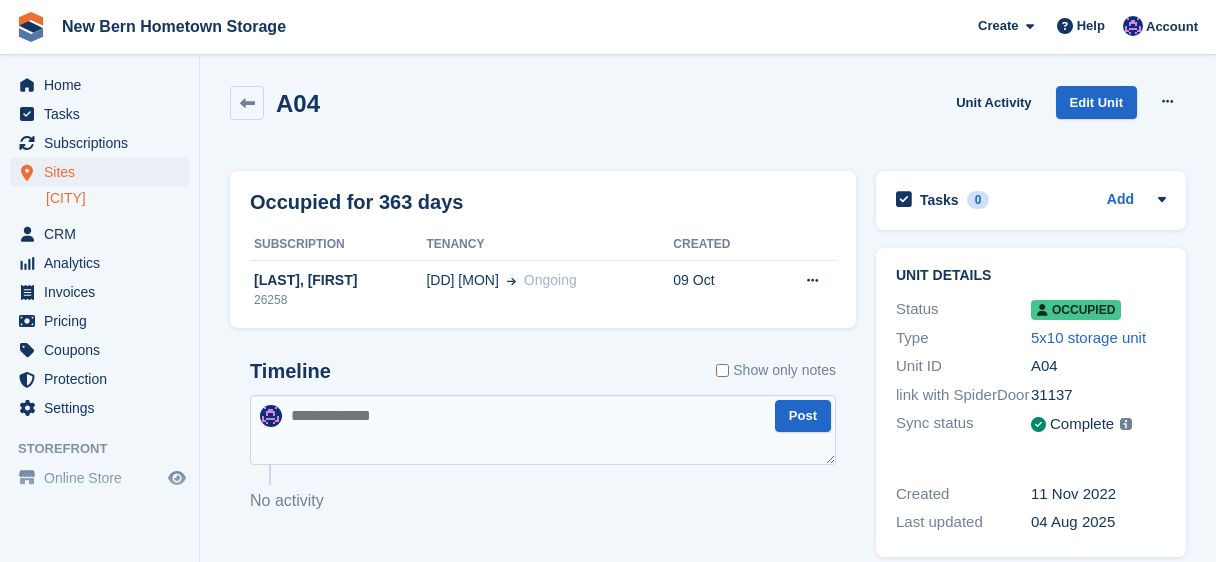 scroll, scrollTop: 0, scrollLeft: 0, axis: both 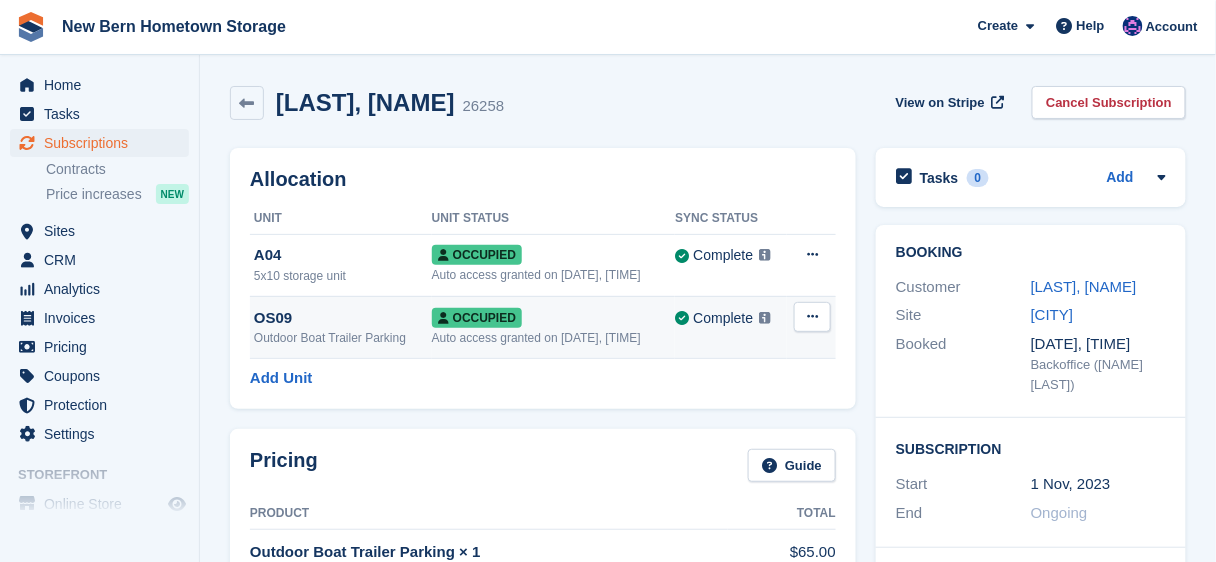click on "Auto access granted on 25th Oct, 2023, 10:13 AM" at bounding box center [554, 338] 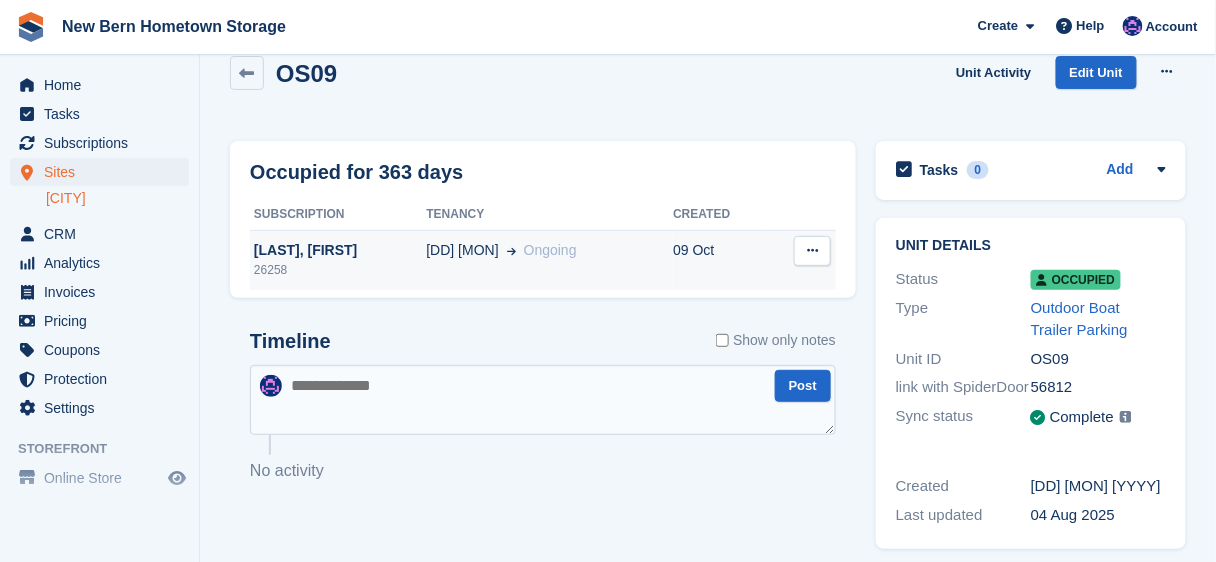 scroll, scrollTop: 0, scrollLeft: 0, axis: both 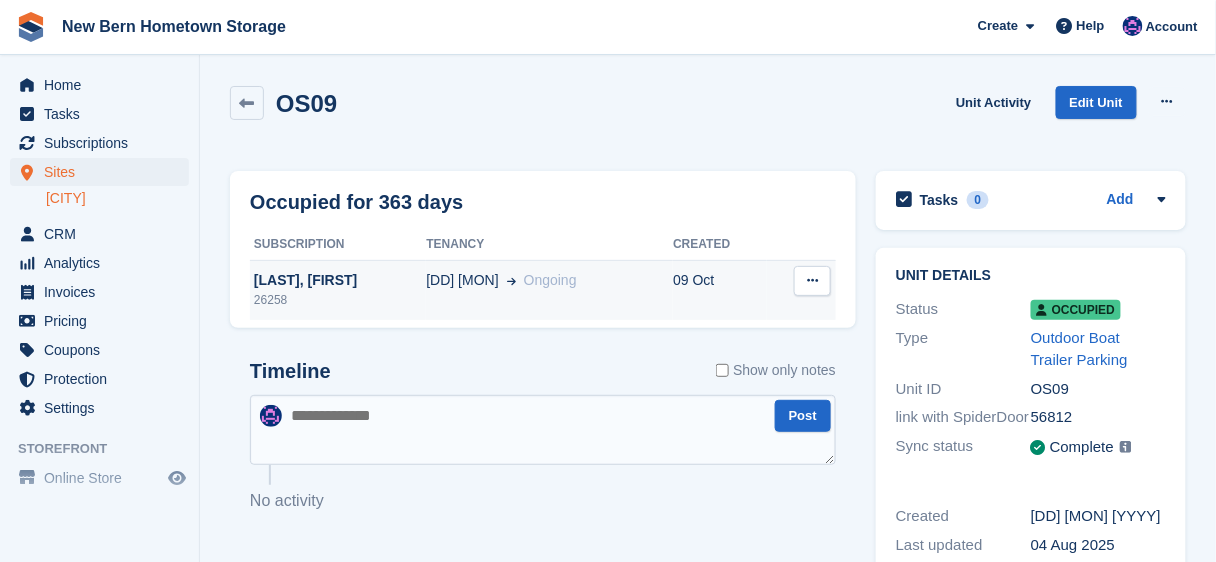 click at bounding box center (812, 280) 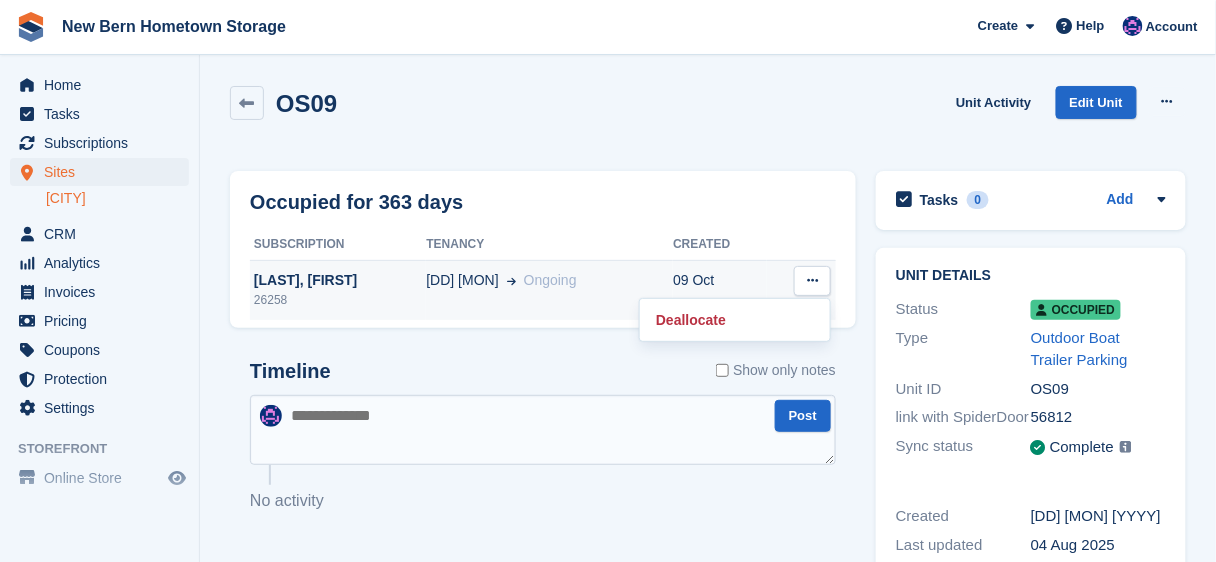 click on "Ongoing" at bounding box center [550, 280] 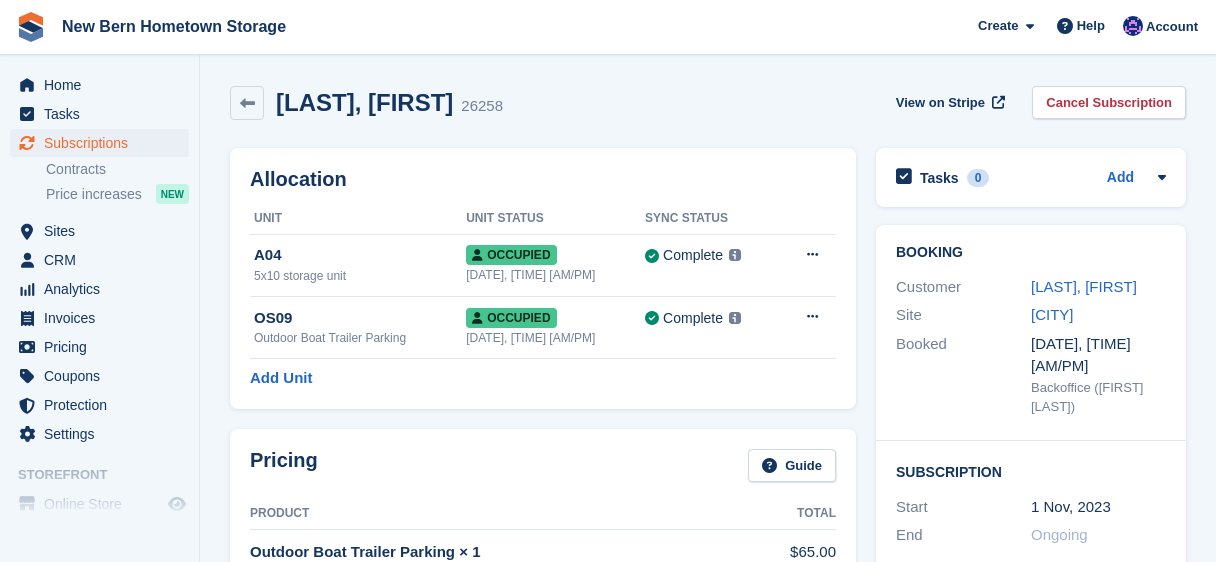 scroll, scrollTop: 0, scrollLeft: 0, axis: both 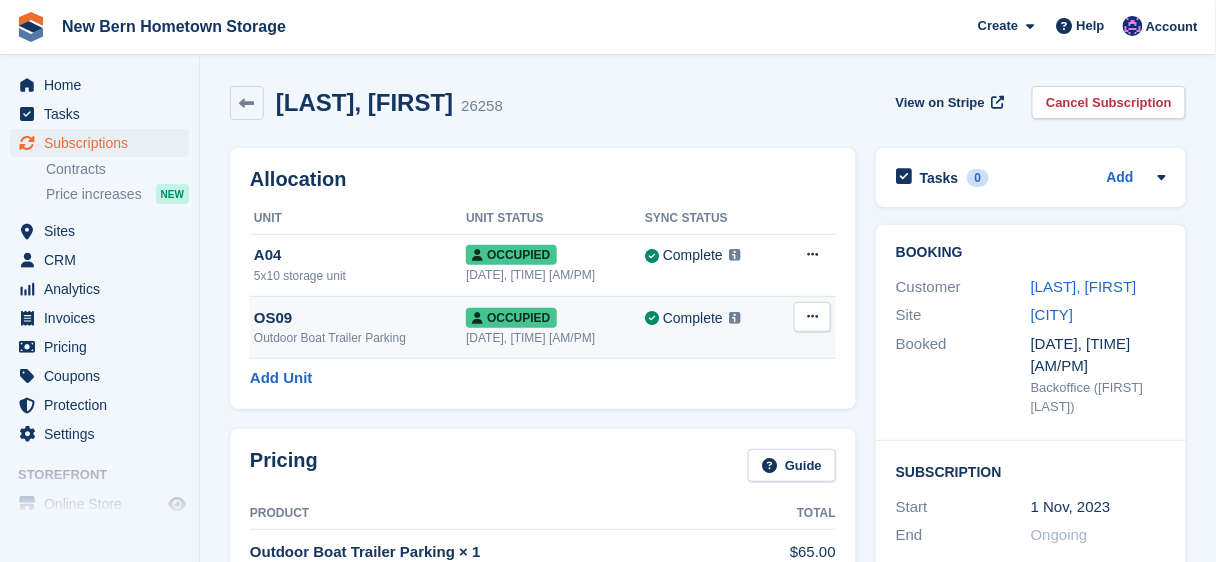 click at bounding box center [812, 316] 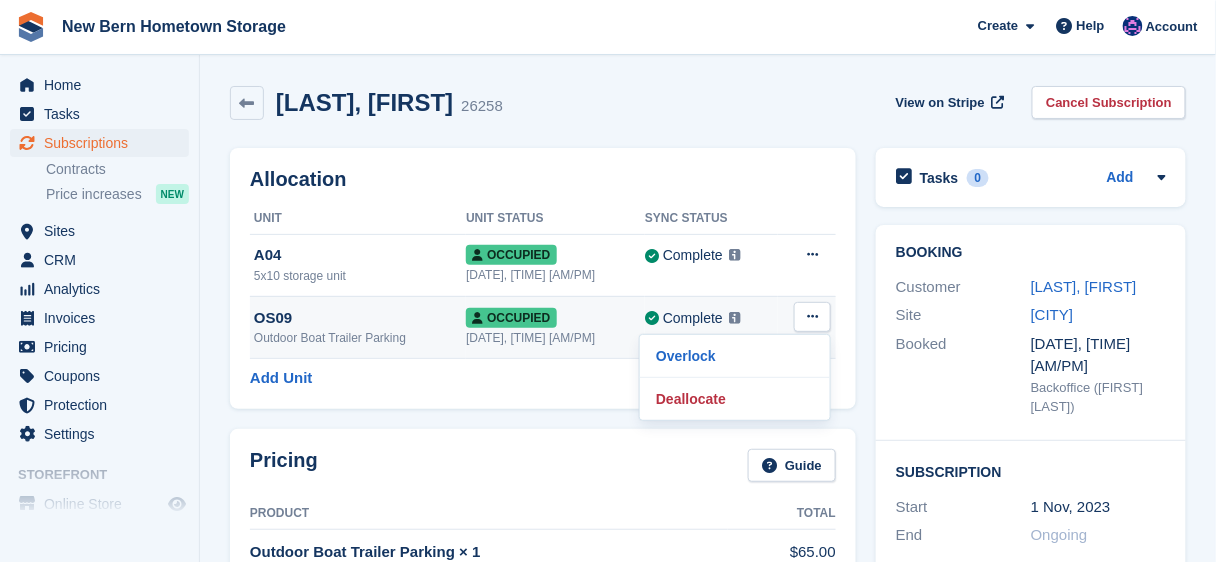 click on "OS09" at bounding box center (360, 318) 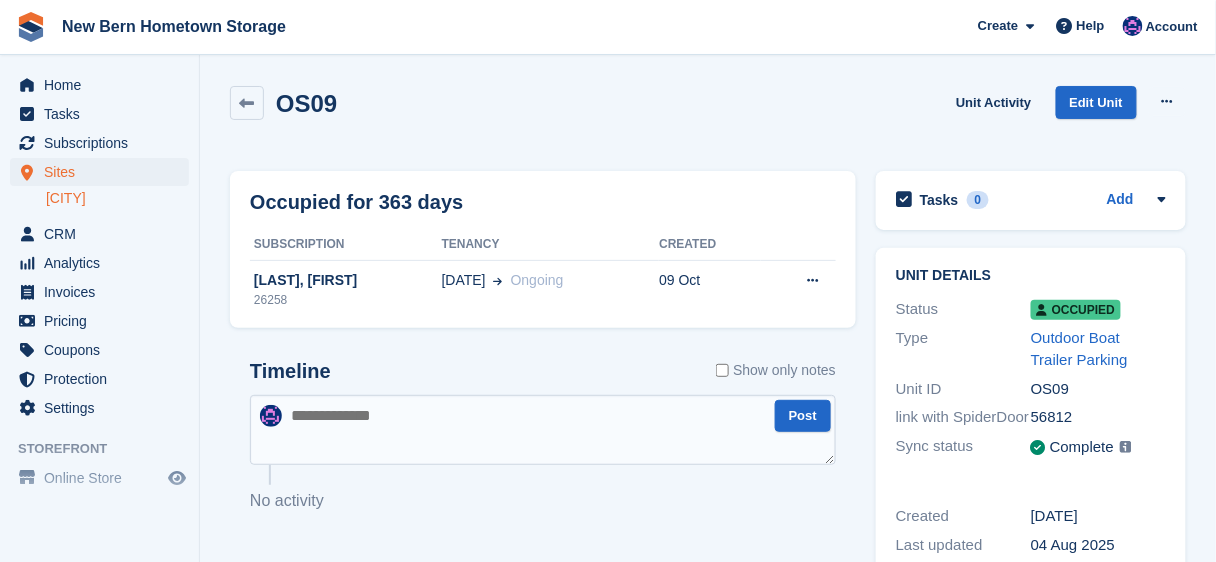 scroll, scrollTop: 64, scrollLeft: 0, axis: vertical 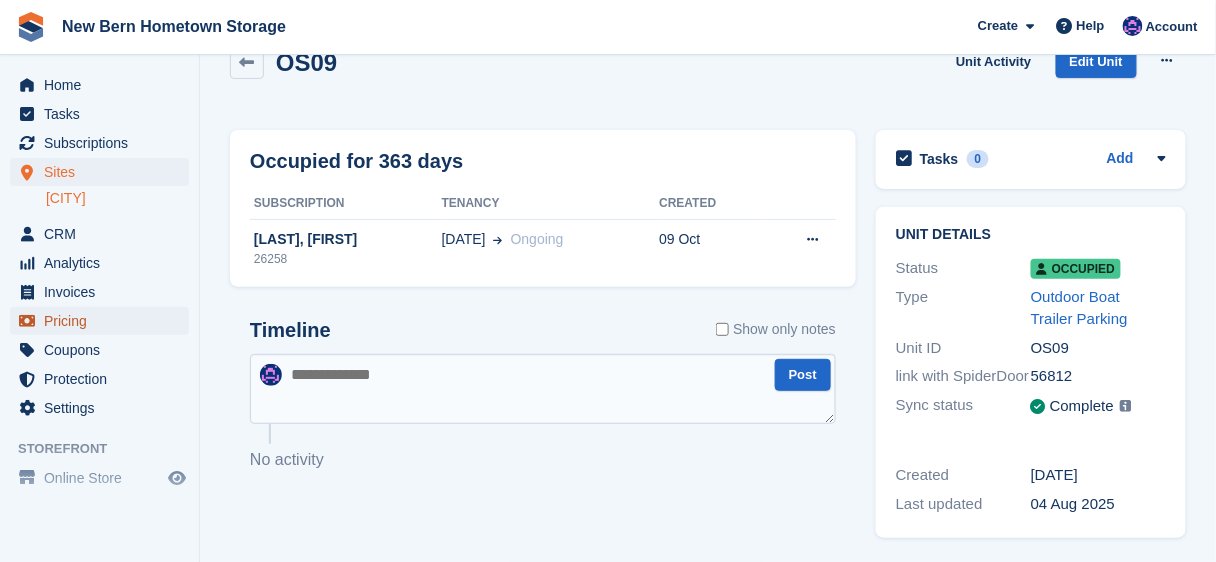 click on "Pricing" at bounding box center [104, 321] 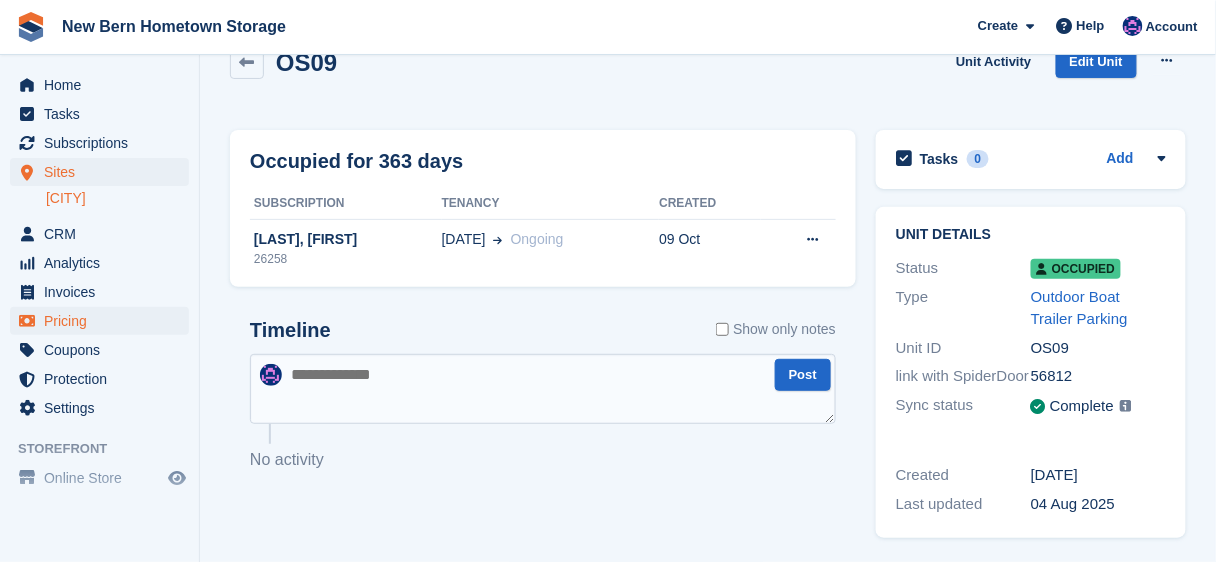 scroll, scrollTop: 0, scrollLeft: 0, axis: both 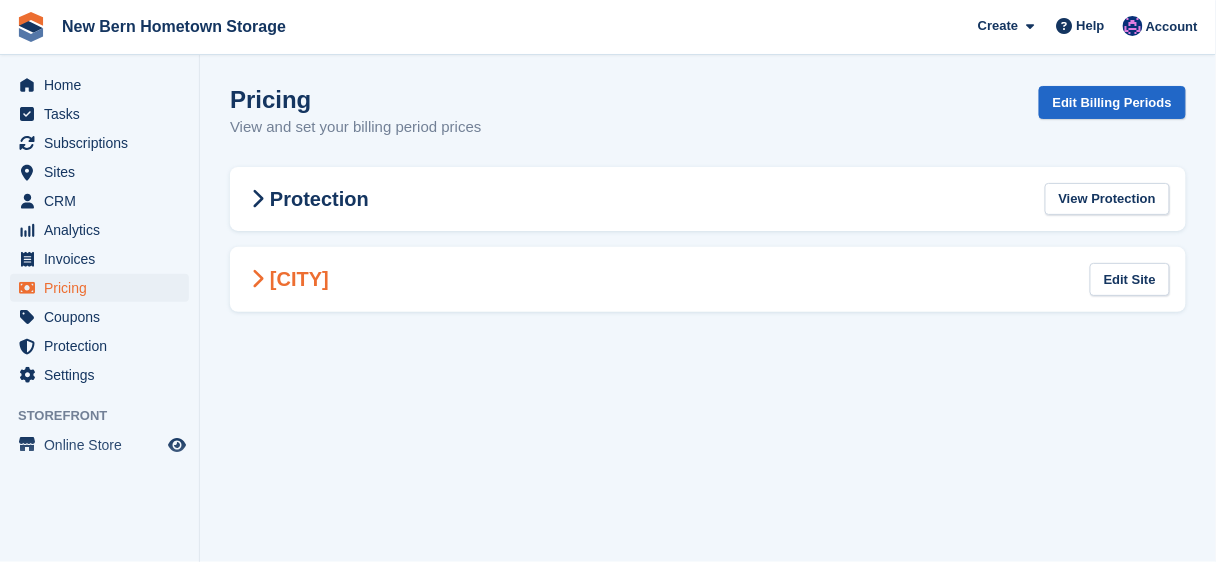 click on "[CITY]" at bounding box center (287, 279) 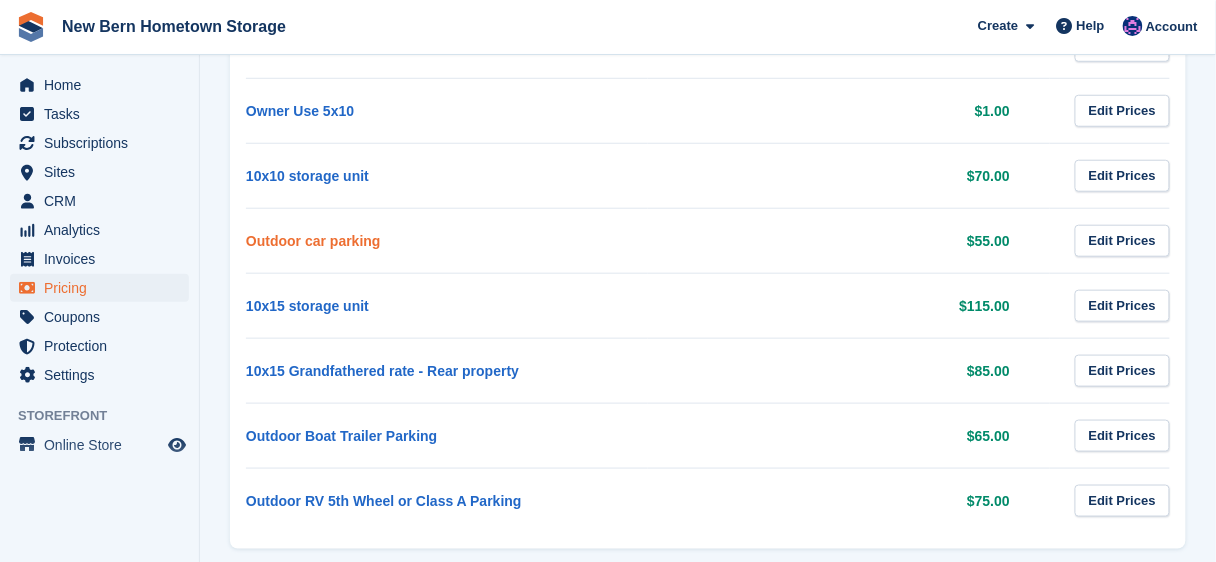 scroll, scrollTop: 391, scrollLeft: 0, axis: vertical 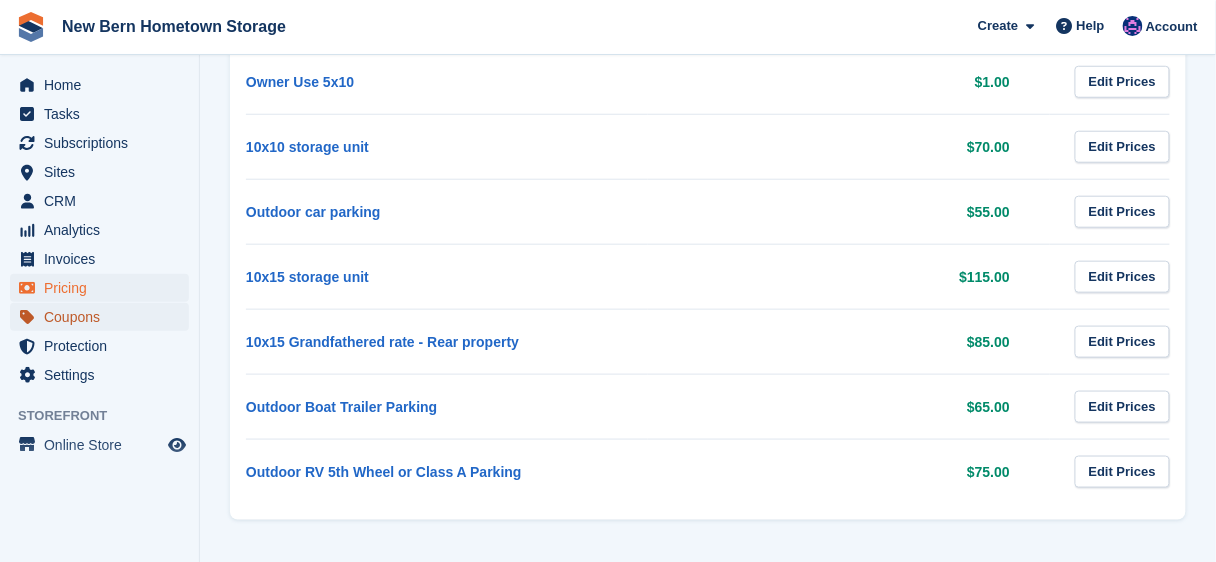 click on "Coupons" at bounding box center [104, 317] 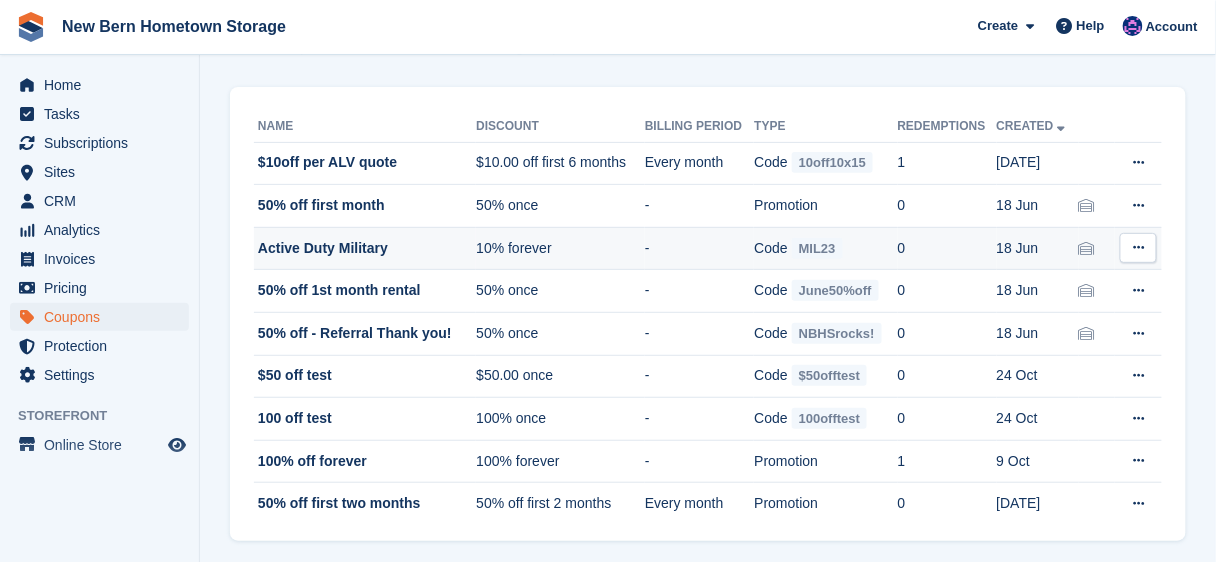 scroll, scrollTop: 97, scrollLeft: 0, axis: vertical 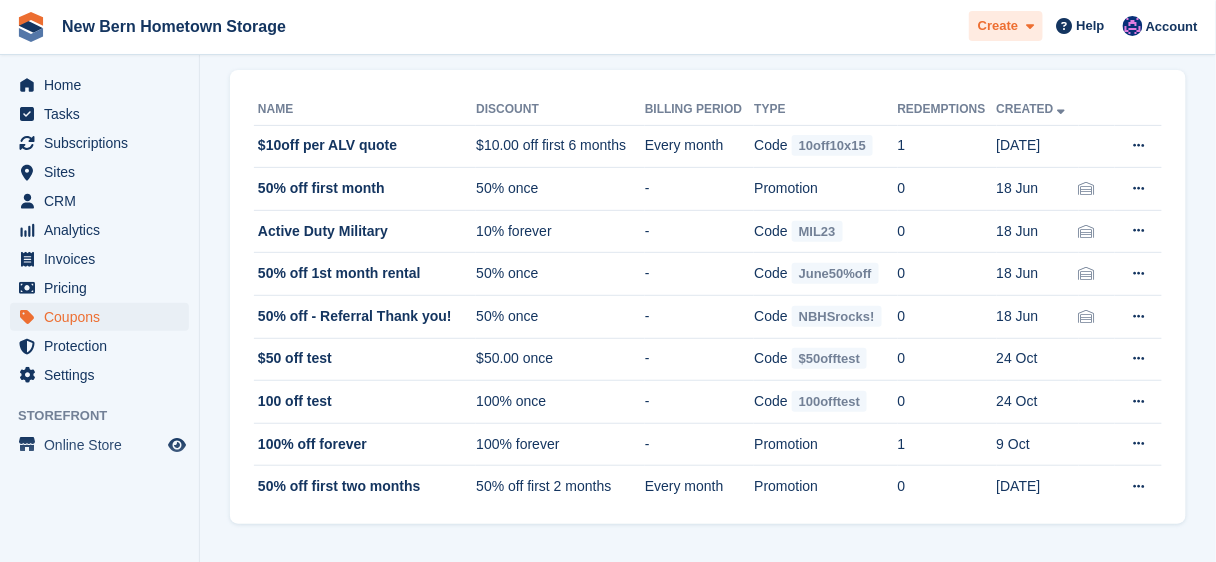 click at bounding box center (1030, 26) 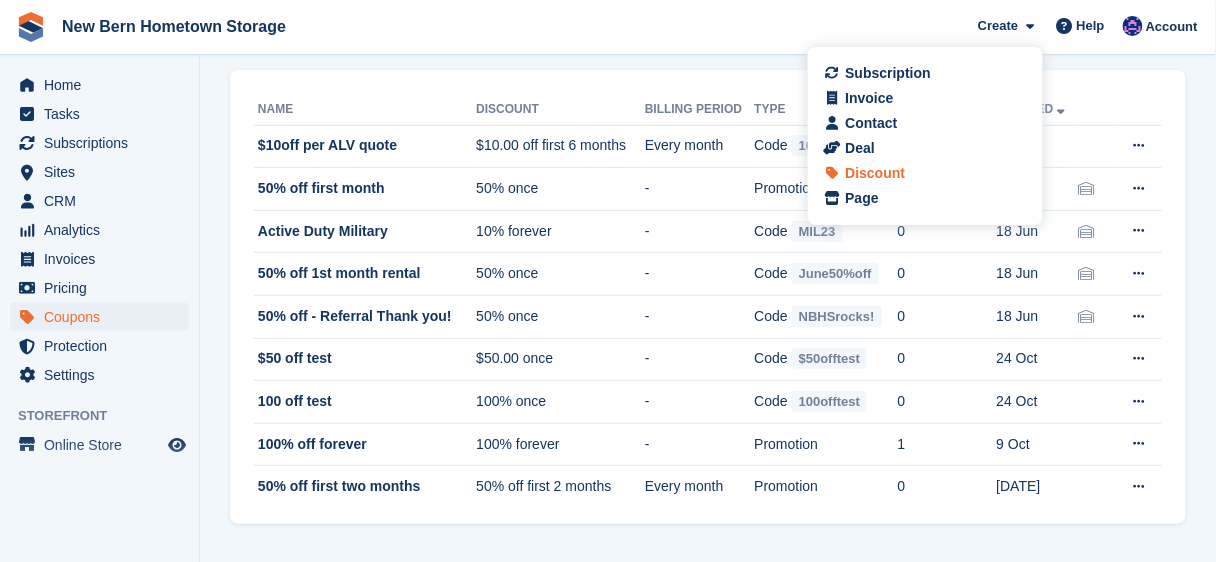 click on "Discount" at bounding box center (875, 173) 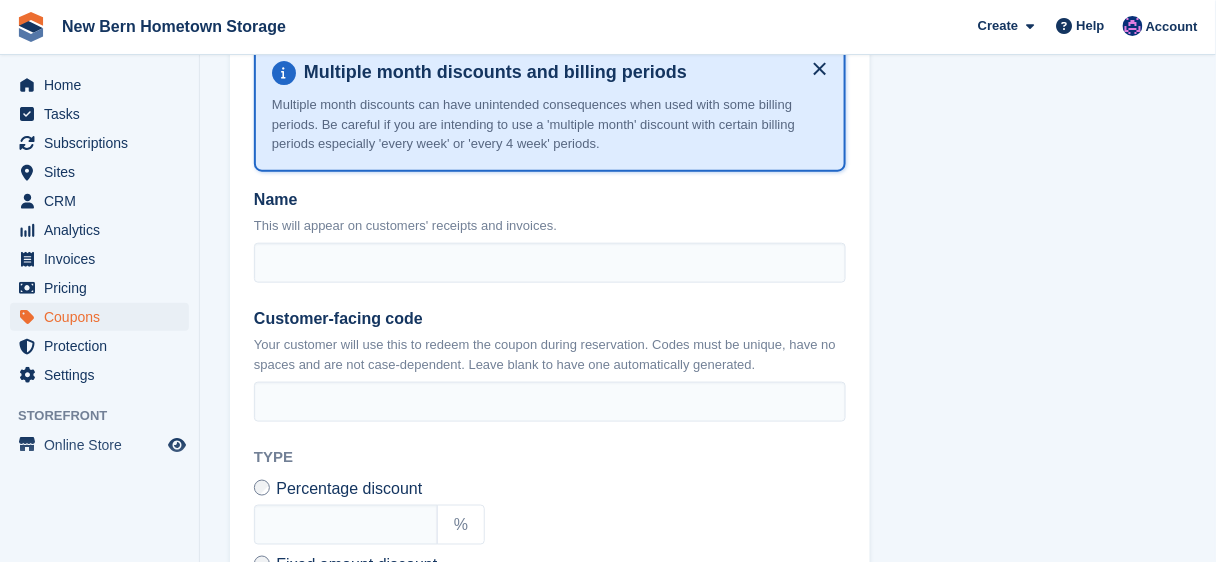 scroll, scrollTop: 400, scrollLeft: 0, axis: vertical 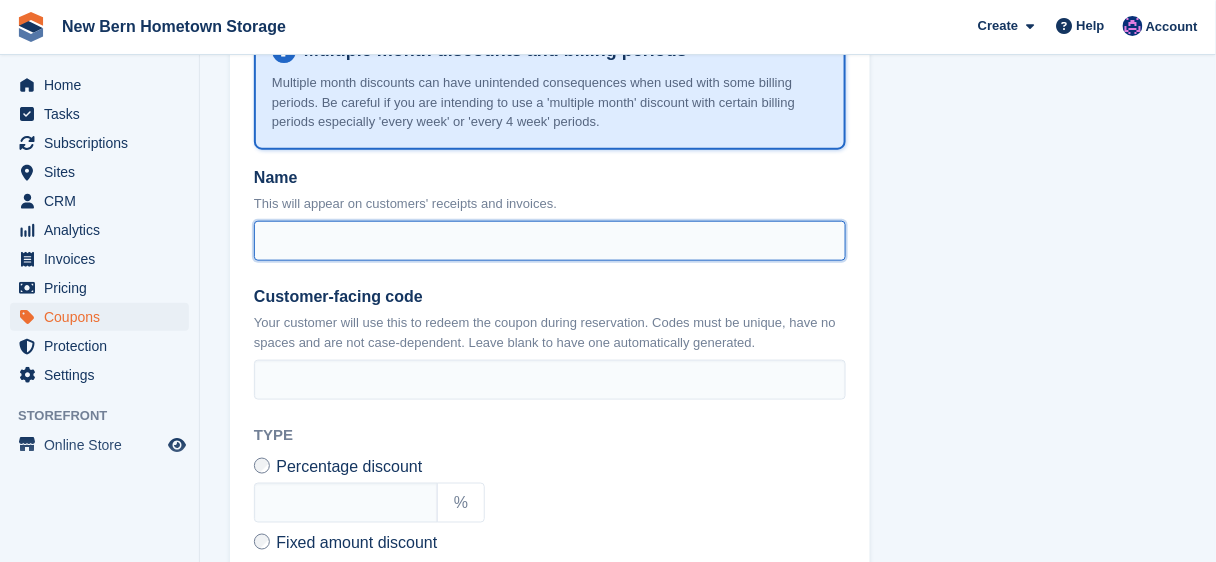 click on "Name" at bounding box center (550, 241) 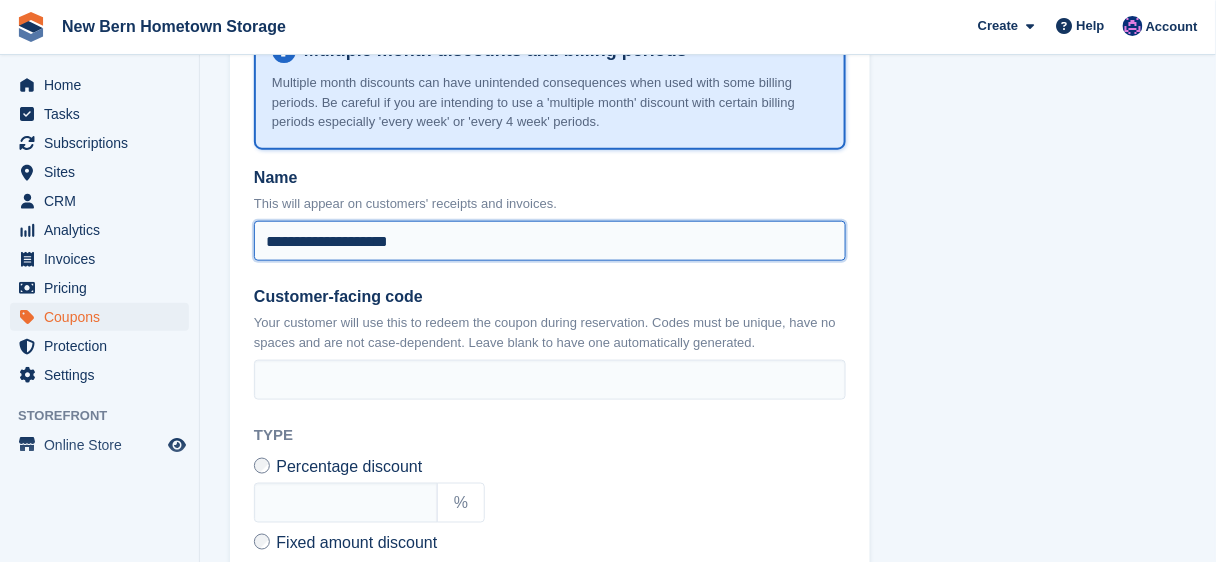 drag, startPoint x: 261, startPoint y: 237, endPoint x: 499, endPoint y: 233, distance: 238.03362 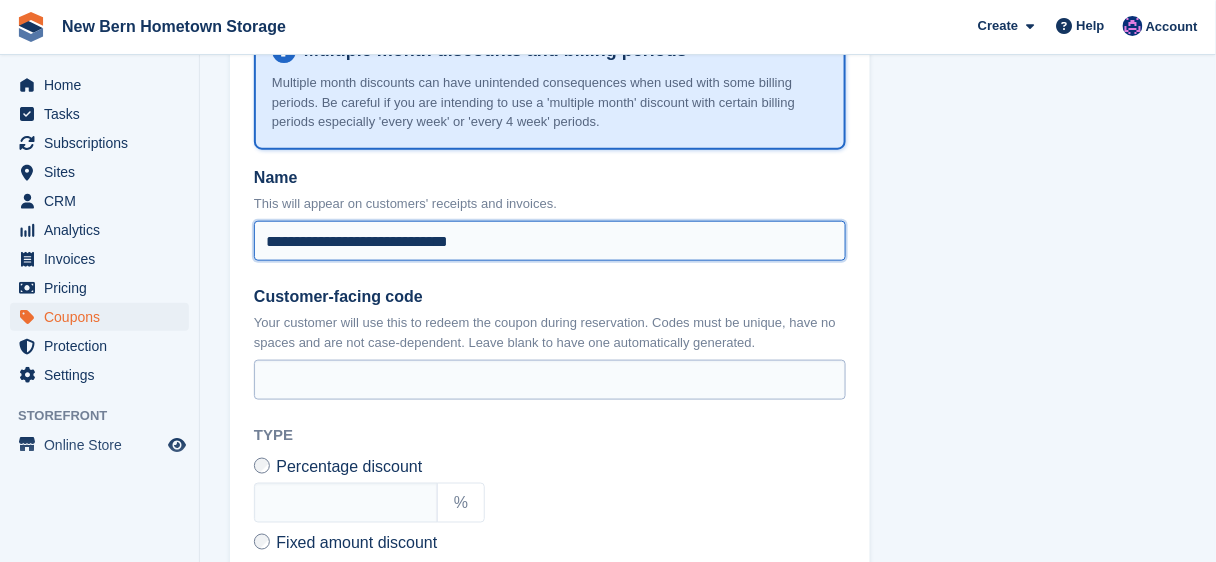 type on "**********" 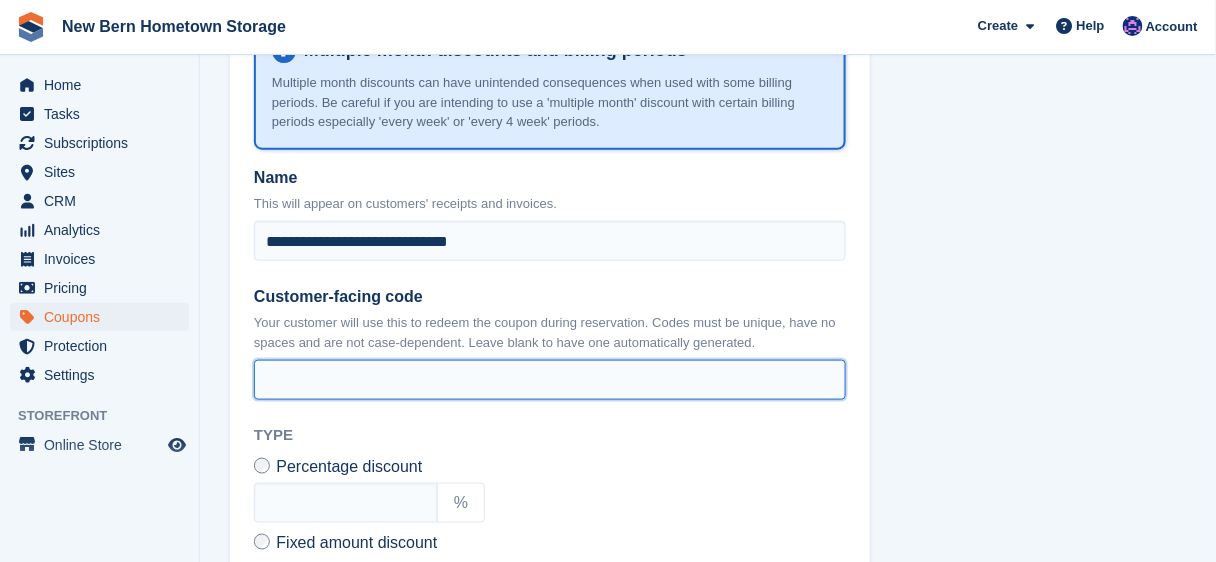 click on "Customer-facing code" at bounding box center (550, 380) 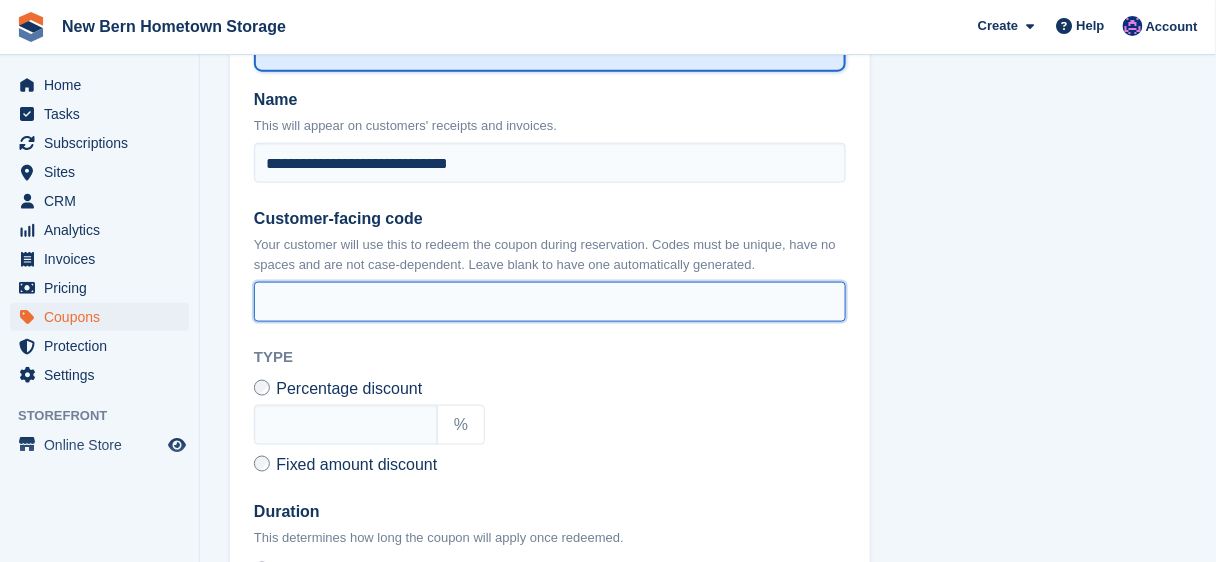 scroll, scrollTop: 398, scrollLeft: 0, axis: vertical 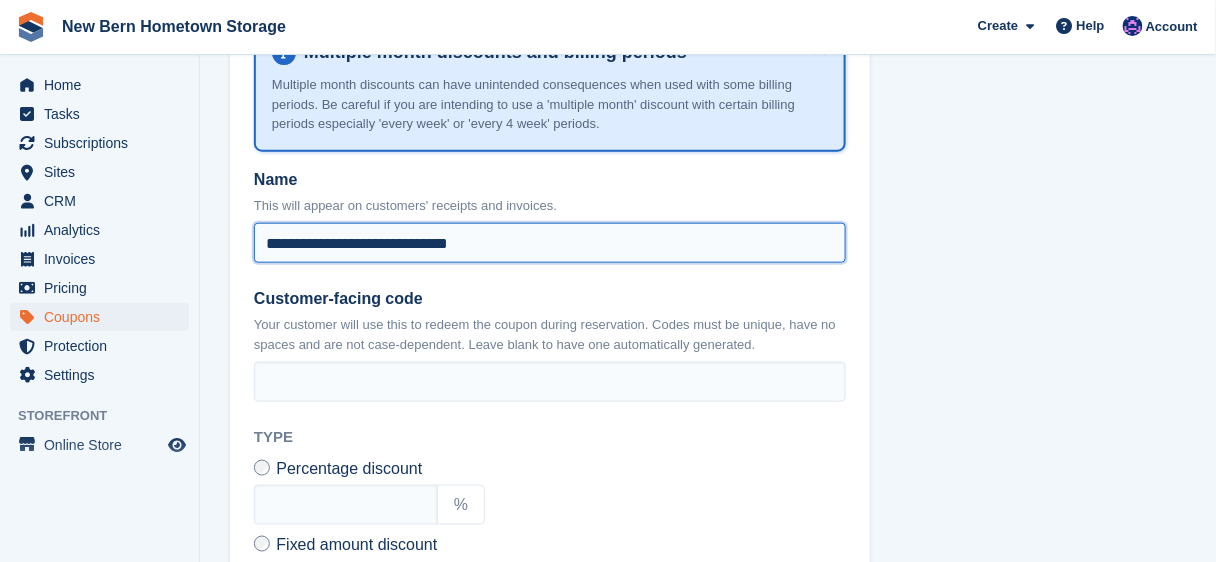 drag, startPoint x: 506, startPoint y: 233, endPoint x: 198, endPoint y: 234, distance: 308.00162 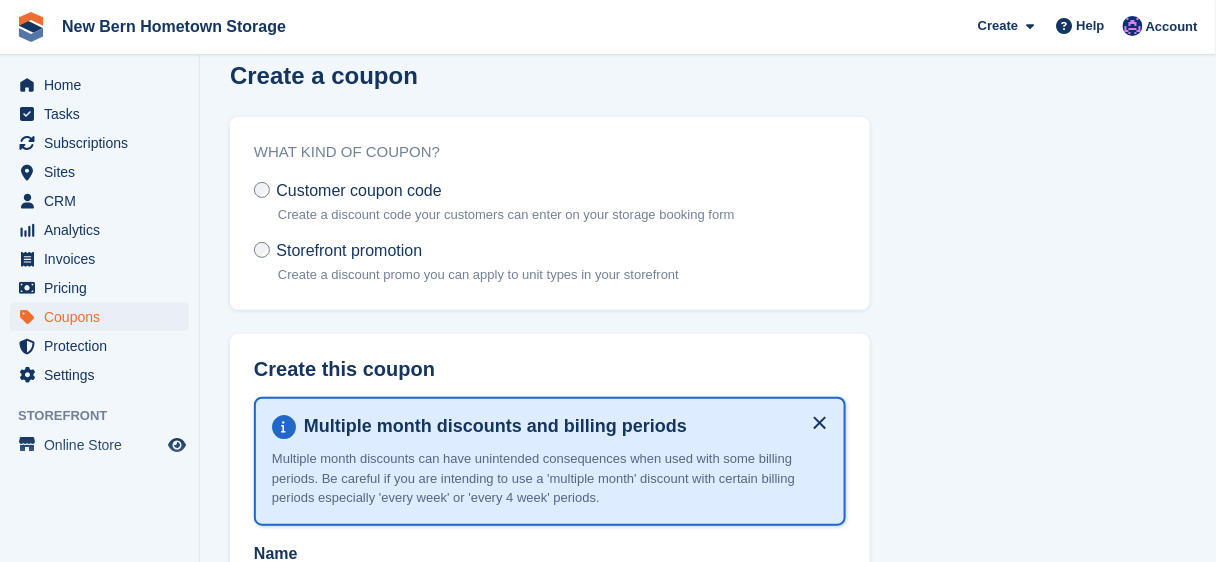 scroll, scrollTop: 0, scrollLeft: 0, axis: both 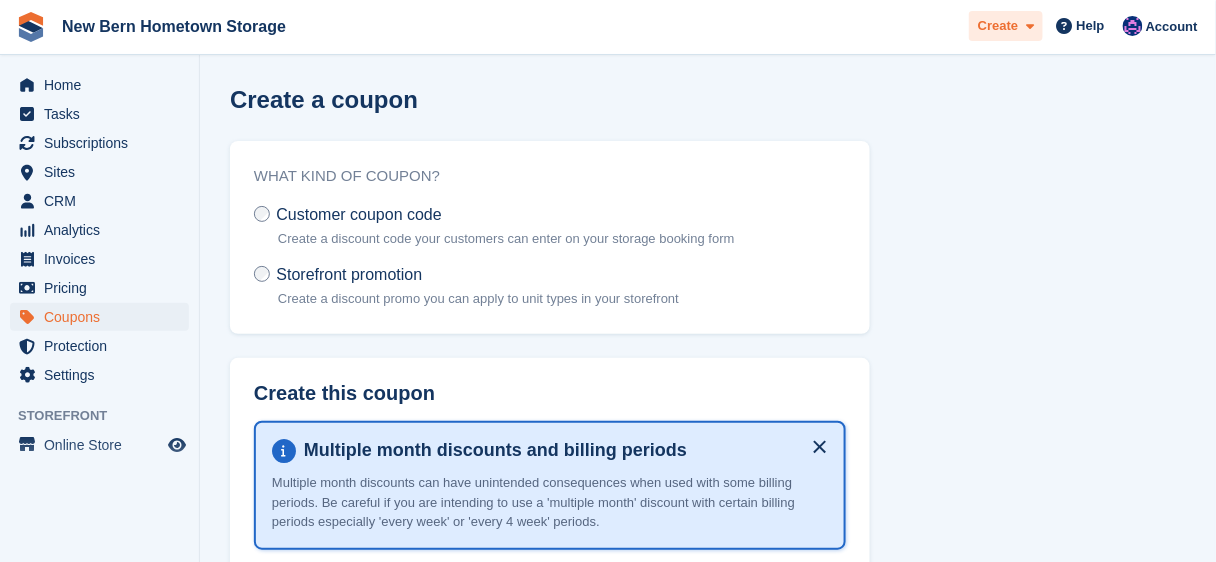 type 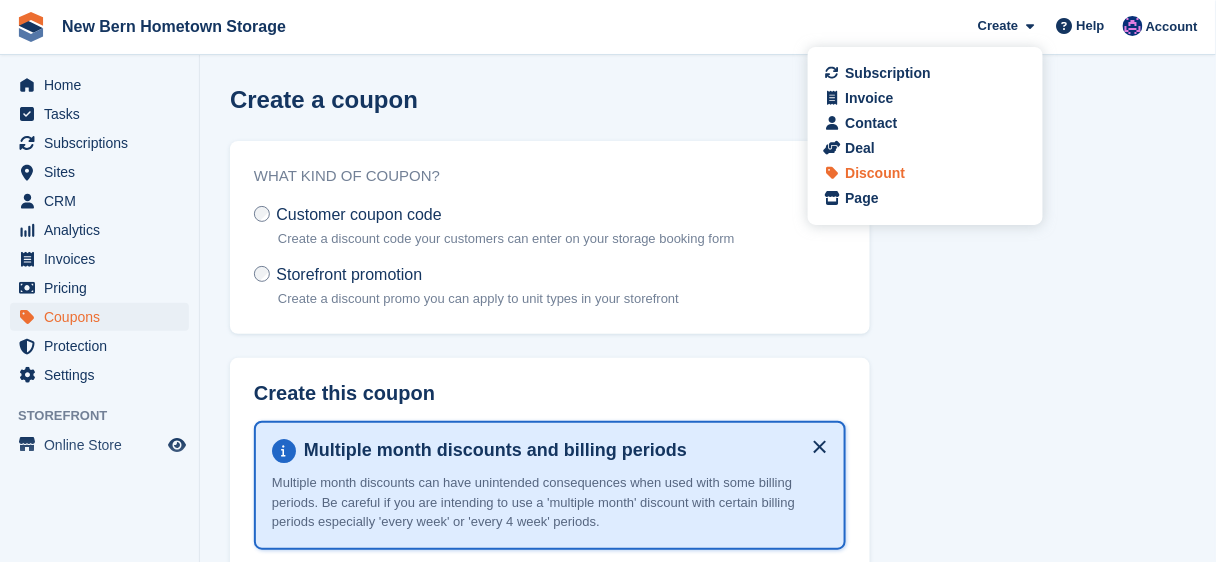 click on "Discount" at bounding box center [875, 173] 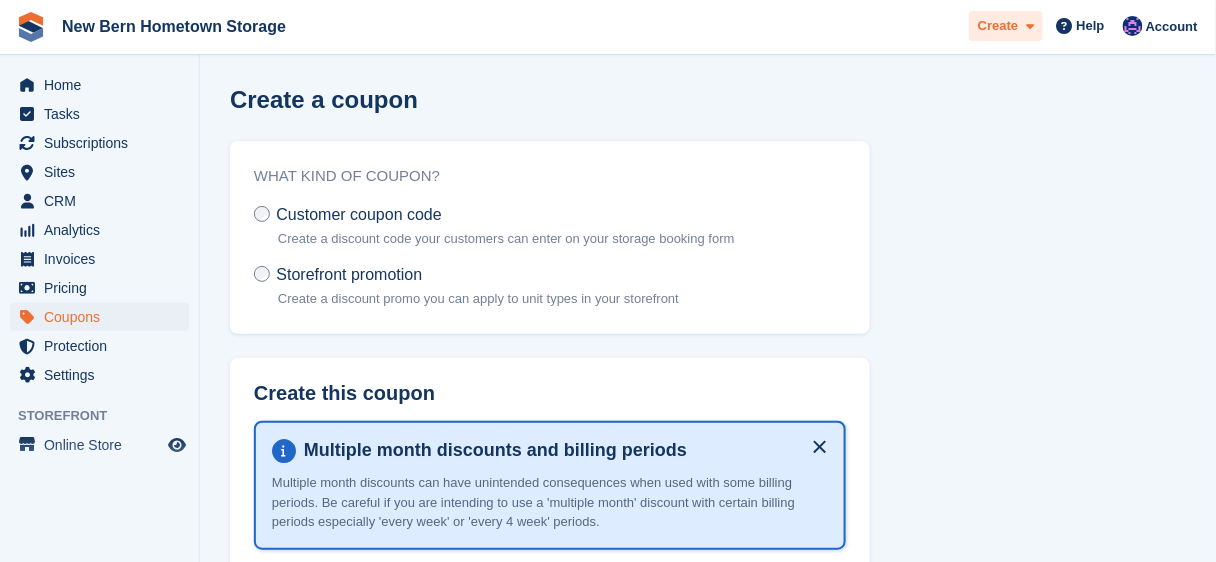 click at bounding box center (1026, 26) 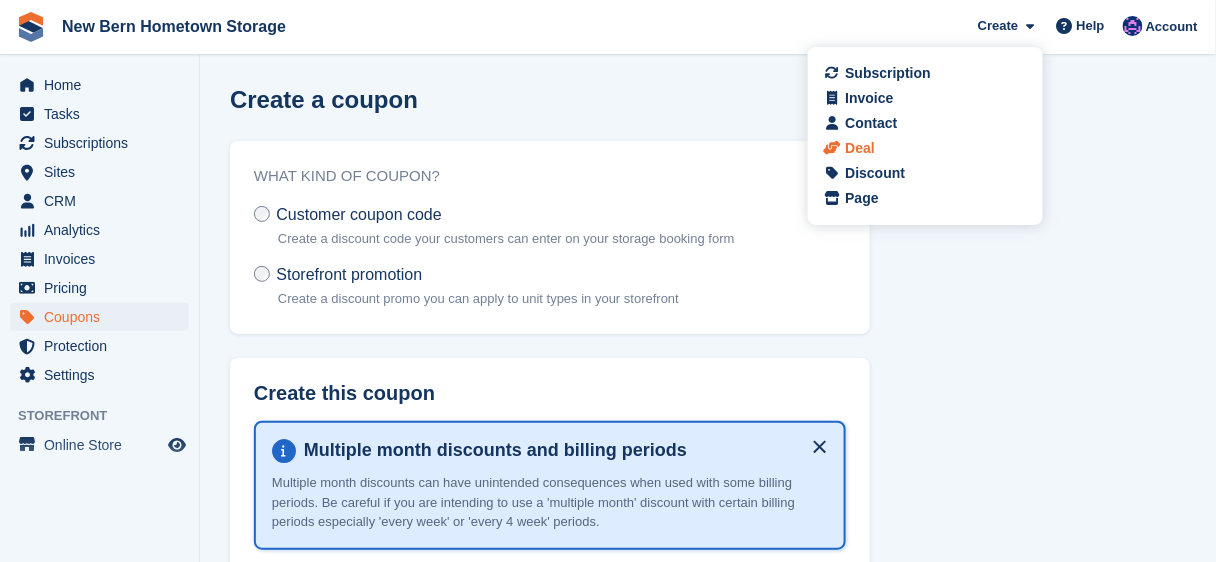 click on "Deal" at bounding box center (925, 148) 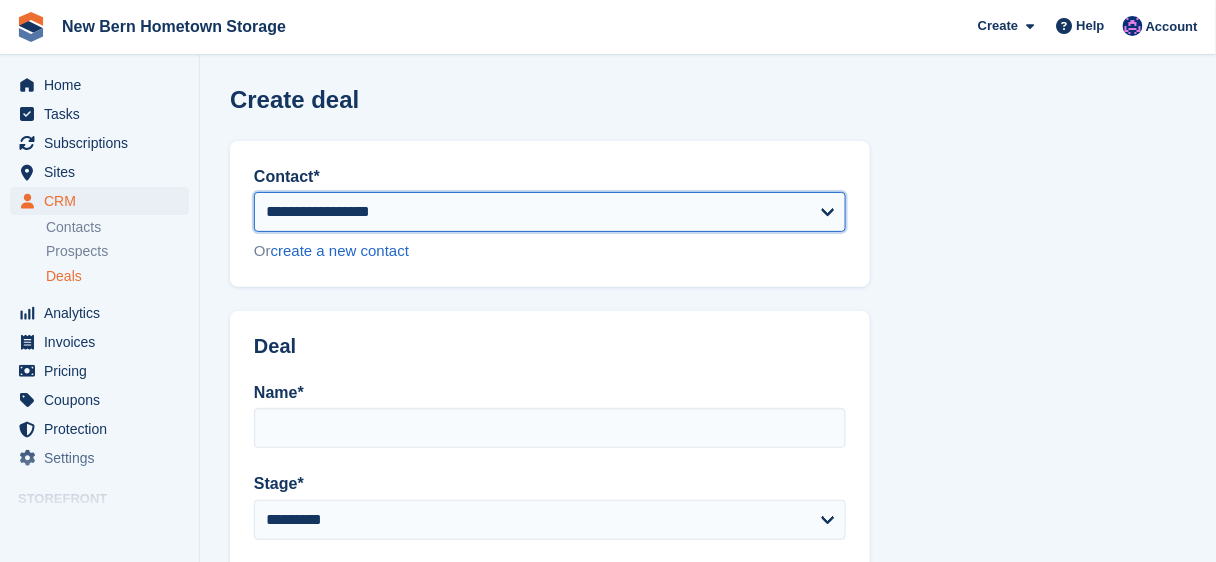 click on "**********" at bounding box center [550, 212] 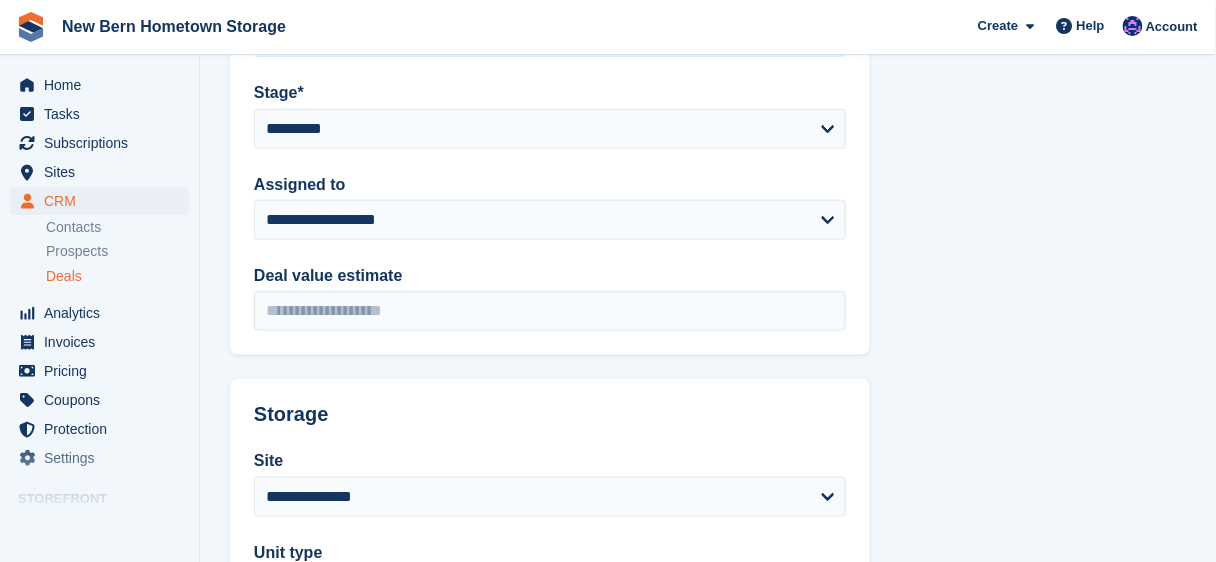 scroll, scrollTop: 400, scrollLeft: 0, axis: vertical 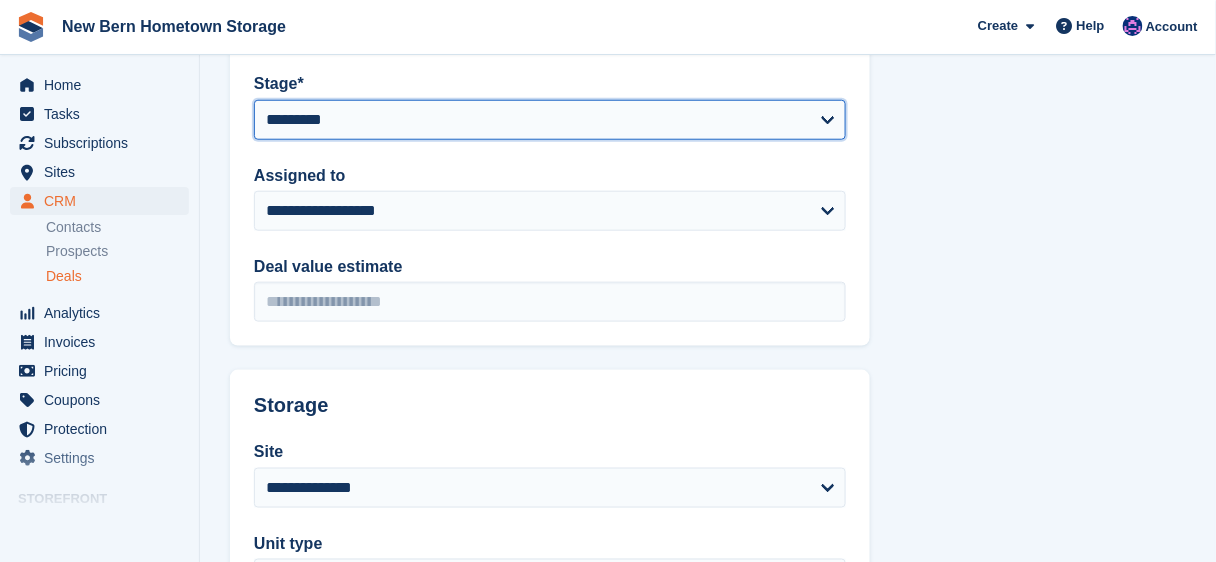 click on "*********" at bounding box center (550, 120) 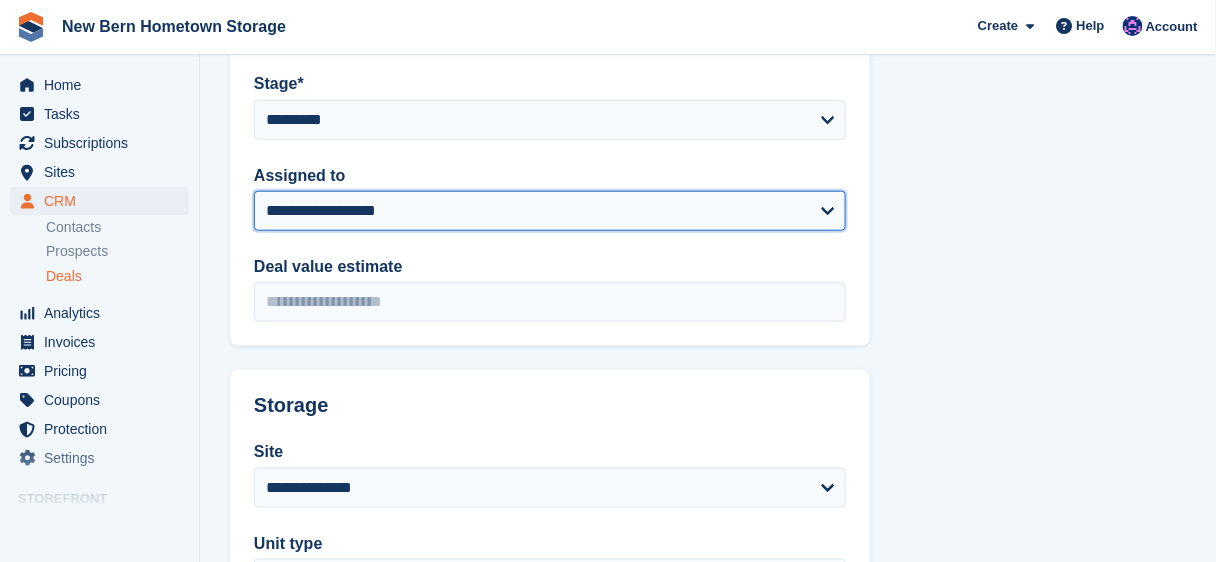 click on "**********" at bounding box center (550, 211) 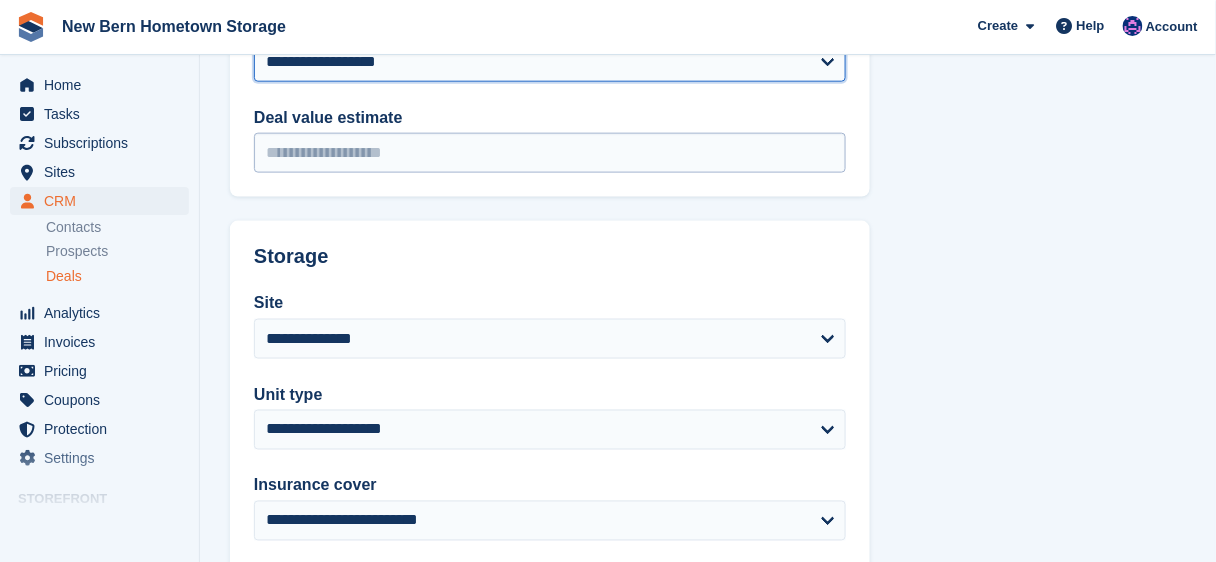 scroll, scrollTop: 560, scrollLeft: 0, axis: vertical 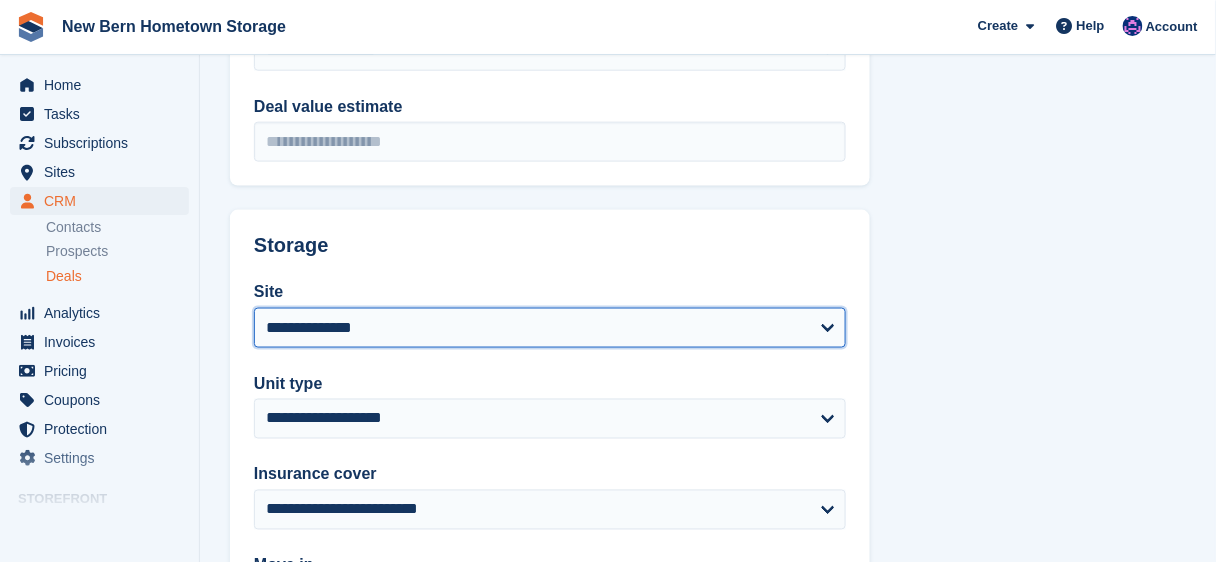 click on "**********" at bounding box center [550, 328] 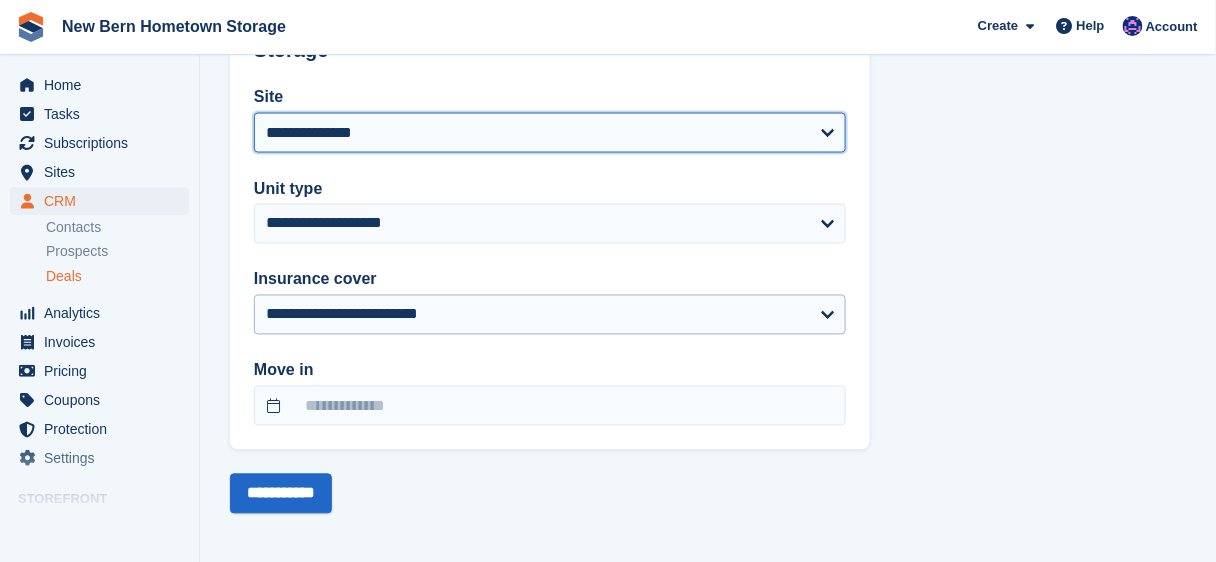 scroll, scrollTop: 760, scrollLeft: 0, axis: vertical 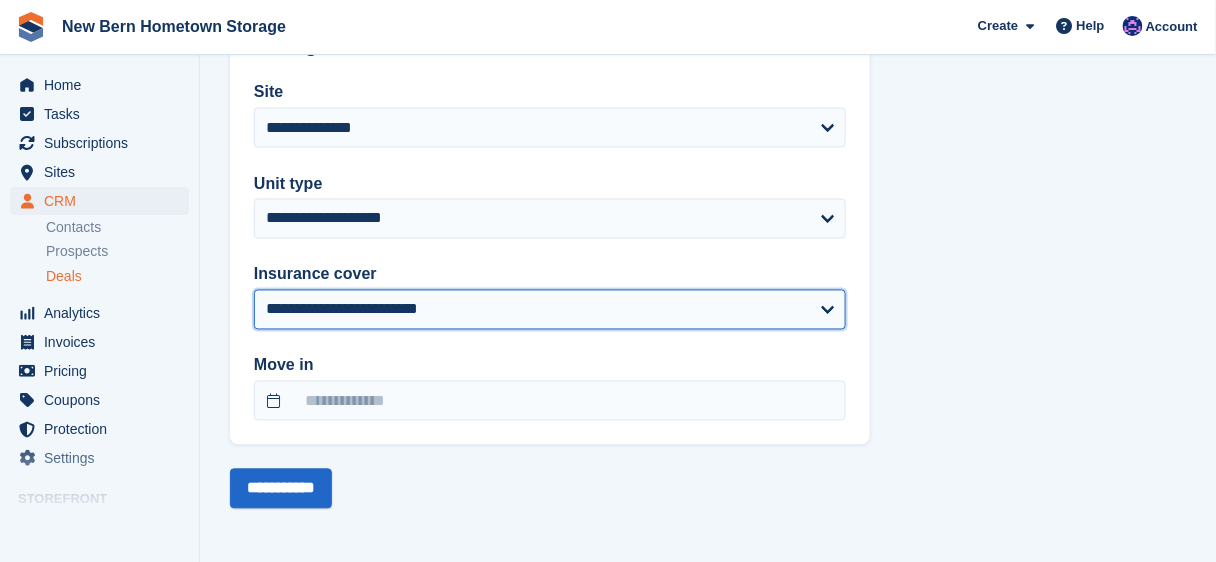 click on "**********" at bounding box center (550, 310) 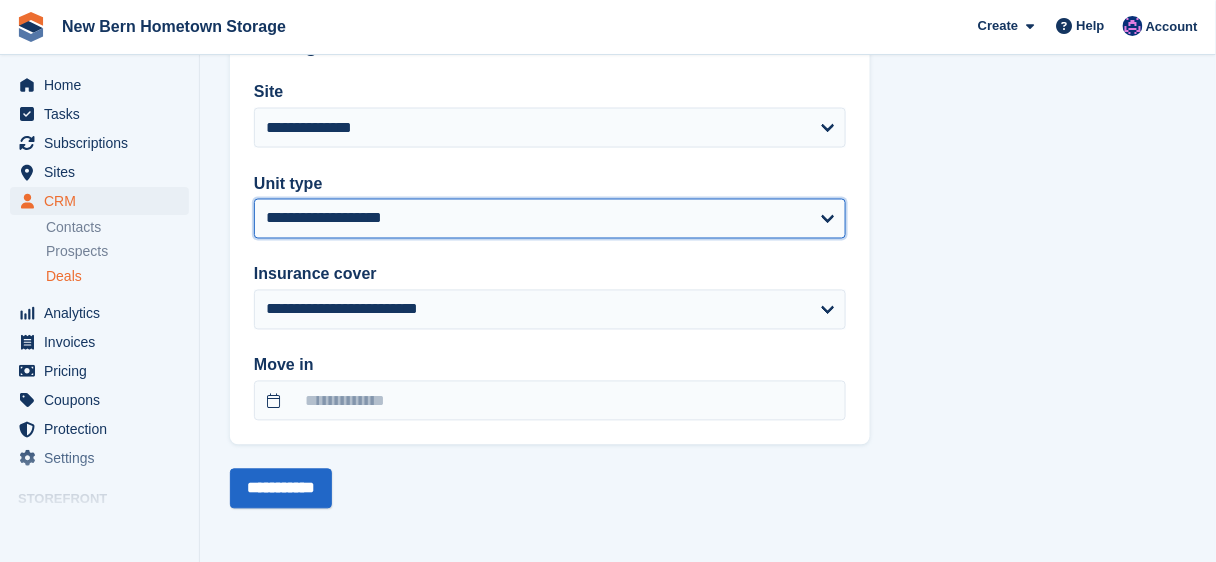 click on "**********" at bounding box center [550, 219] 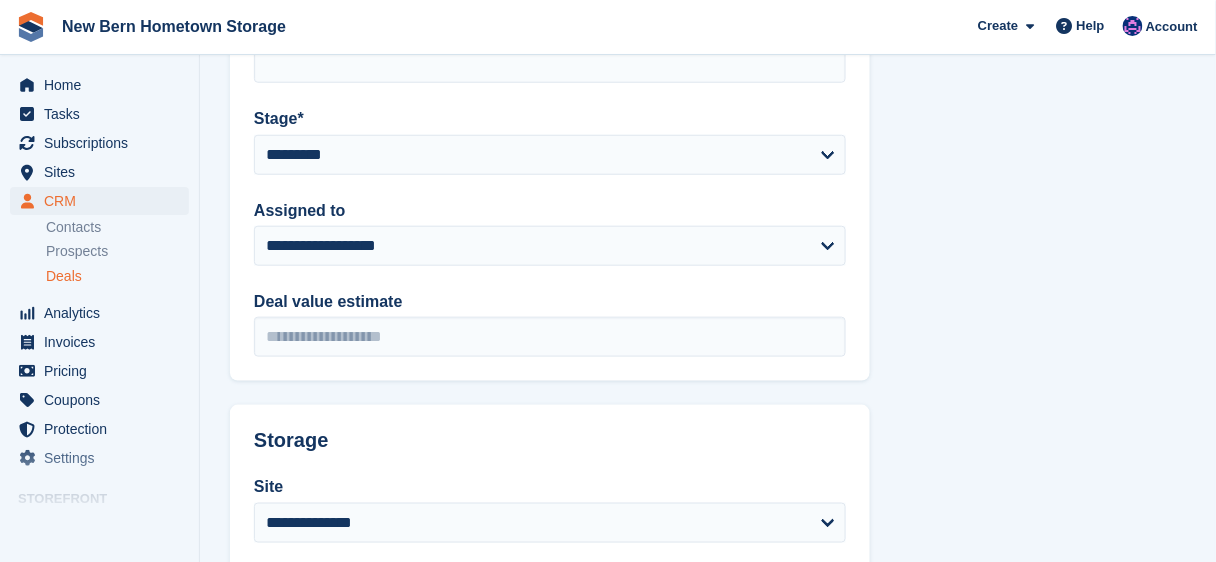 scroll, scrollTop: 360, scrollLeft: 0, axis: vertical 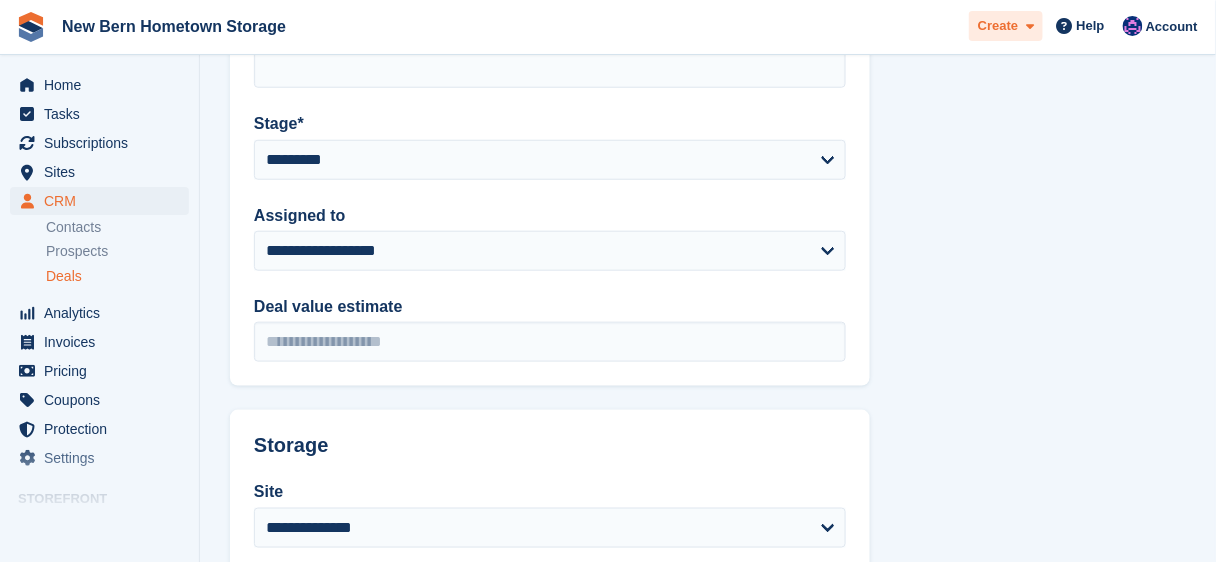 drag, startPoint x: 1020, startPoint y: 14, endPoint x: 1020, endPoint y: 28, distance: 14 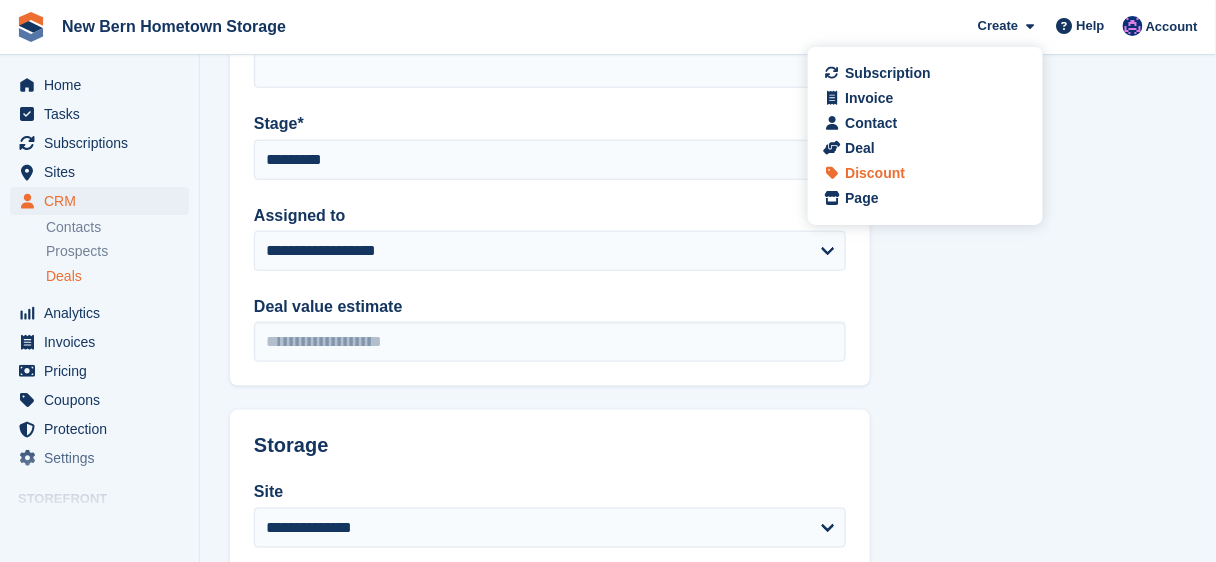 click on "Discount" at bounding box center (875, 173) 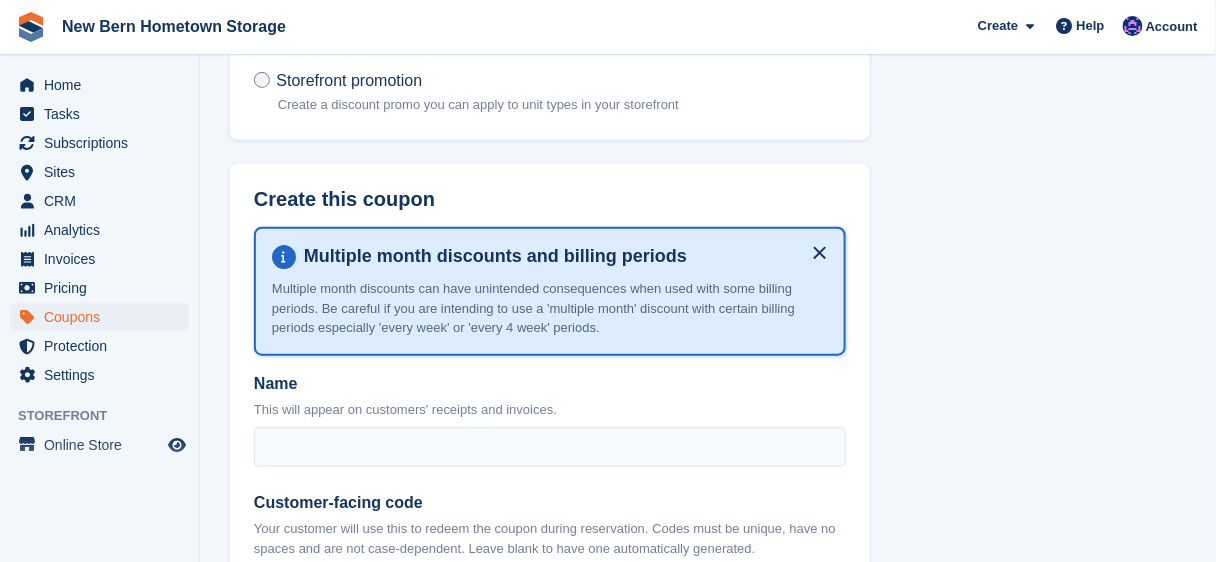 scroll, scrollTop: 320, scrollLeft: 0, axis: vertical 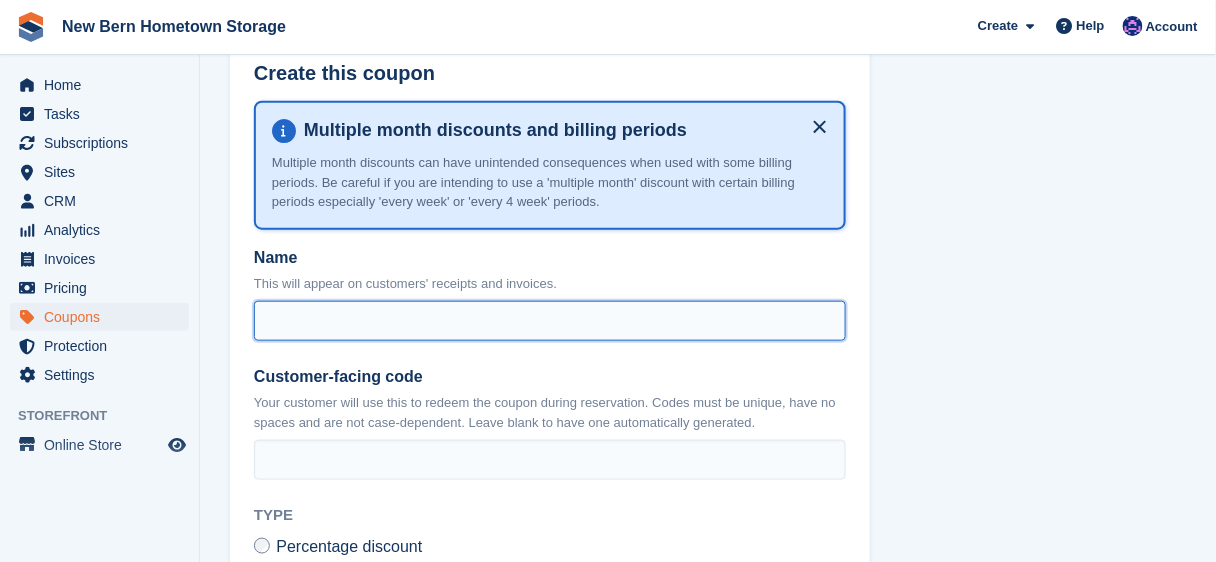 click on "Name" at bounding box center (550, 321) 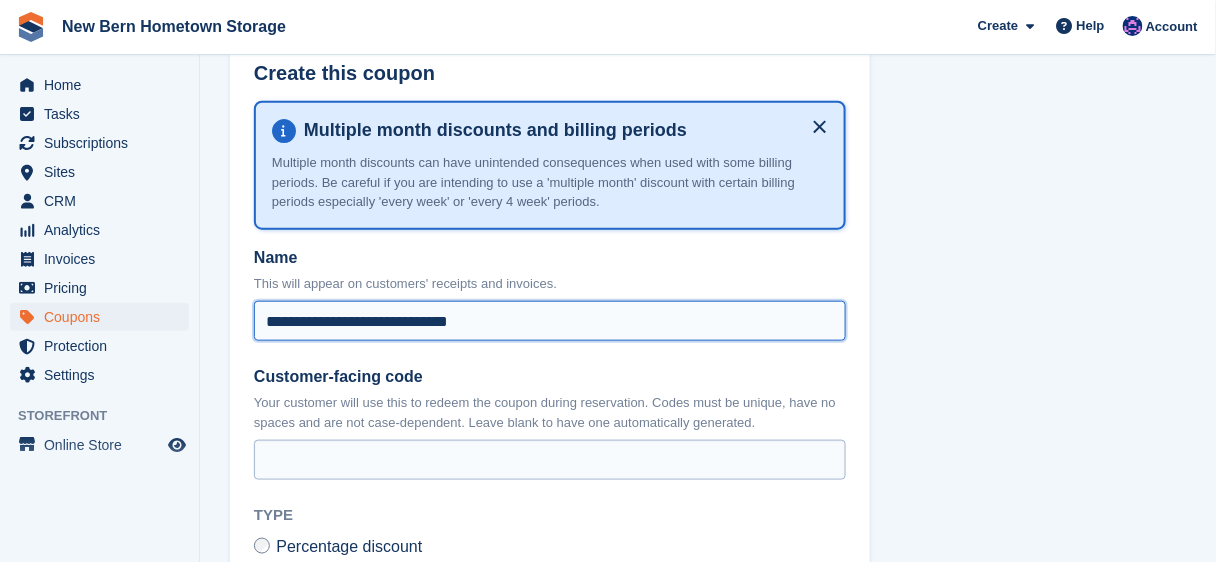 type on "**********" 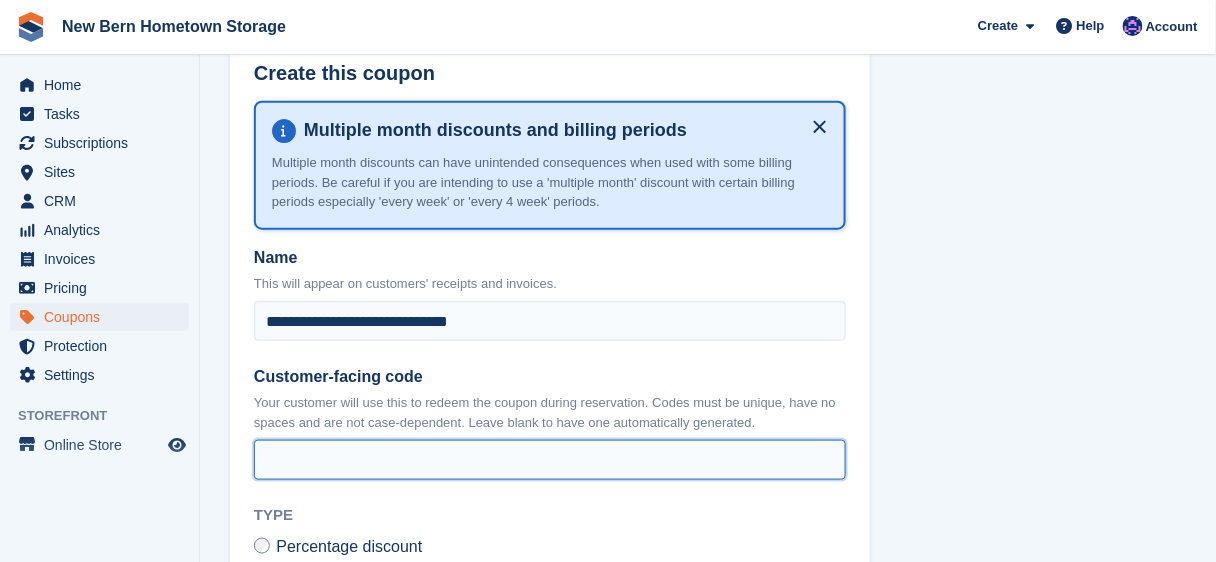 click on "Customer-facing code" at bounding box center (550, 460) 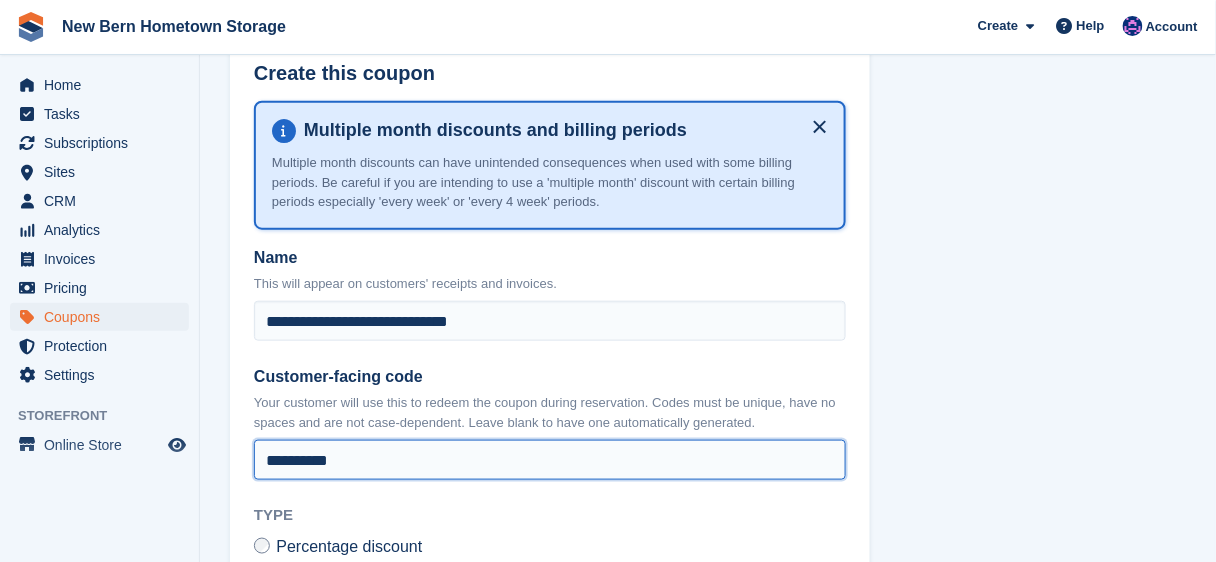 drag, startPoint x: 314, startPoint y: 459, endPoint x: 428, endPoint y: 449, distance: 114.43776 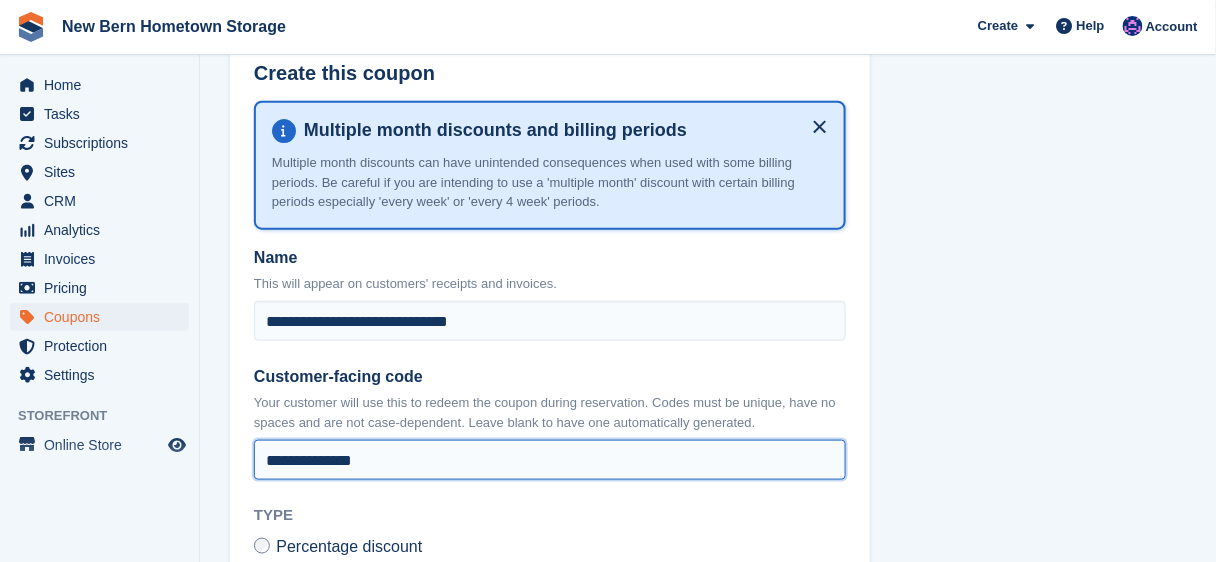 drag, startPoint x: 339, startPoint y: 463, endPoint x: 424, endPoint y: 461, distance: 85.02353 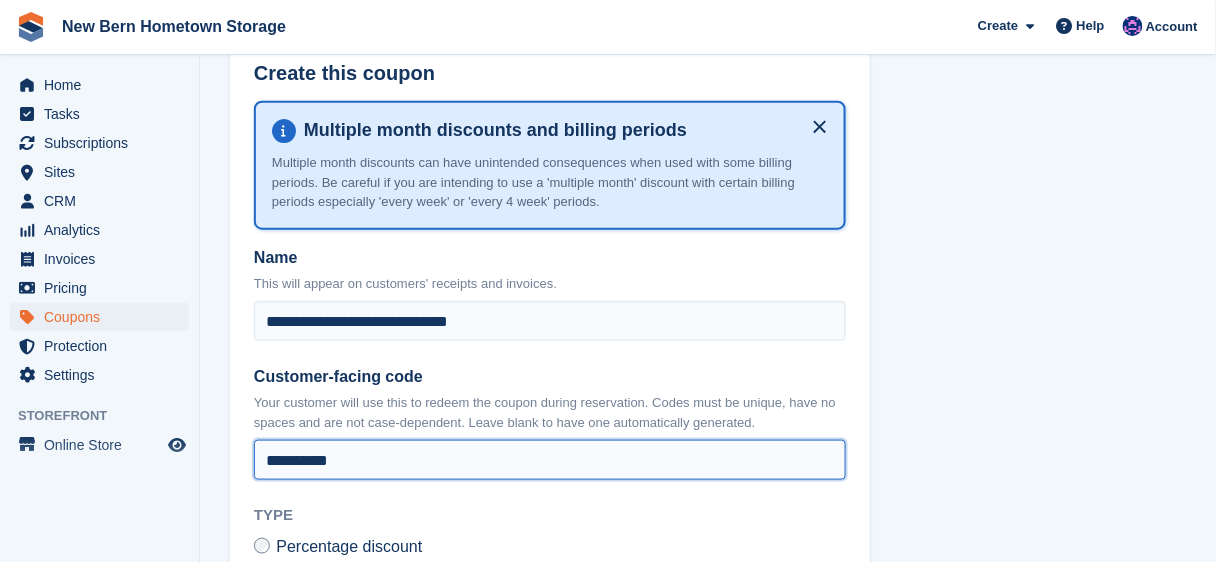 drag, startPoint x: 424, startPoint y: 461, endPoint x: 271, endPoint y: 448, distance: 153.5513 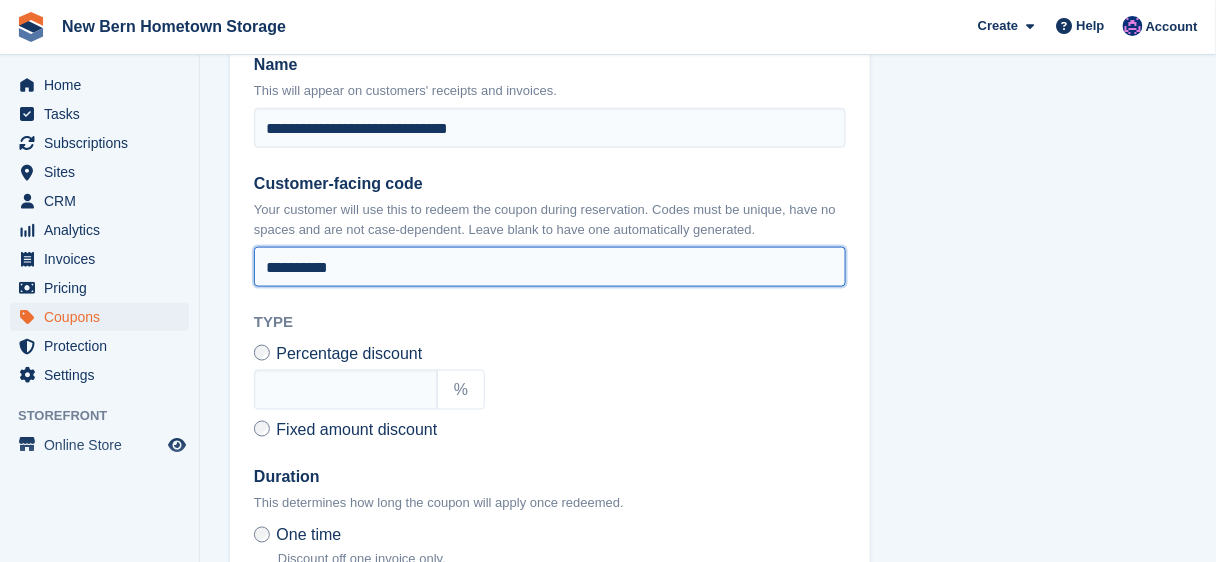 scroll, scrollTop: 560, scrollLeft: 0, axis: vertical 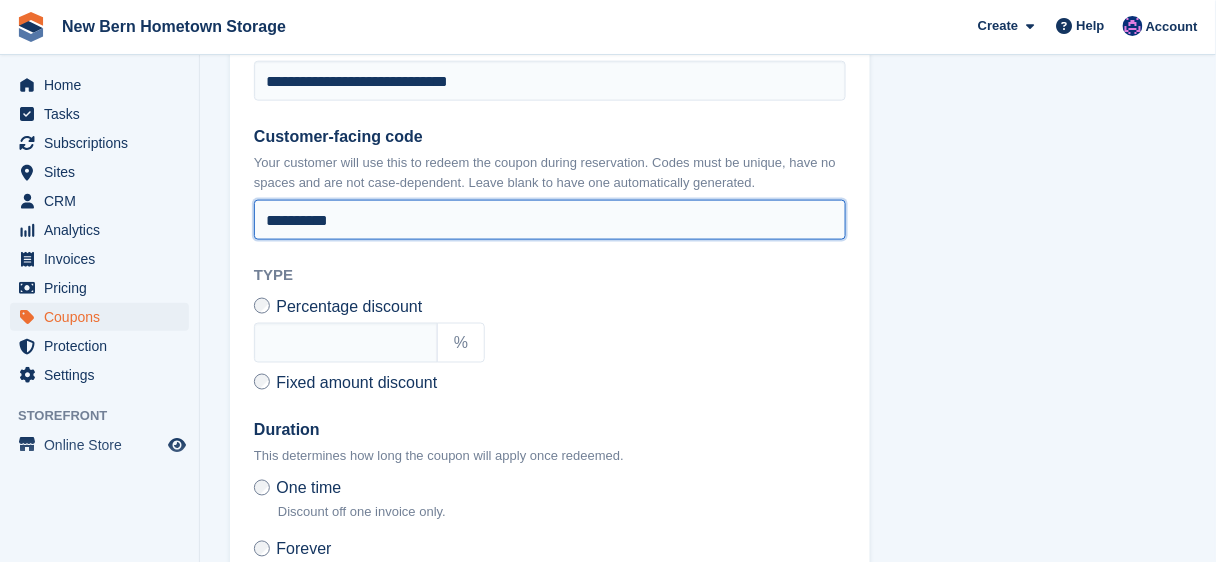 type on "**********" 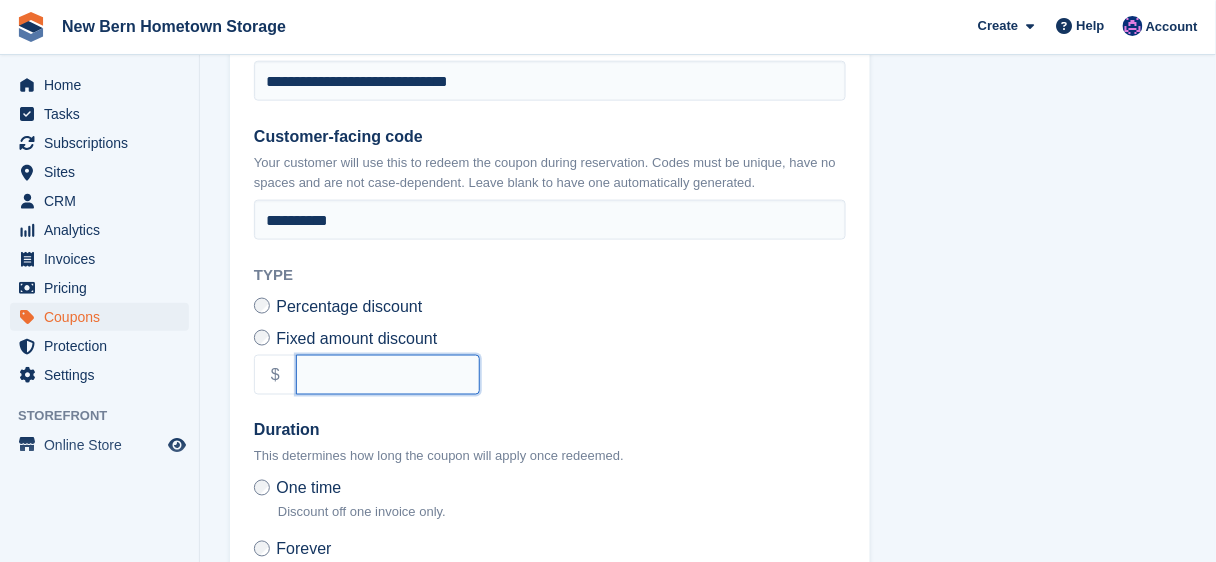 click at bounding box center (388, 375) 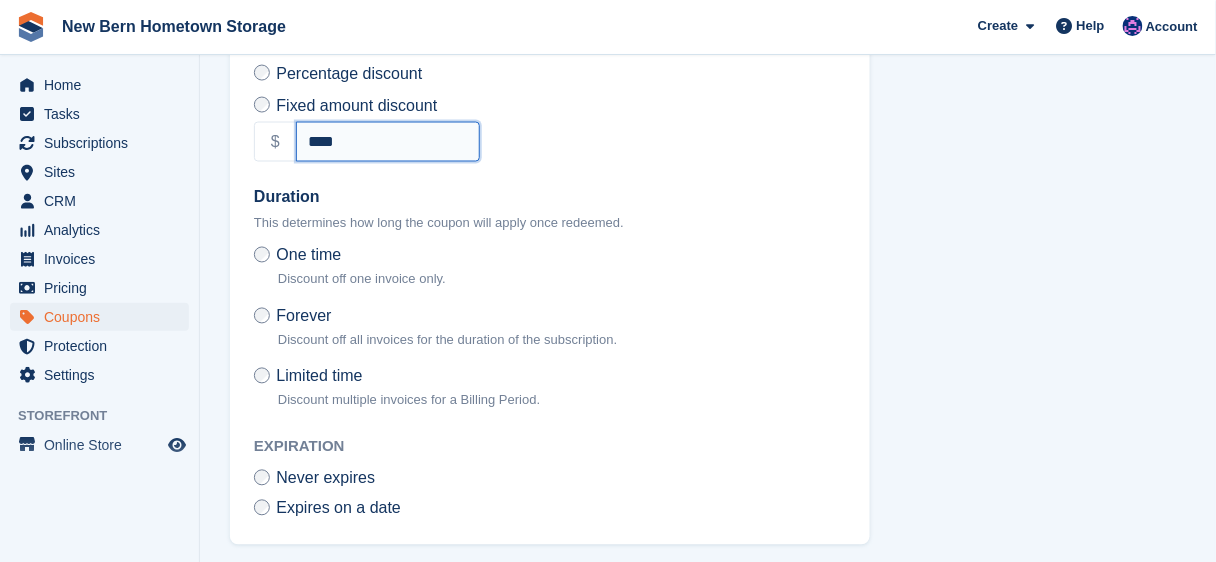 scroll, scrollTop: 800, scrollLeft: 0, axis: vertical 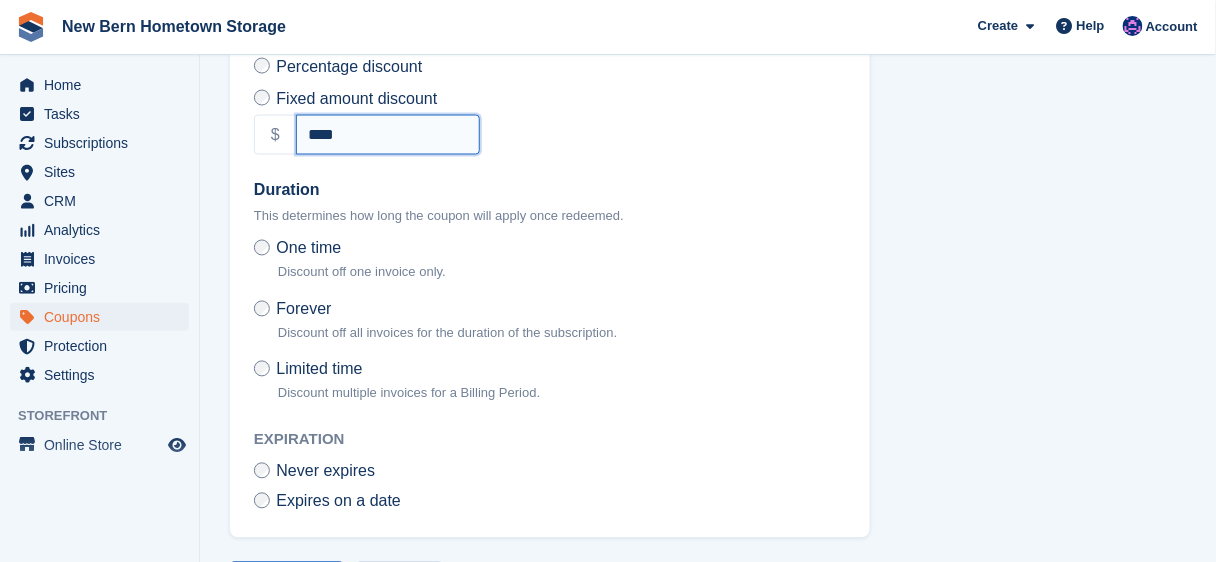 type on "****" 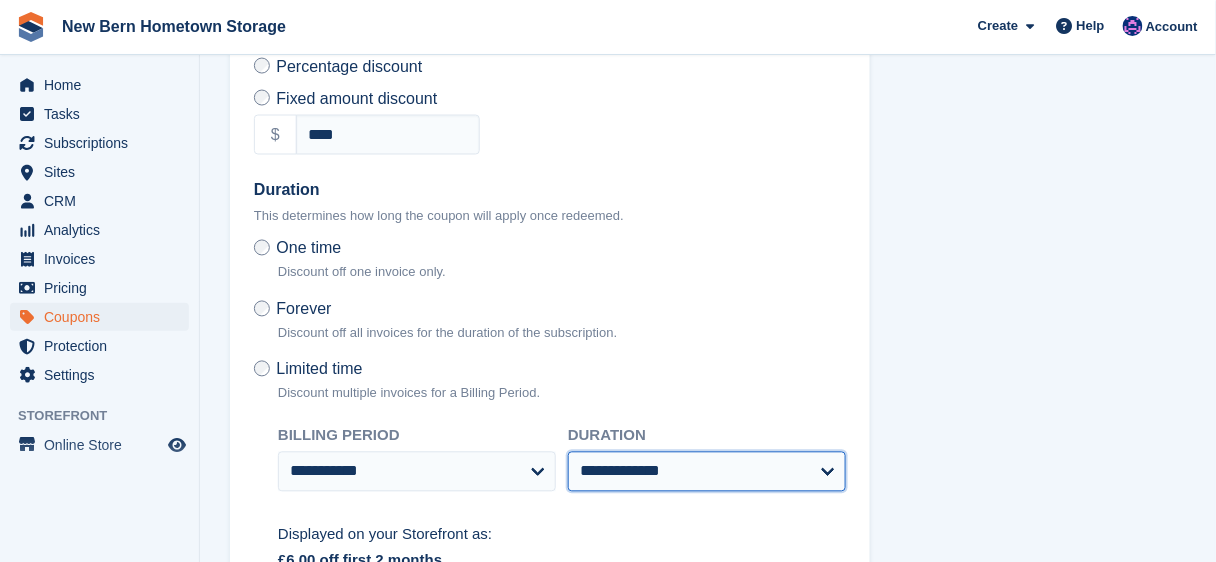 click on "**********" at bounding box center [707, 472] 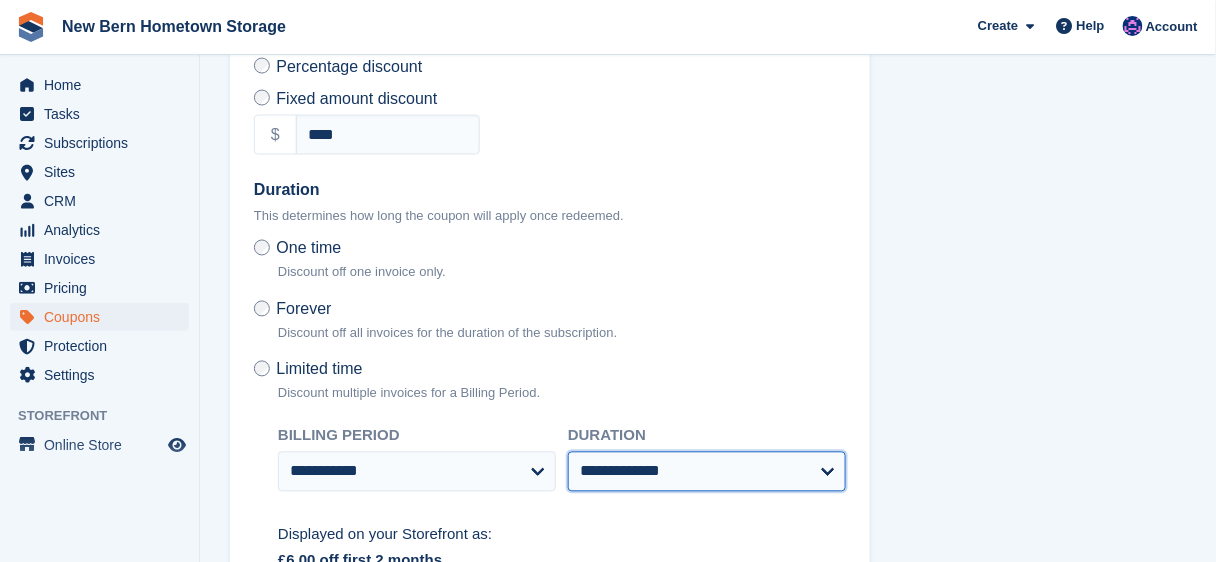 select on "**" 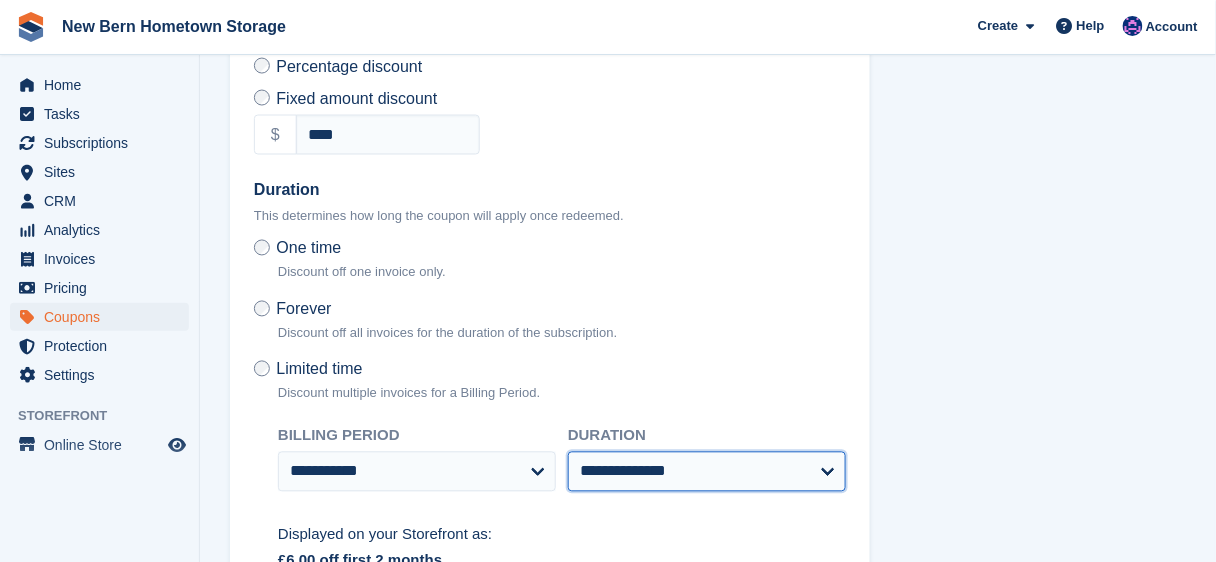 click on "**********" at bounding box center (707, 472) 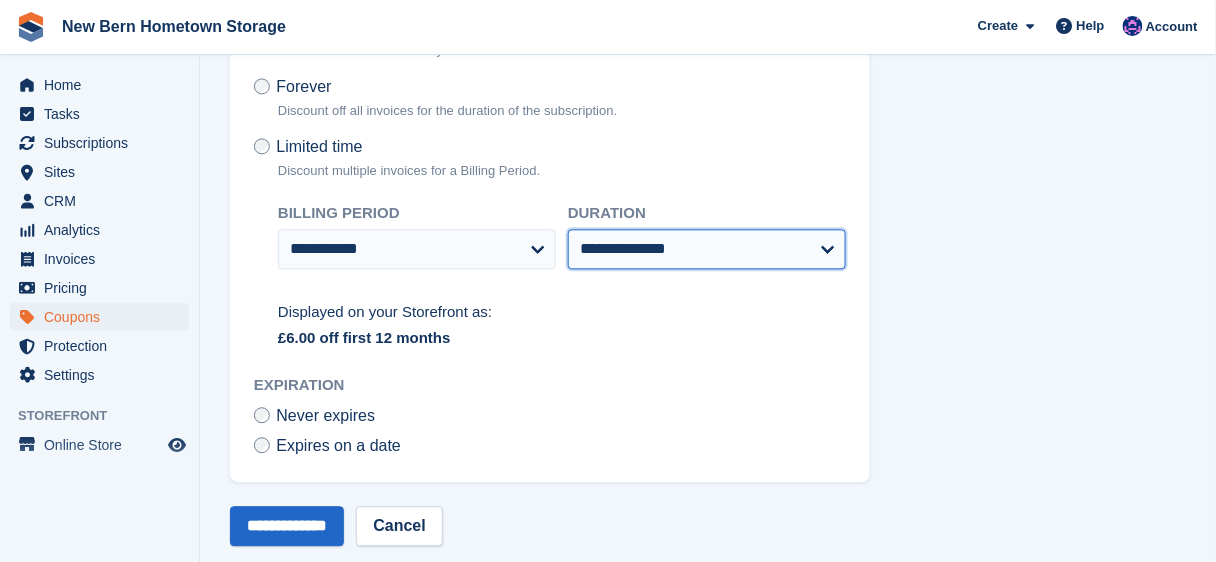 scroll, scrollTop: 1040, scrollLeft: 0, axis: vertical 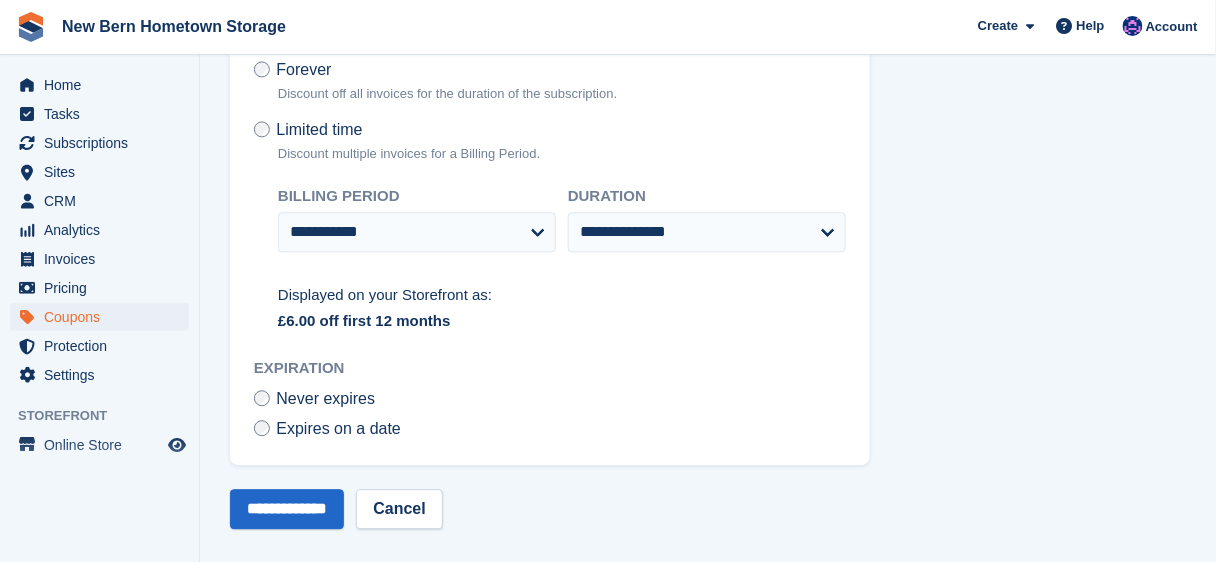 click on "£6.00 off first 12 months" at bounding box center [562, 321] 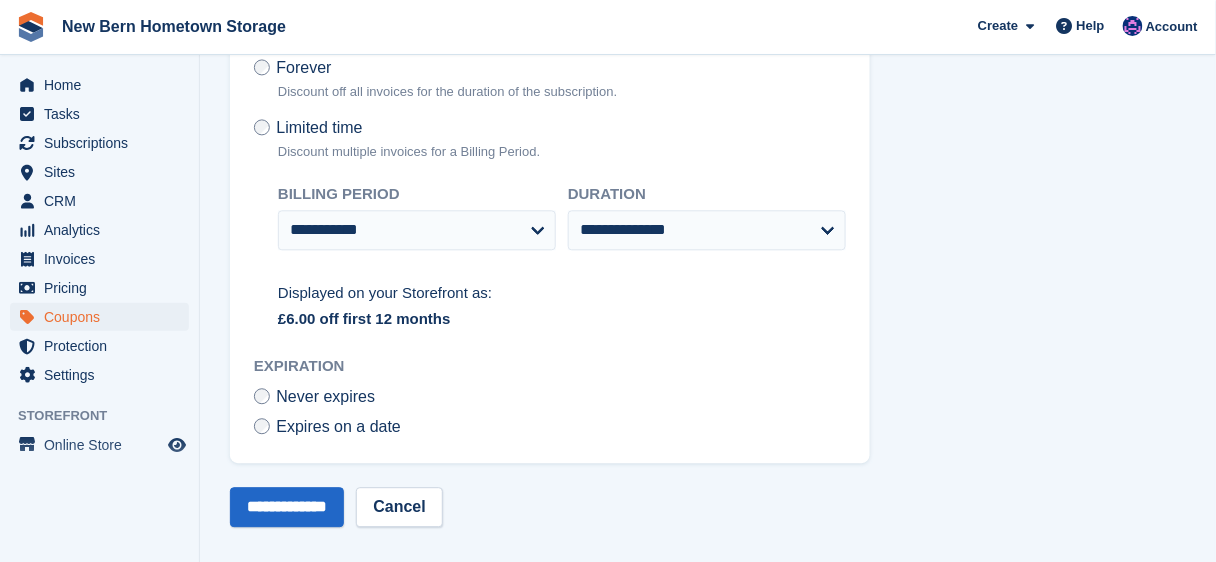 scroll, scrollTop: 1045, scrollLeft: 0, axis: vertical 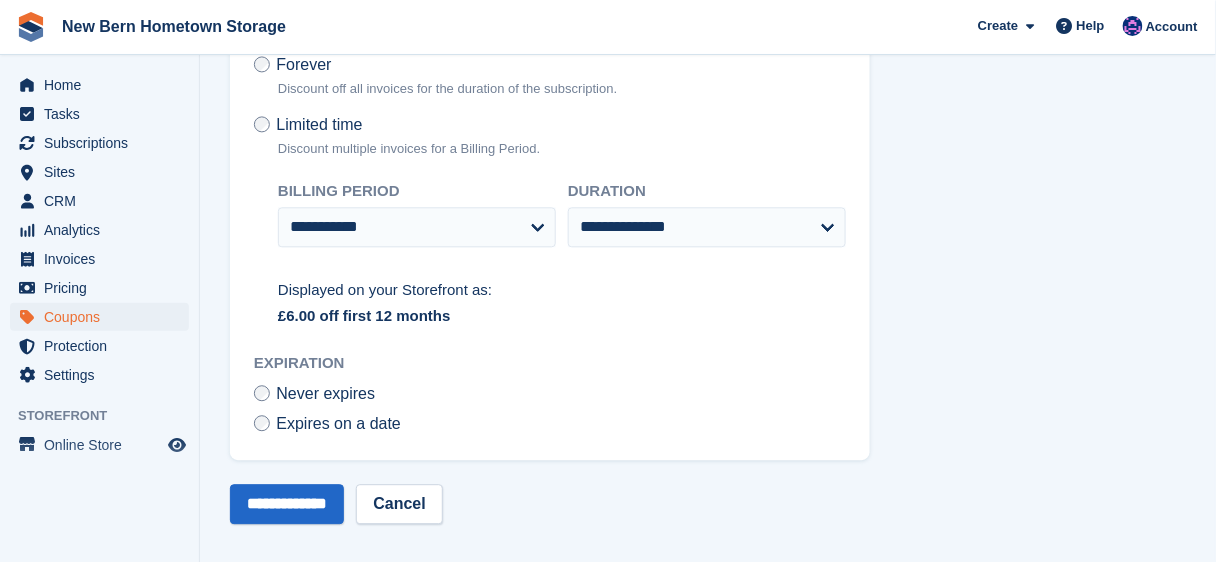 click on "£6.00 off first 12 months" at bounding box center (562, 316) 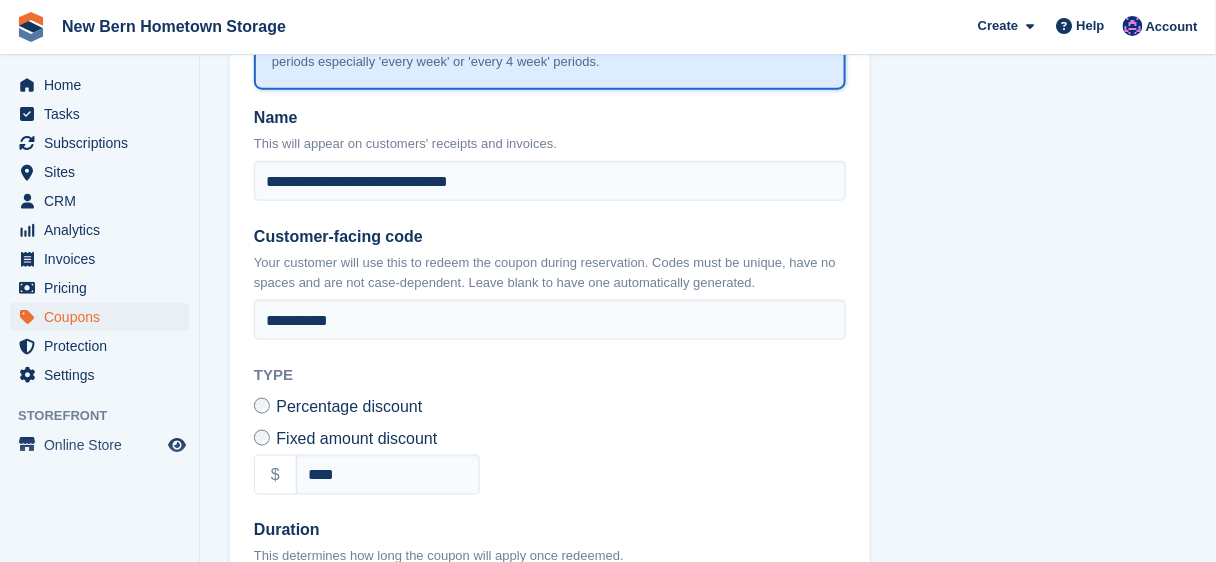 scroll, scrollTop: 485, scrollLeft: 0, axis: vertical 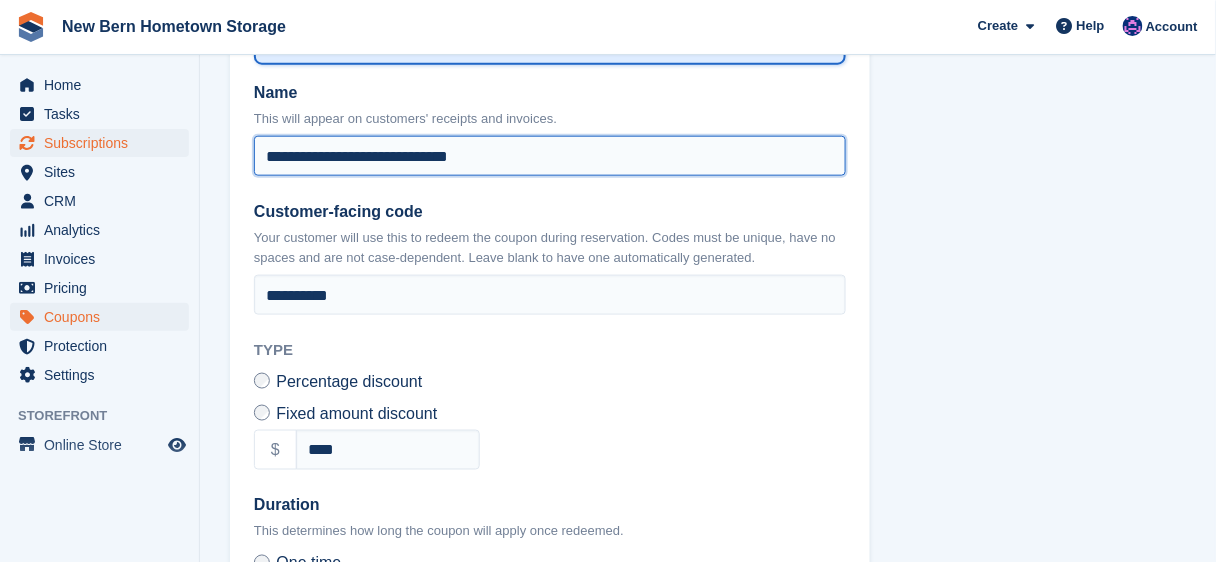 drag, startPoint x: 518, startPoint y: 156, endPoint x: 180, endPoint y: 150, distance: 338.05325 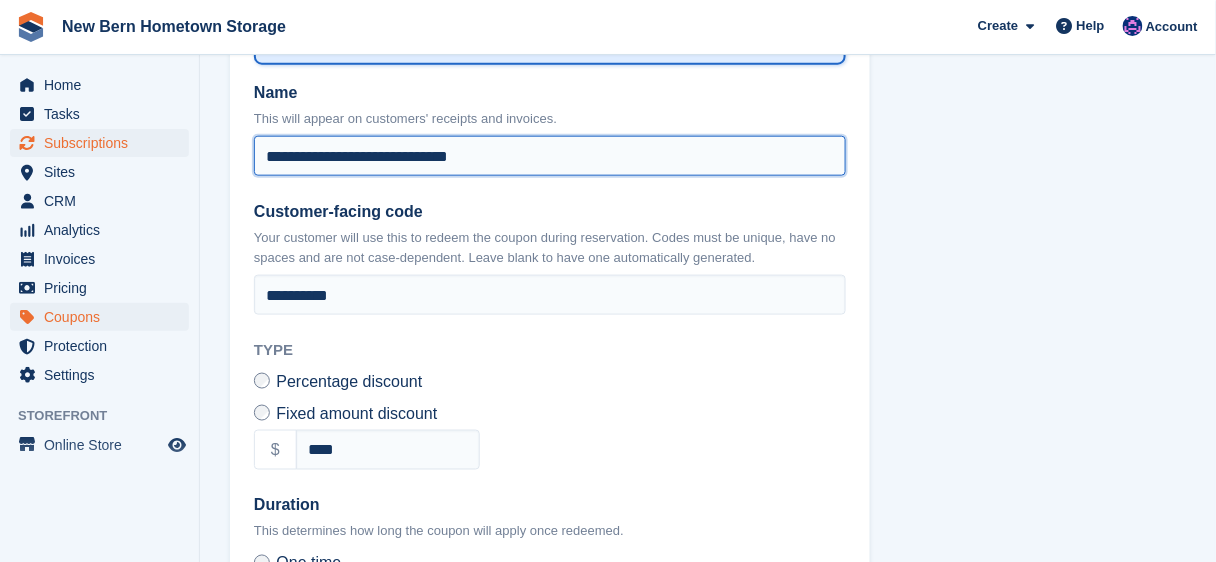 click on "Home
Tasks
Subscriptions
Subscriptions
Subscriptions
Contracts
Price increases
NEW
Contracts
Price increases
NEW
Sites
Sites
Sites
New Bern" at bounding box center [608, 322] 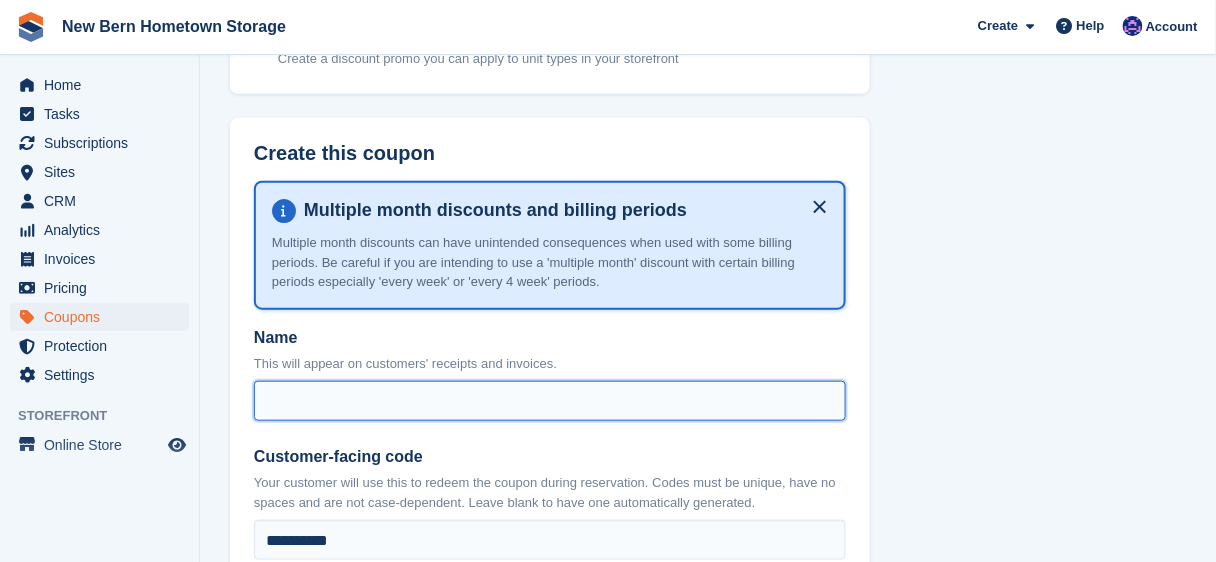 scroll, scrollTop: 0, scrollLeft: 0, axis: both 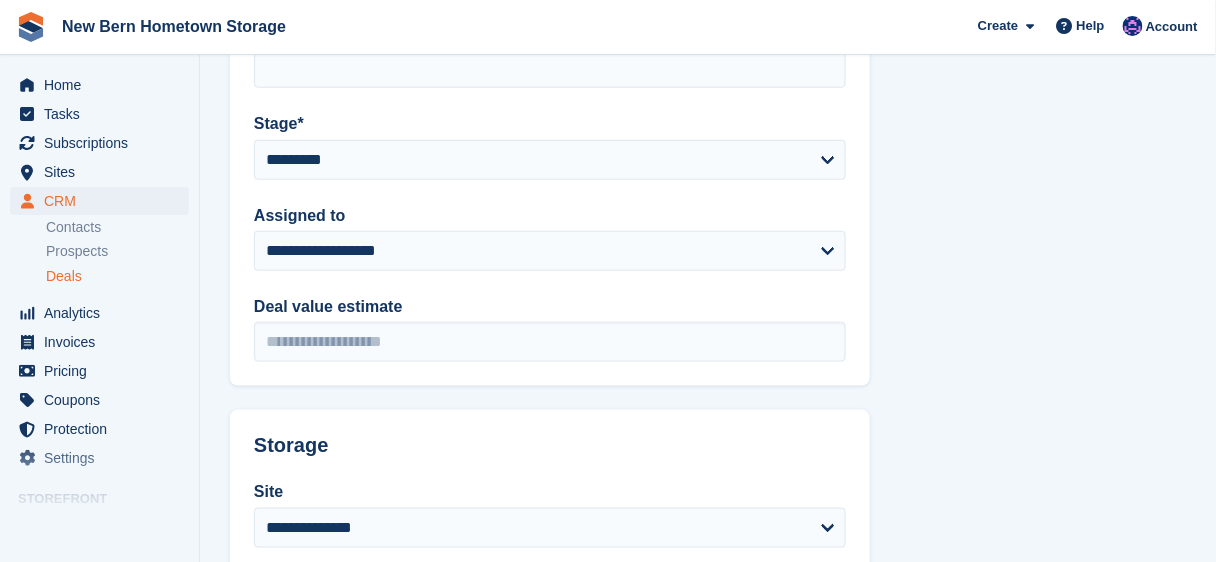 select on "**" 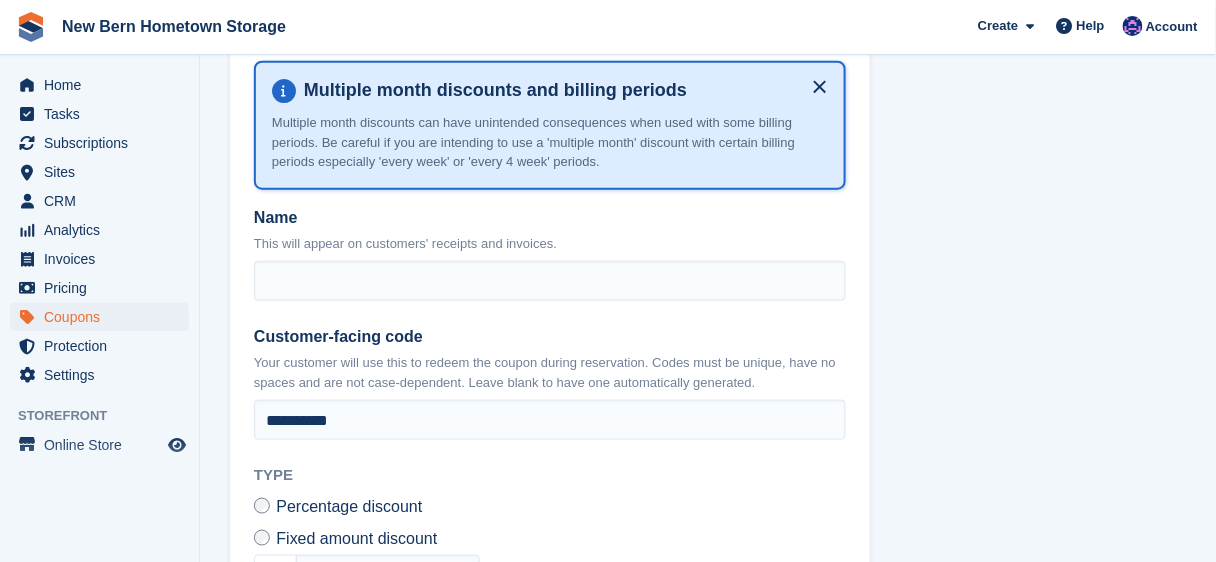 scroll, scrollTop: 0, scrollLeft: 0, axis: both 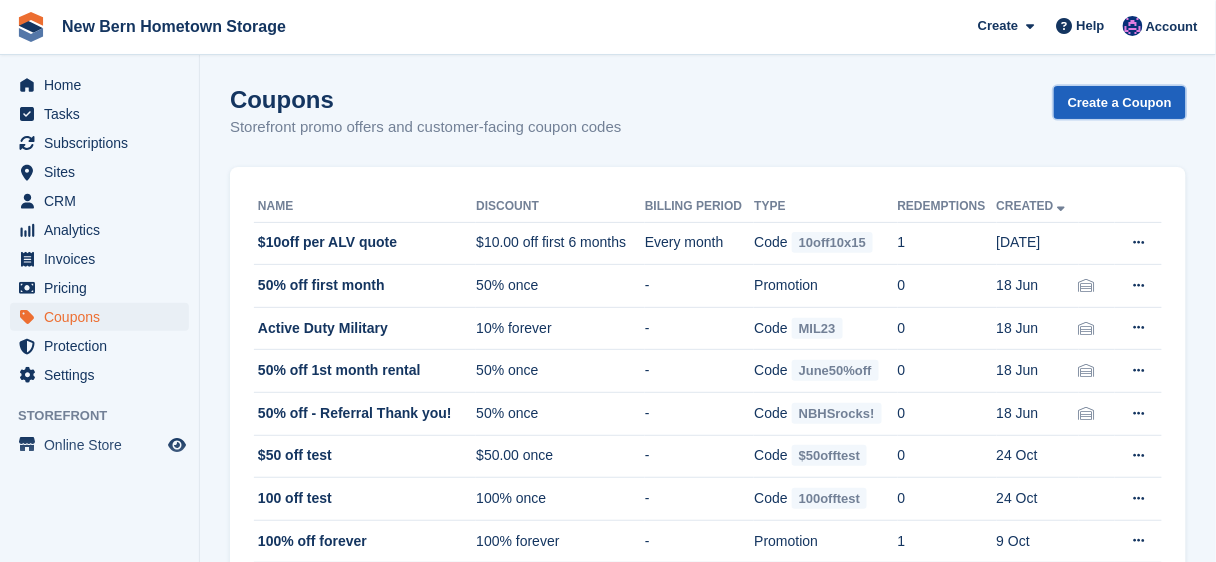 click on "Create a Coupon" at bounding box center [1120, 102] 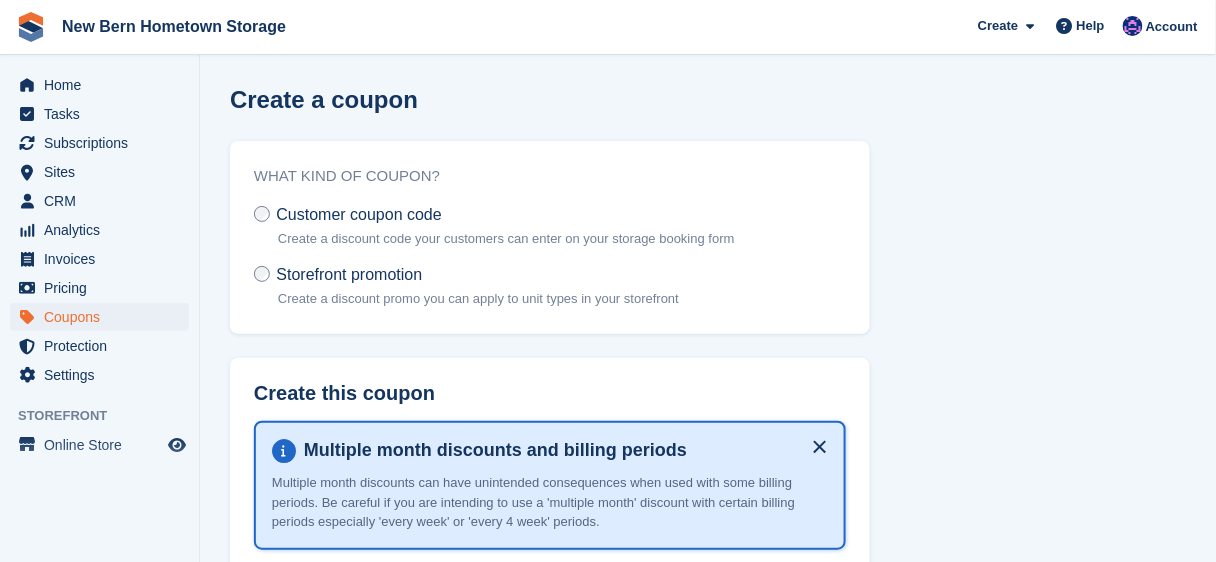 click on "Storefront promotion" at bounding box center [349, 274] 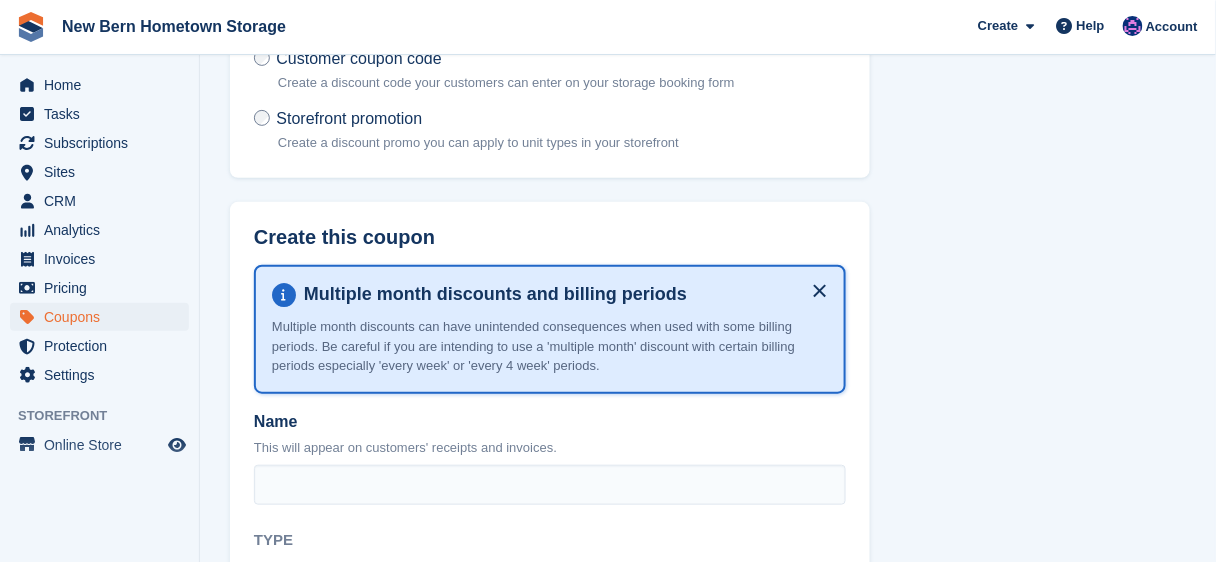 scroll, scrollTop: 240, scrollLeft: 0, axis: vertical 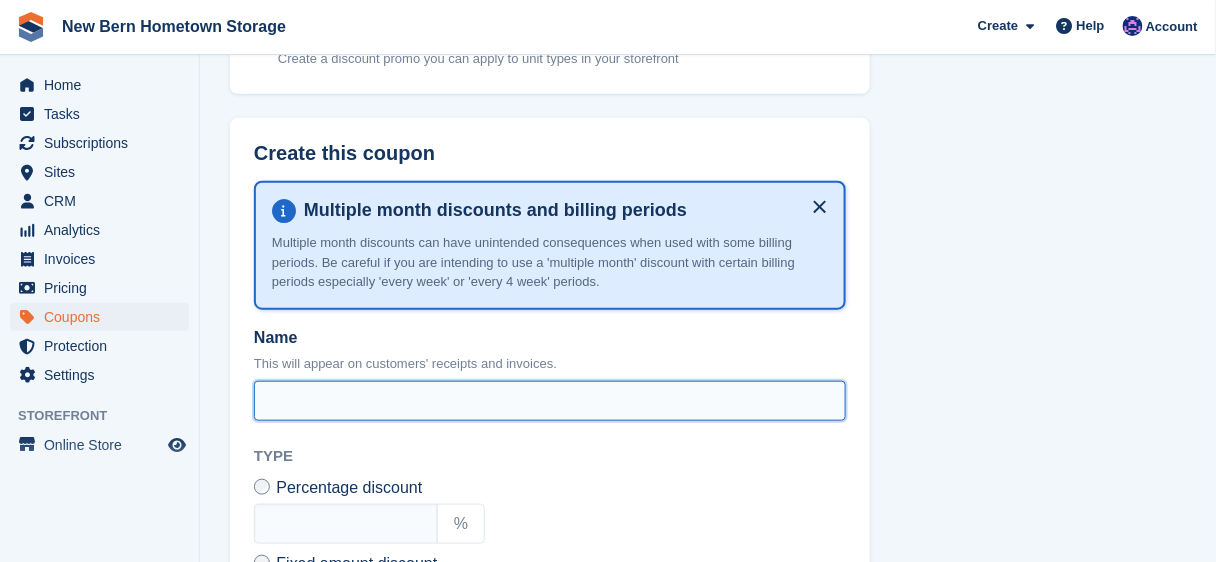 click on "Name" at bounding box center [550, 401] 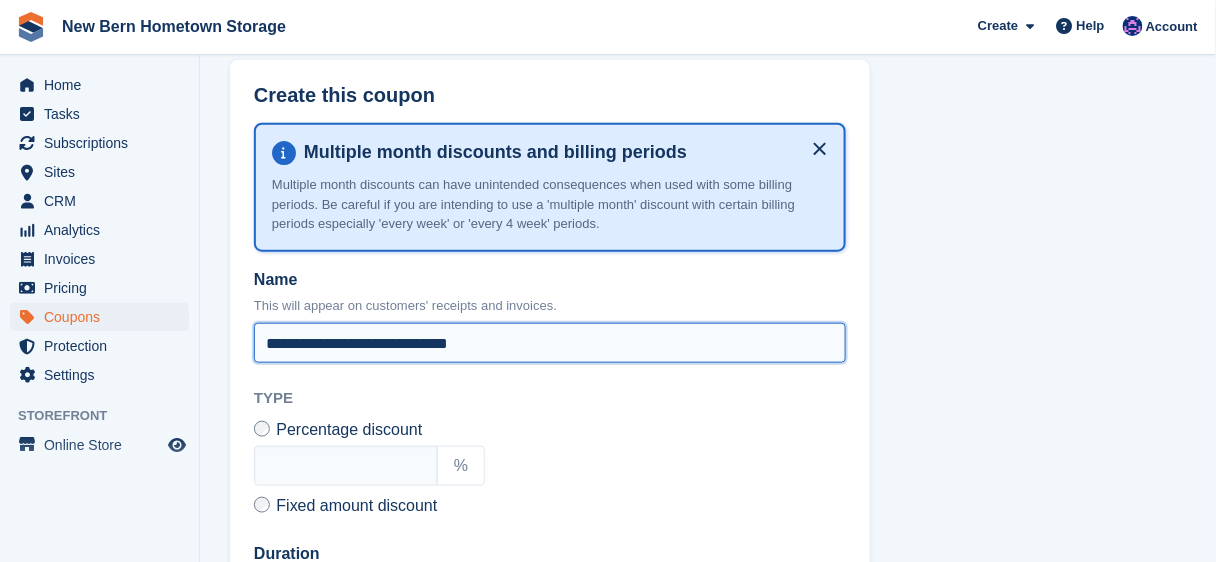 scroll, scrollTop: 480, scrollLeft: 0, axis: vertical 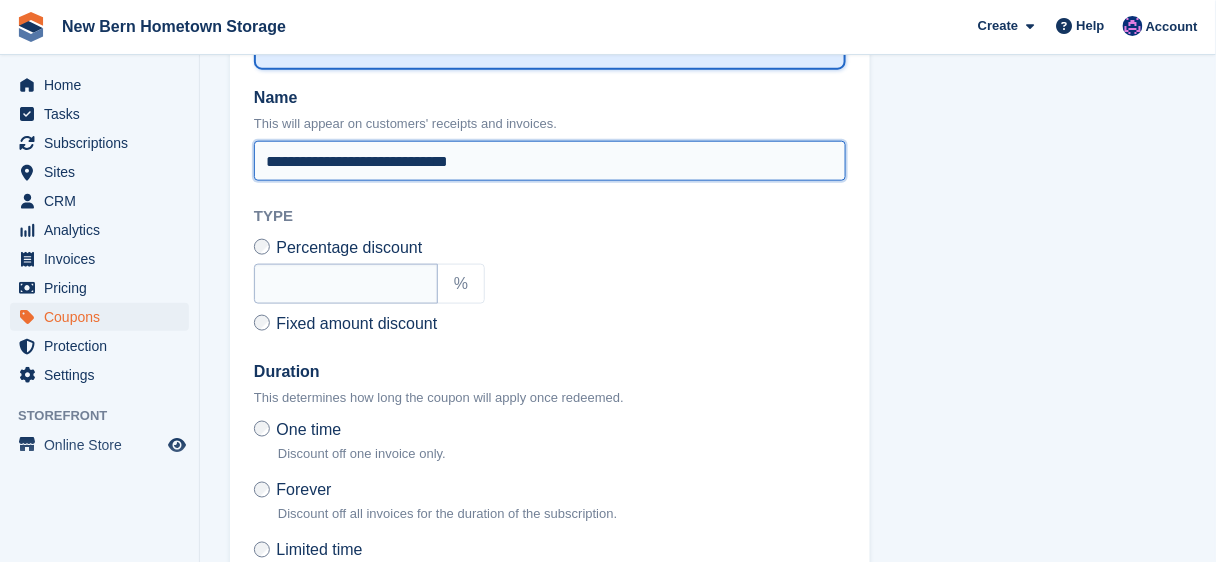 type on "**********" 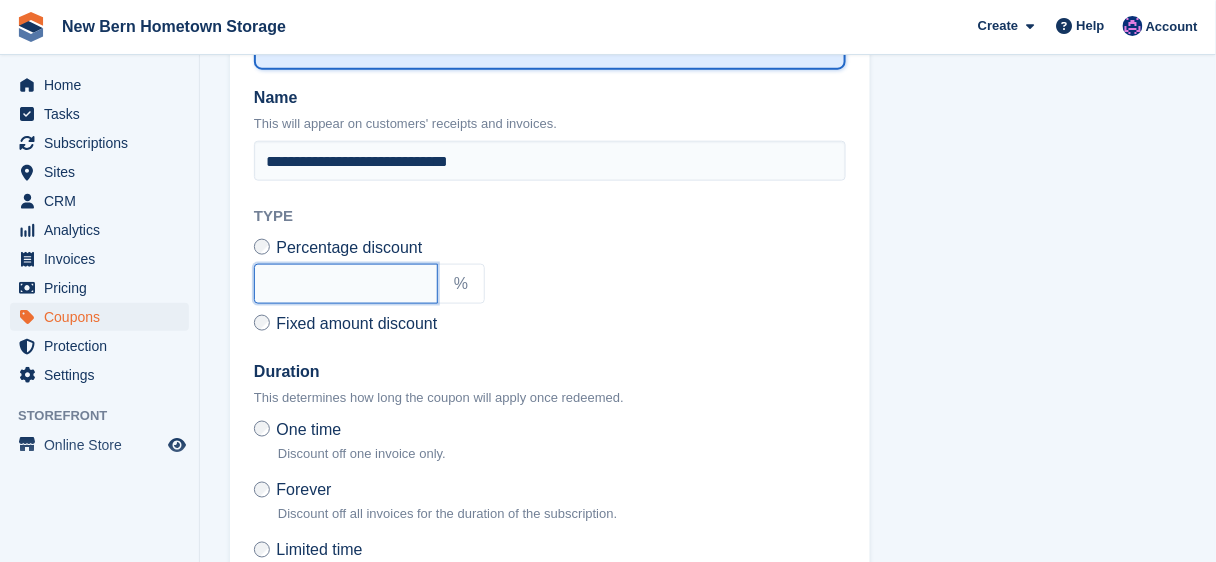 click at bounding box center (346, 284) 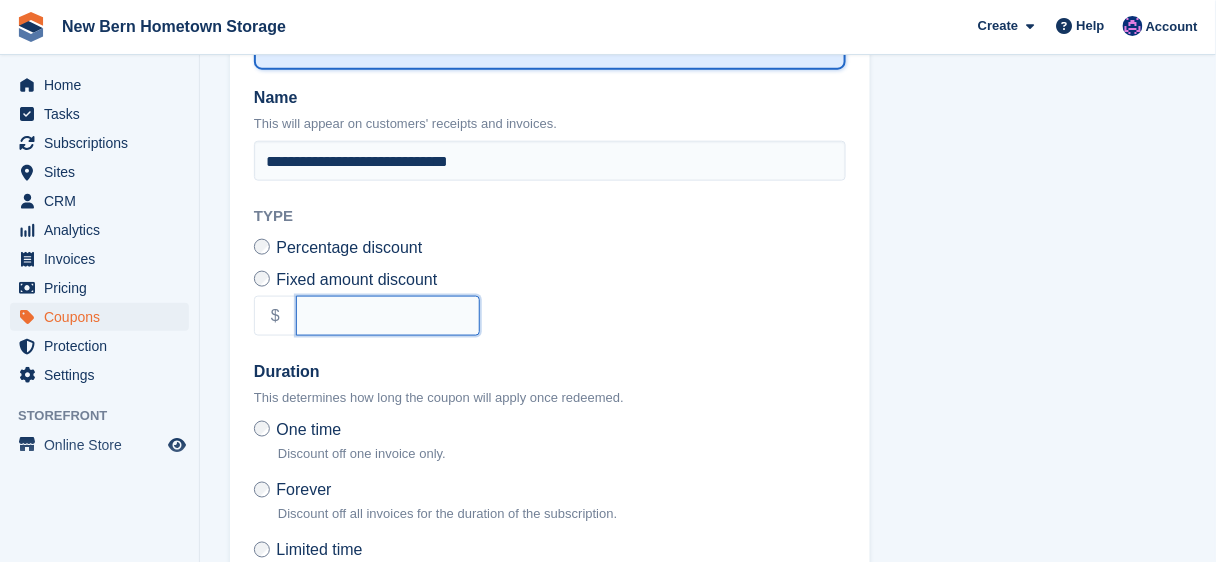 click at bounding box center [388, 316] 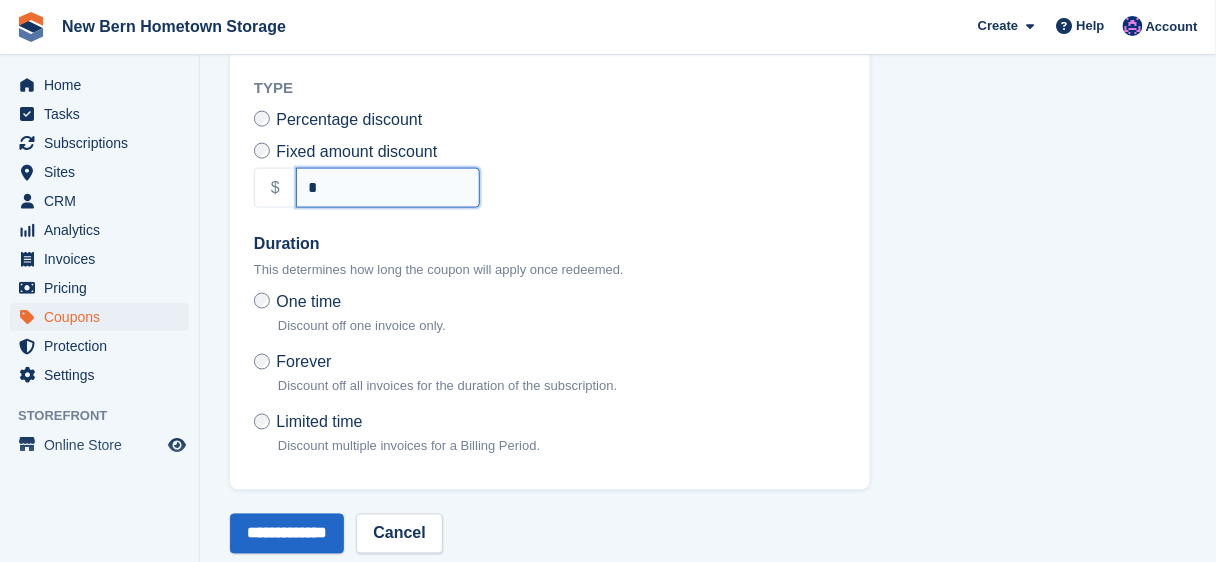 scroll, scrollTop: 638, scrollLeft: 0, axis: vertical 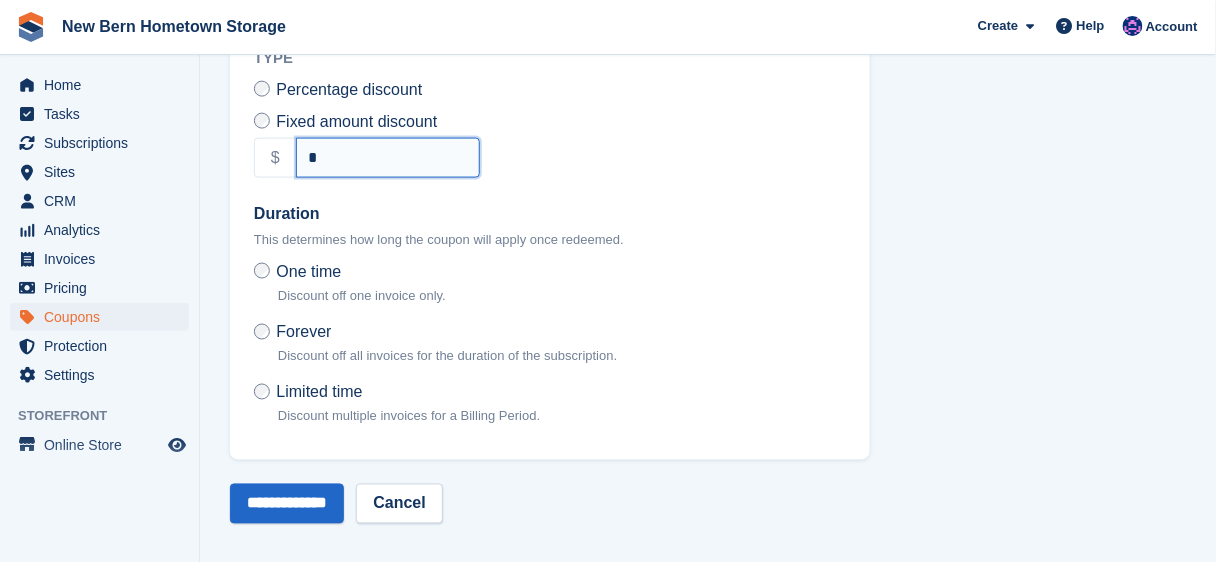 type on "*" 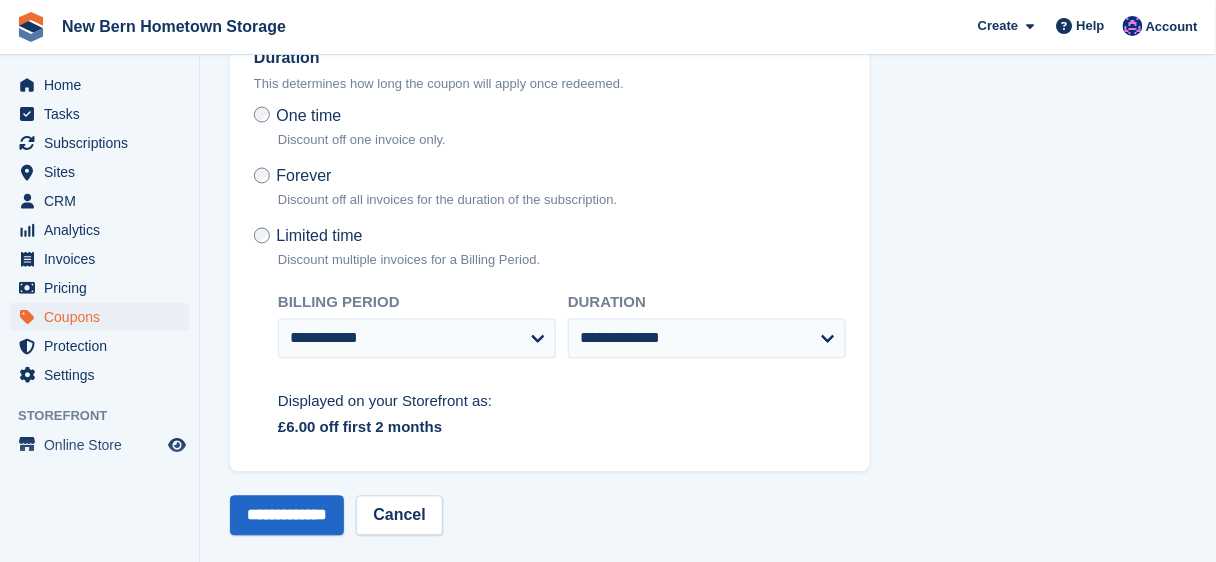 scroll, scrollTop: 798, scrollLeft: 0, axis: vertical 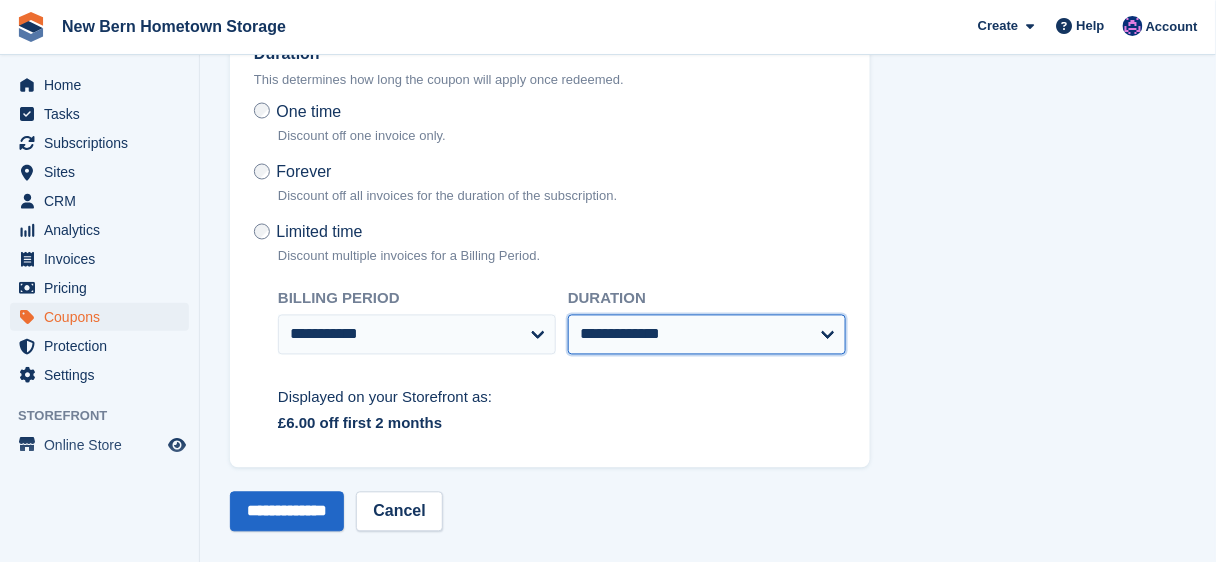 click on "**********" at bounding box center [707, 335] 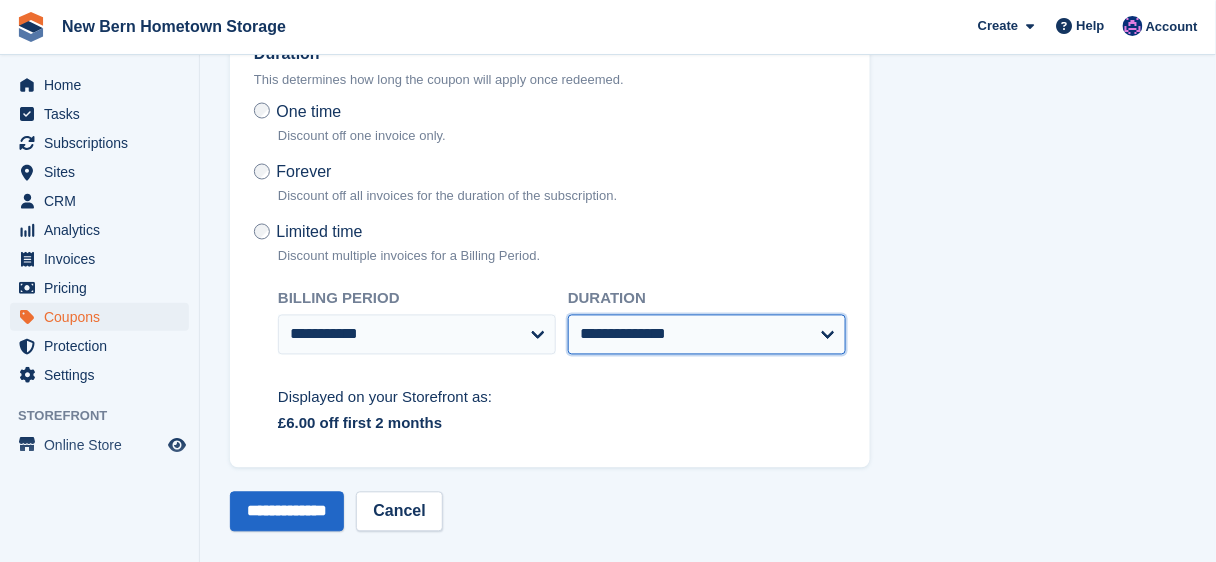 click on "**********" at bounding box center (707, 335) 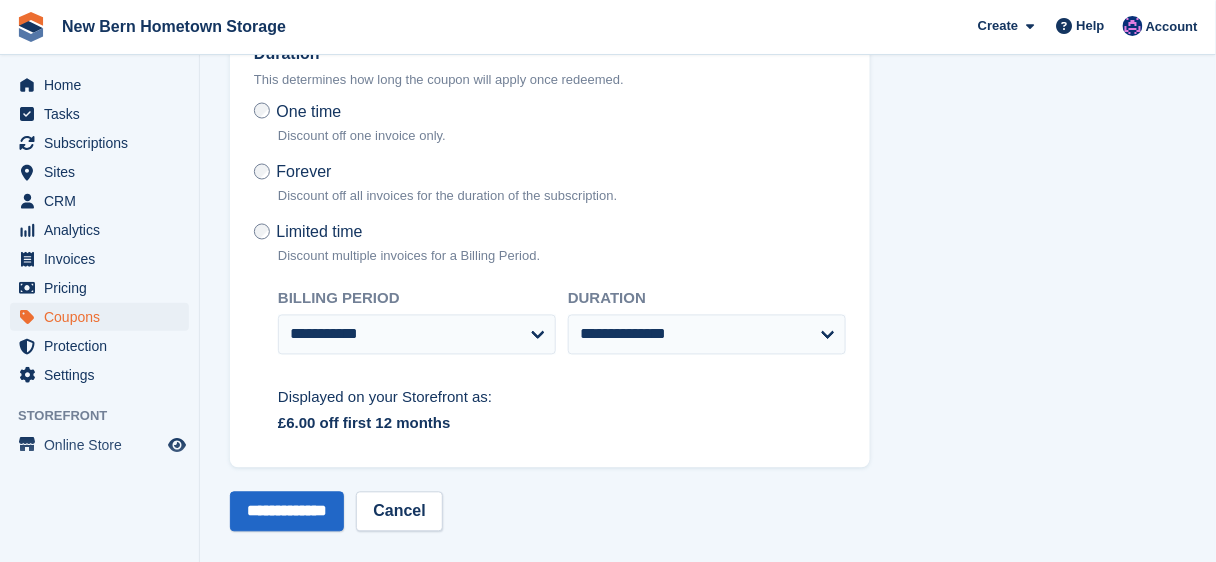 click on "**********" at bounding box center [550, 360] 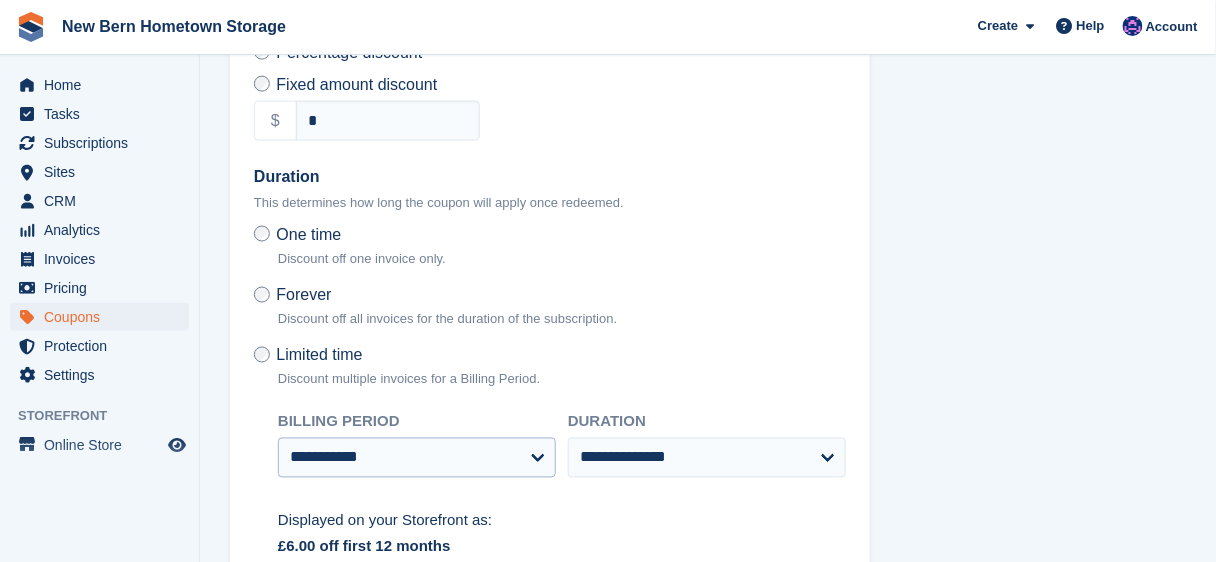 scroll, scrollTop: 806, scrollLeft: 0, axis: vertical 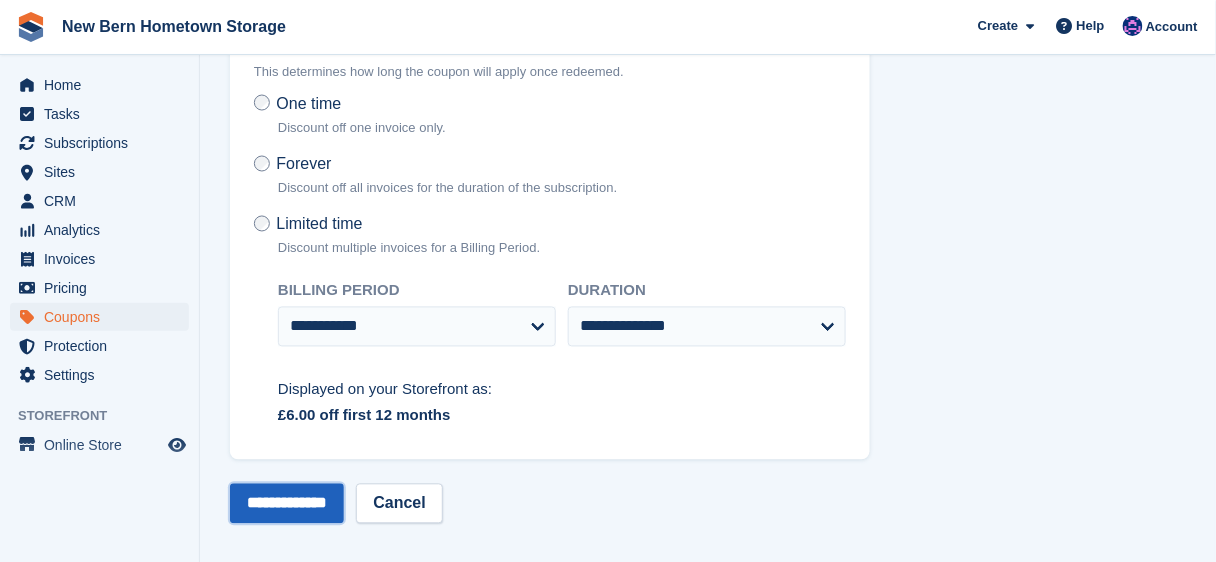 click on "**********" at bounding box center (287, 504) 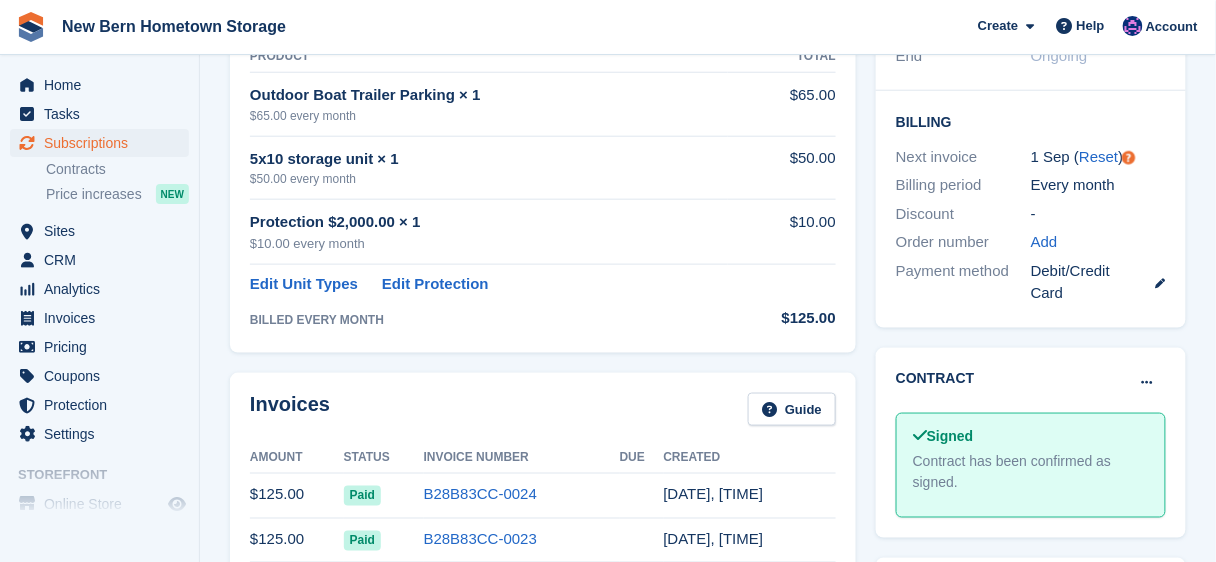 scroll, scrollTop: 560, scrollLeft: 0, axis: vertical 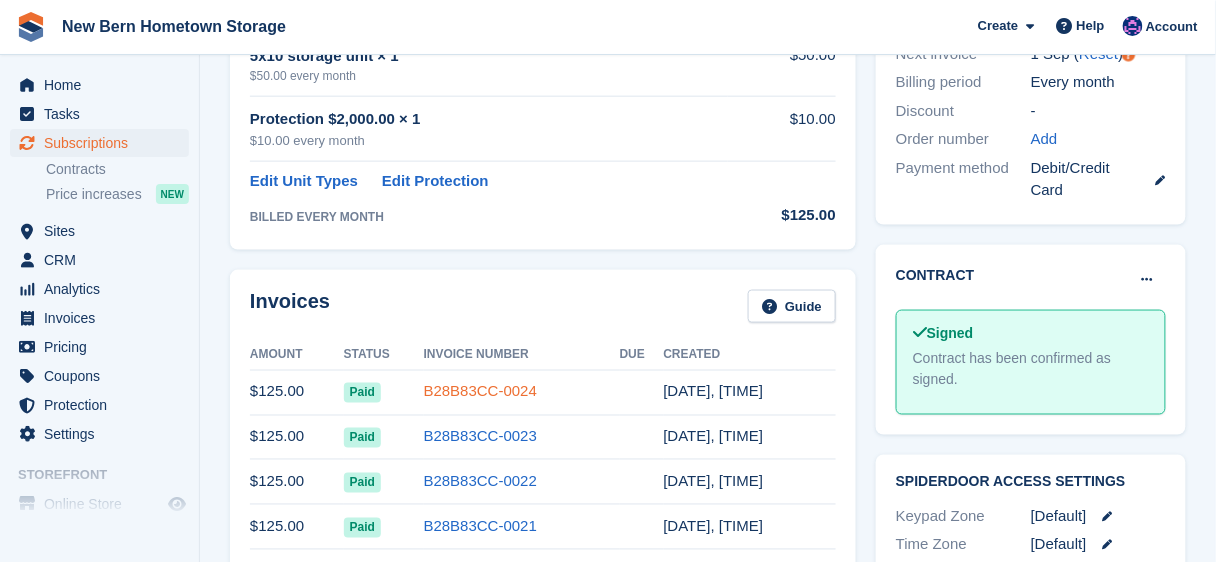 click on "B28B83CC-0024" at bounding box center [480, 391] 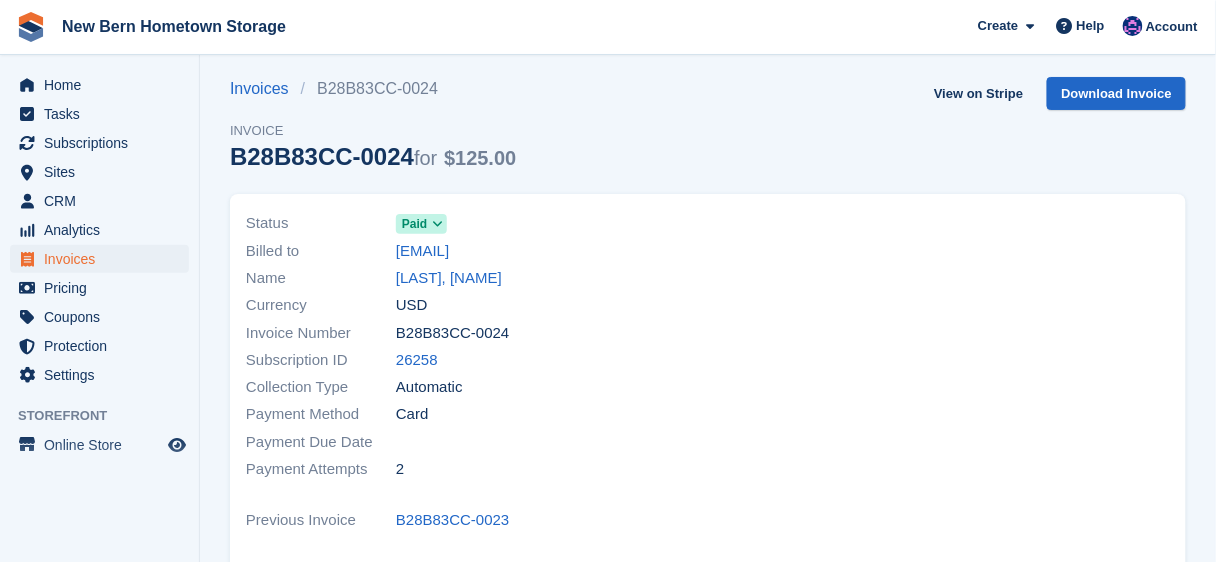 scroll, scrollTop: 0, scrollLeft: 0, axis: both 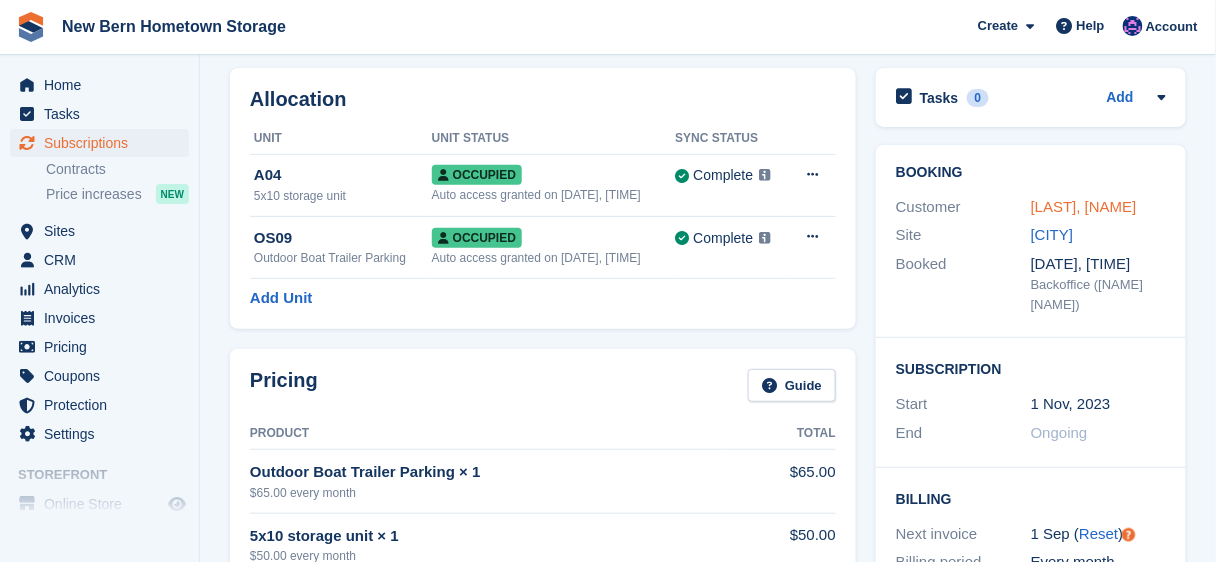 click on "[LAST], [NAME]" at bounding box center (1084, 206) 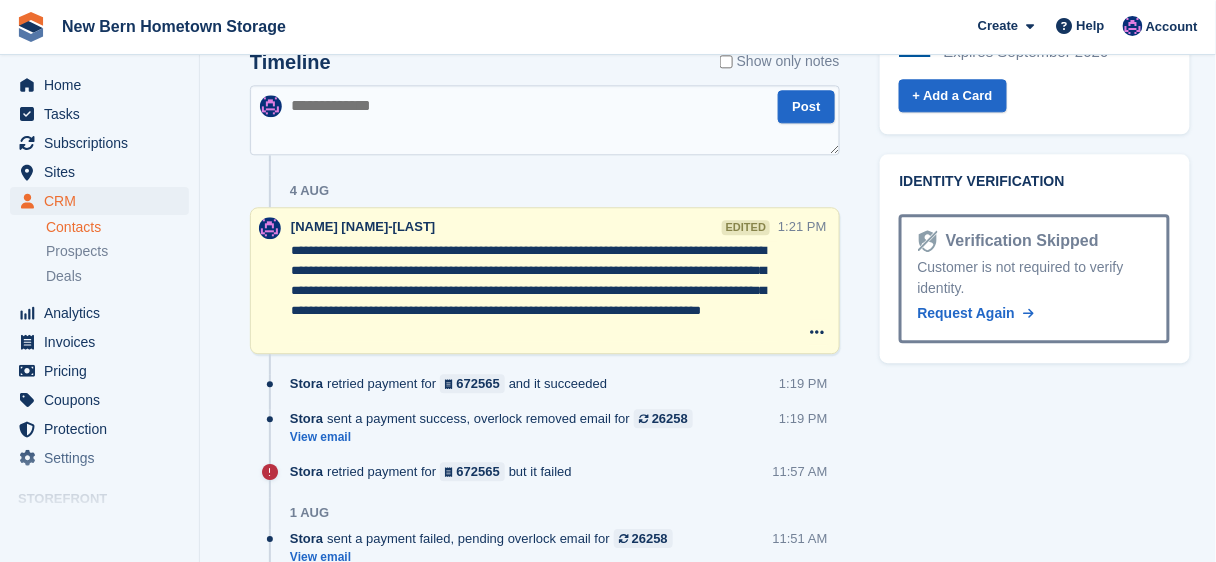 scroll, scrollTop: 1200, scrollLeft: 0, axis: vertical 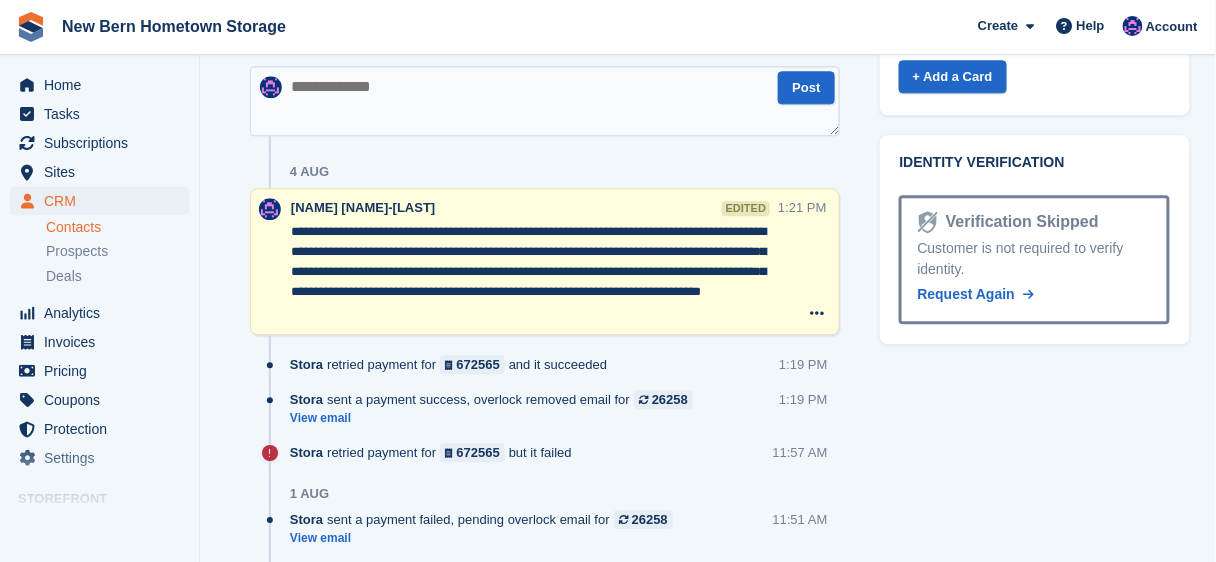 click at bounding box center (545, 101) 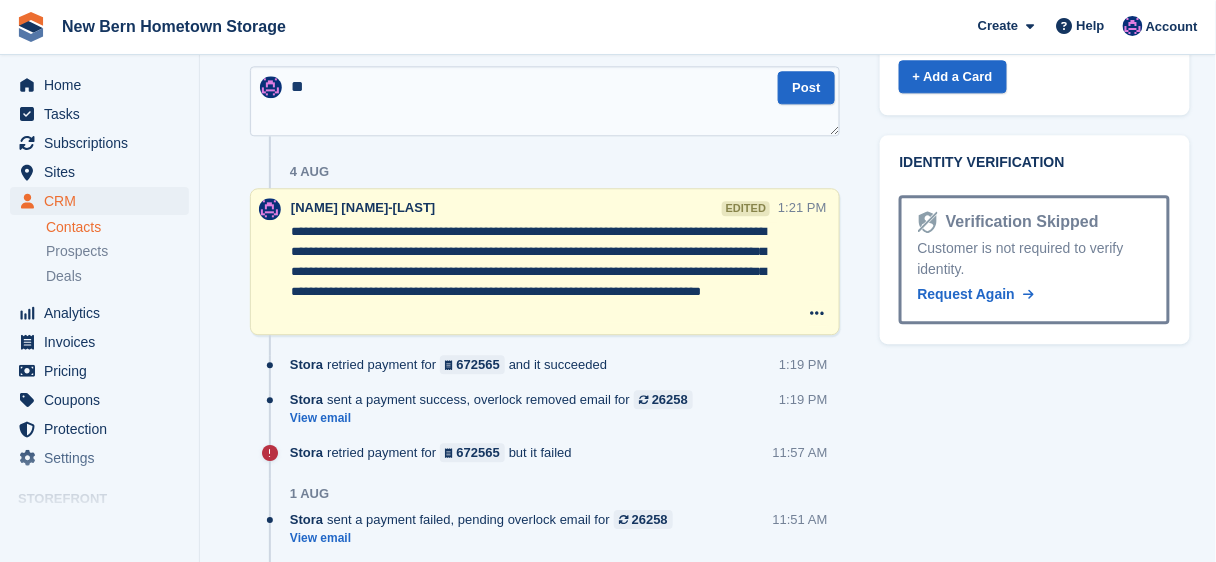 type on "*" 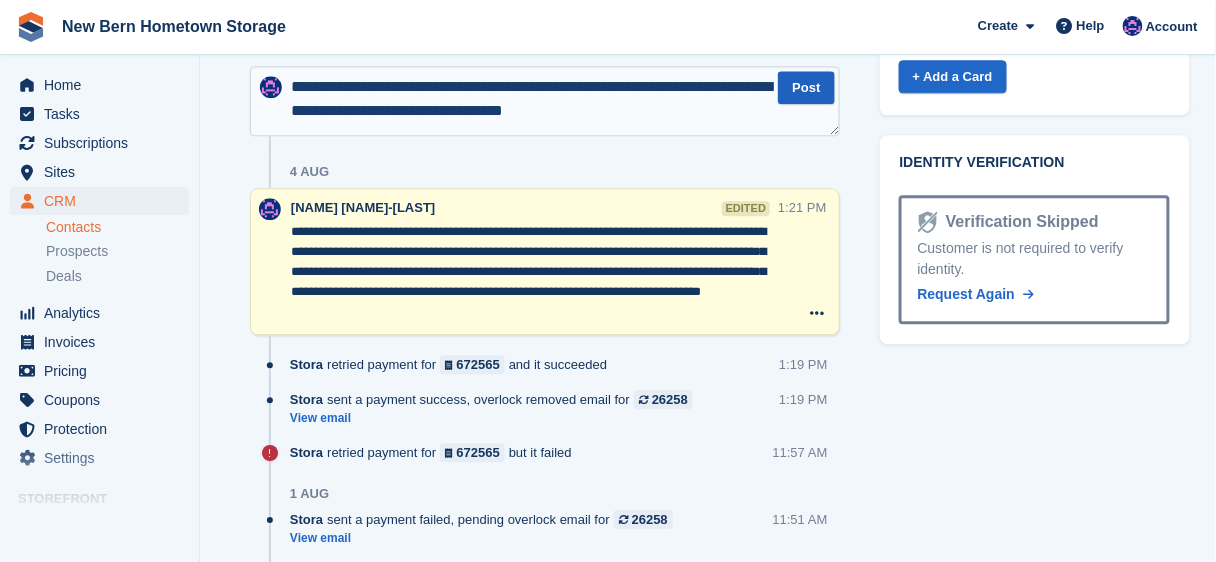 type on "**********" 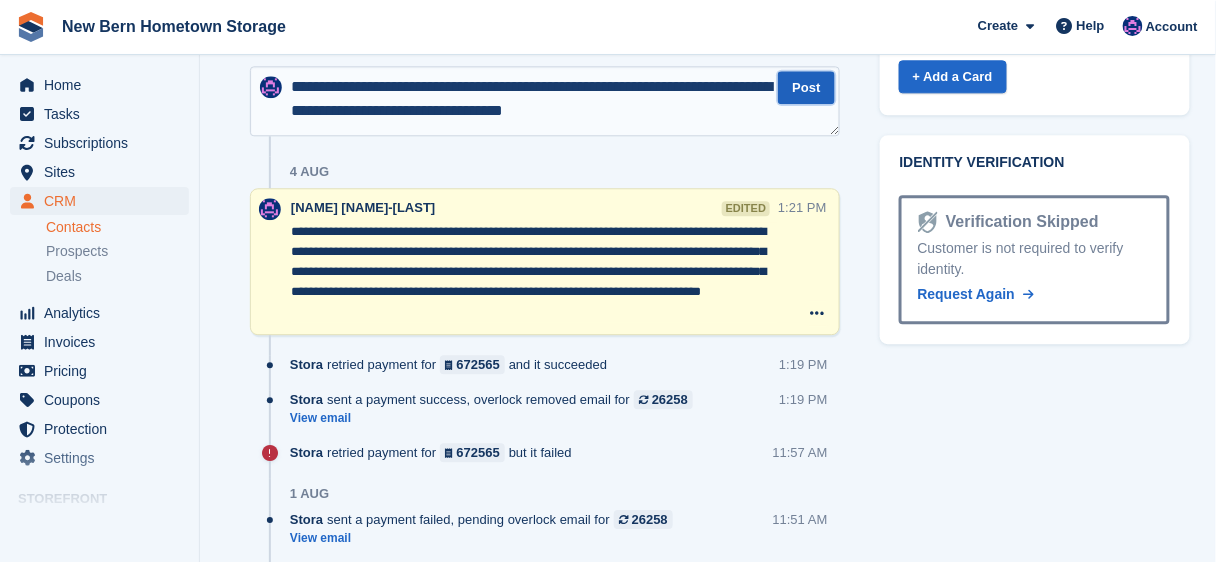 click on "Post" at bounding box center [806, 87] 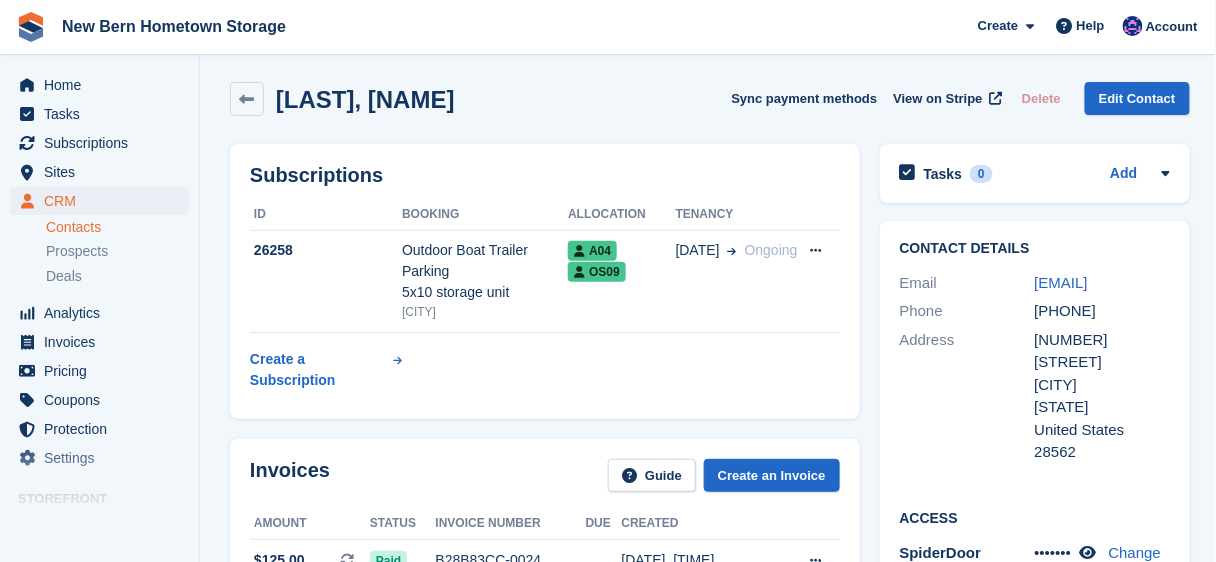 scroll, scrollTop: 0, scrollLeft: 0, axis: both 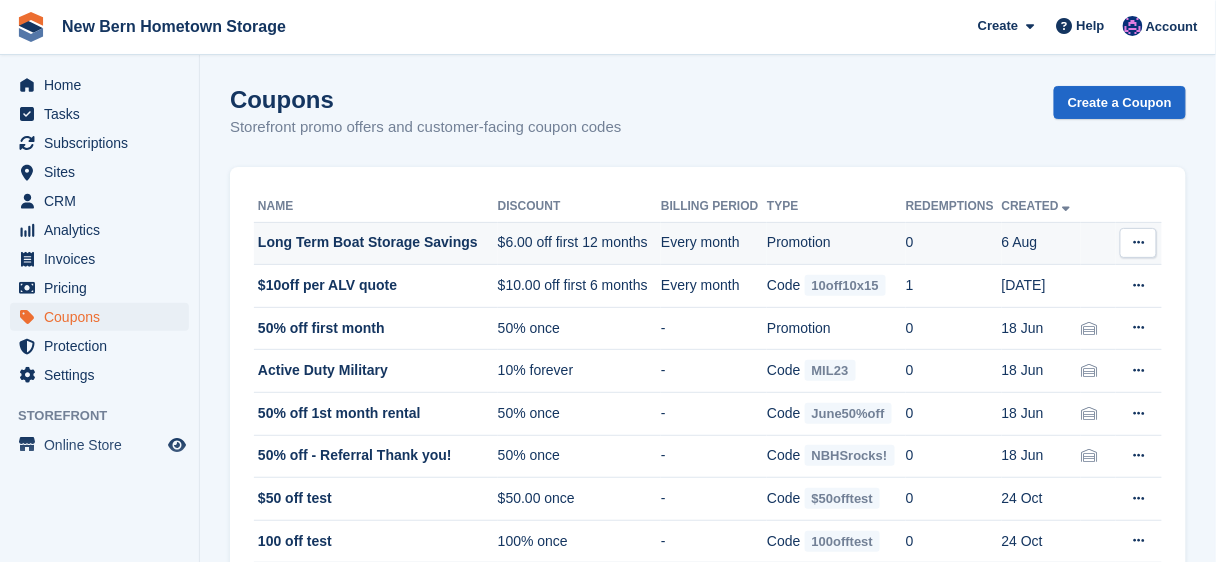 click at bounding box center (1138, 242) 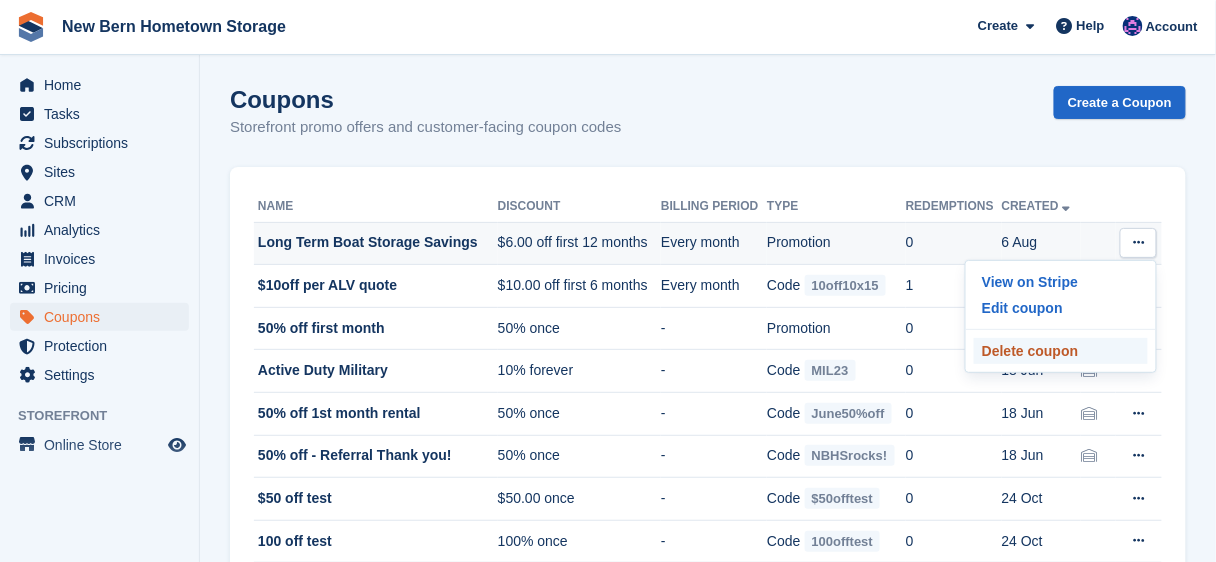 click on "Delete coupon" at bounding box center (1061, 351) 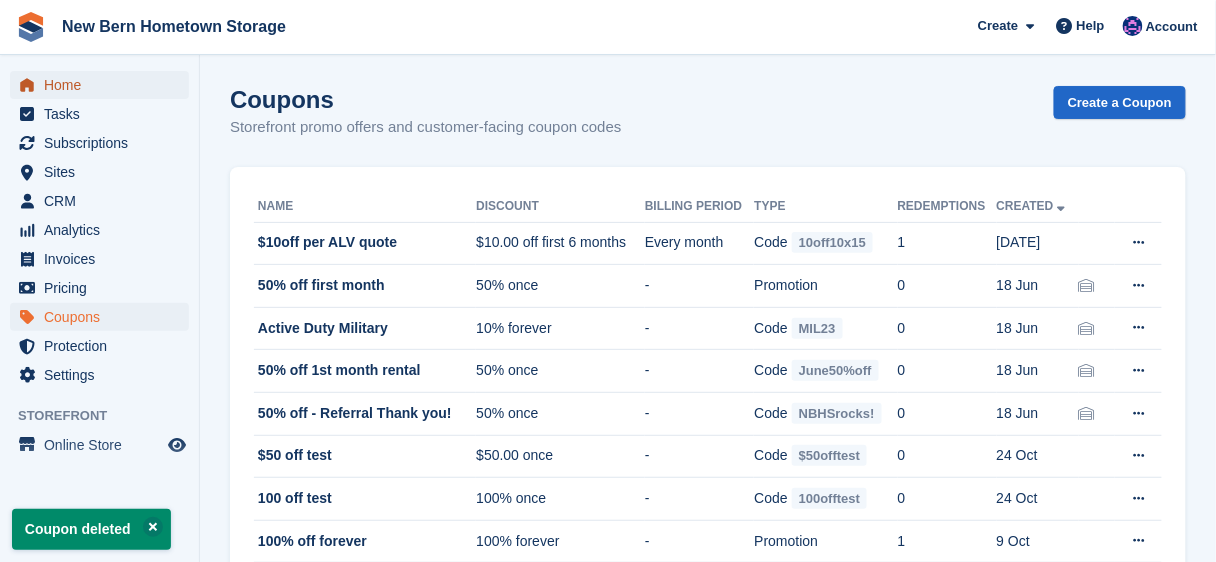 click on "Home" at bounding box center [104, 85] 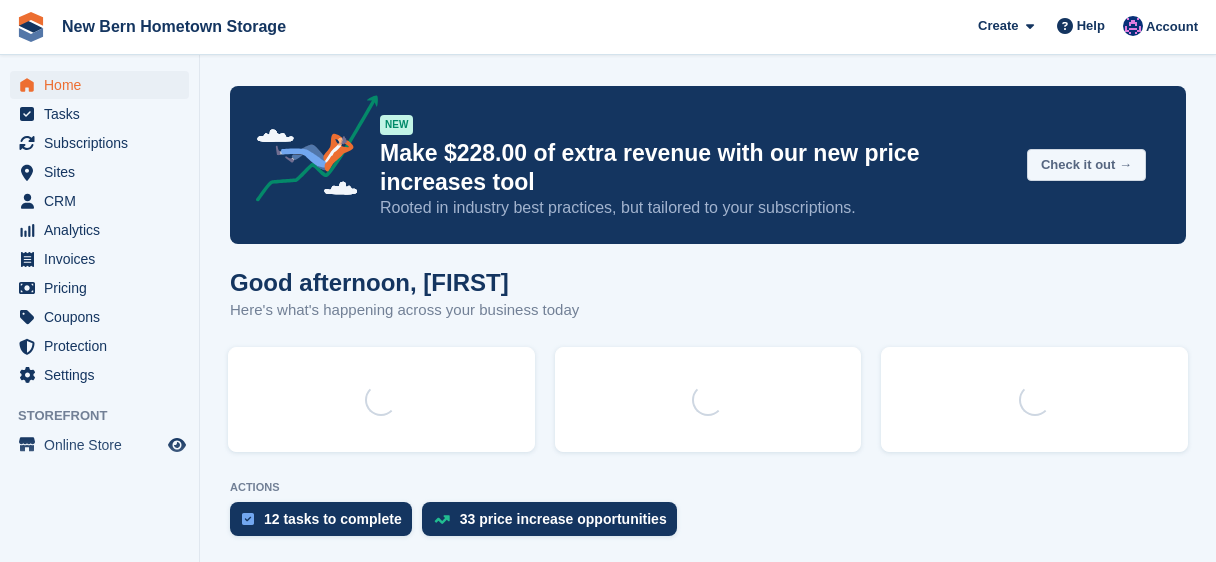 scroll, scrollTop: 0, scrollLeft: 0, axis: both 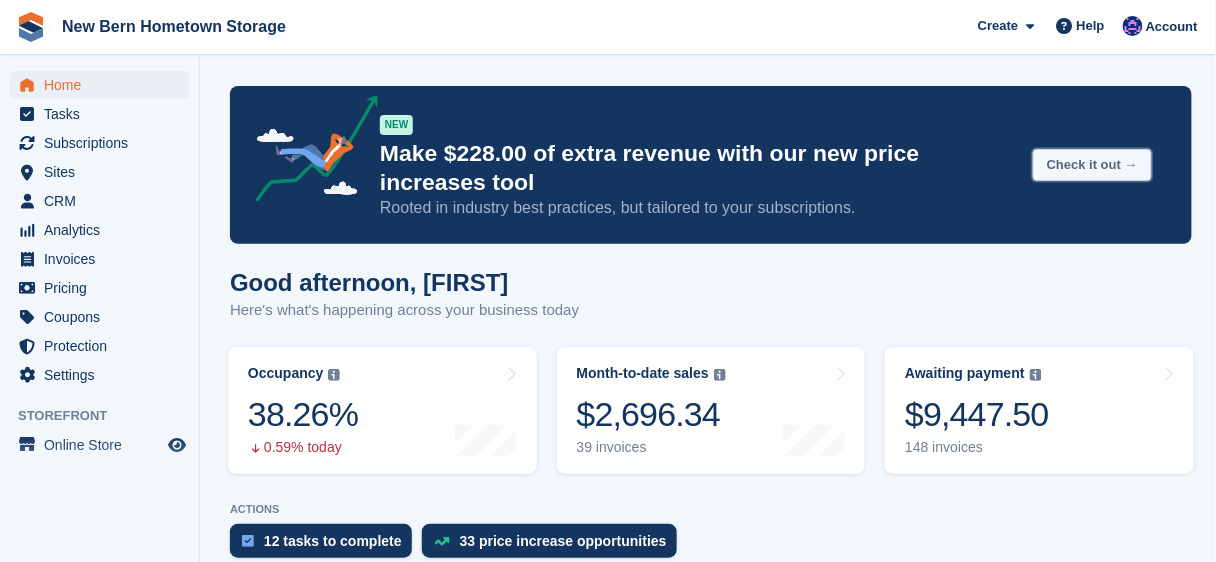 click on "Check it out →" at bounding box center (1092, 165) 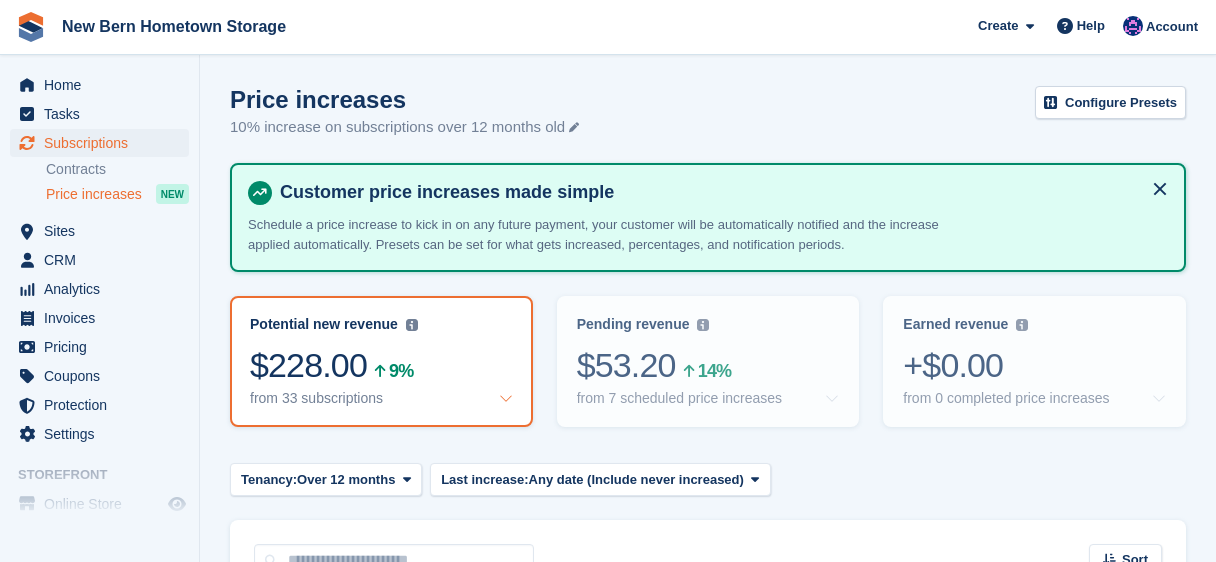 scroll, scrollTop: 0, scrollLeft: 0, axis: both 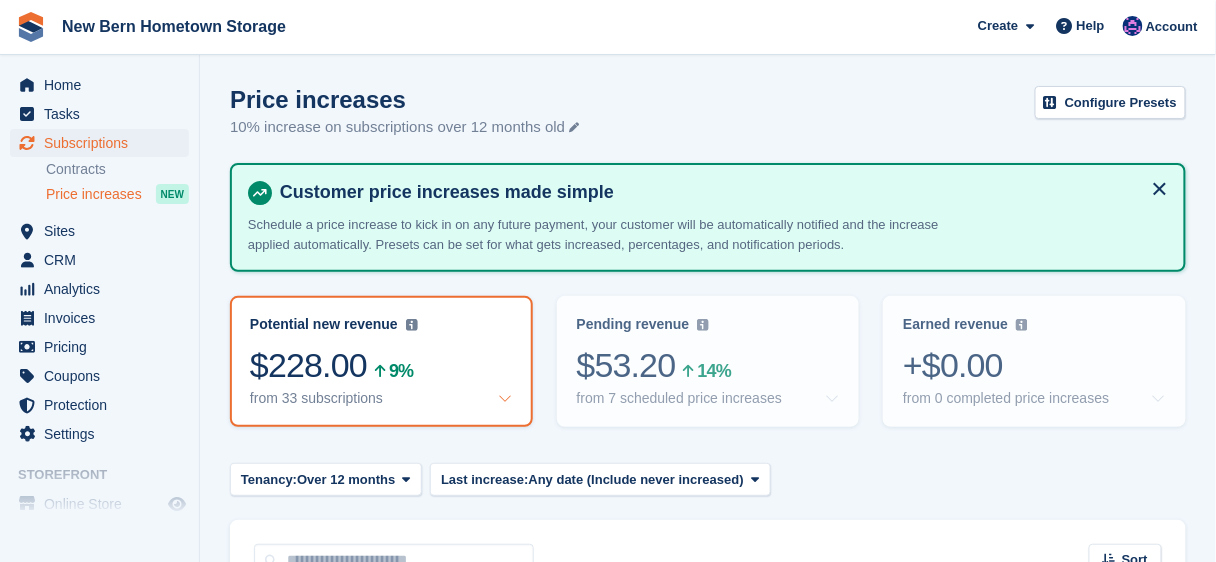 click on "from 33 subscriptions" at bounding box center [316, 398] 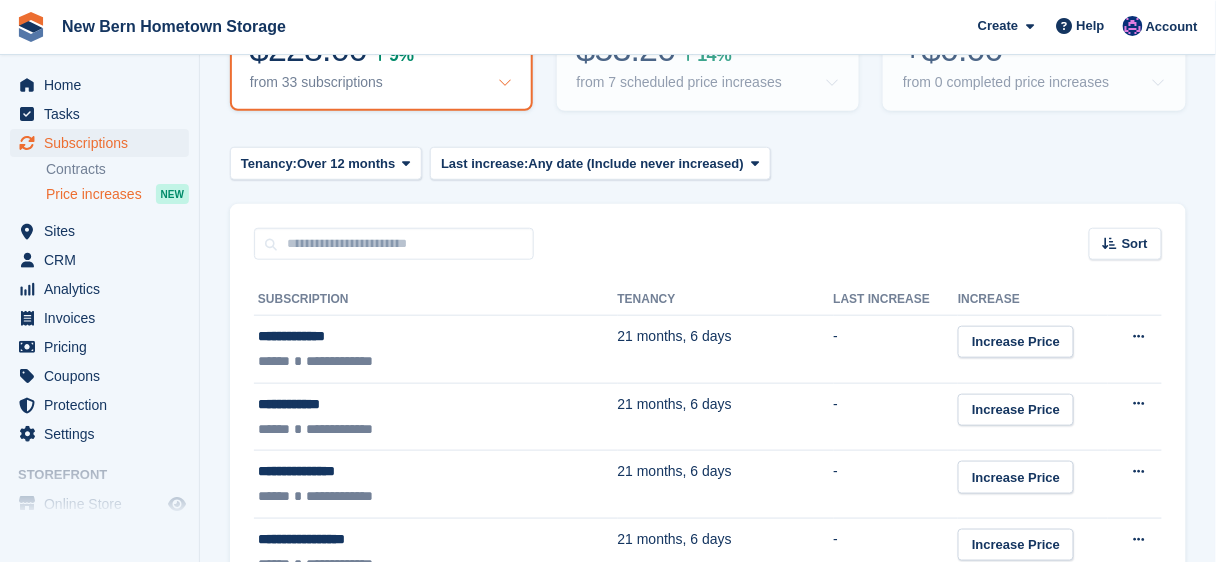 scroll, scrollTop: 80, scrollLeft: 0, axis: vertical 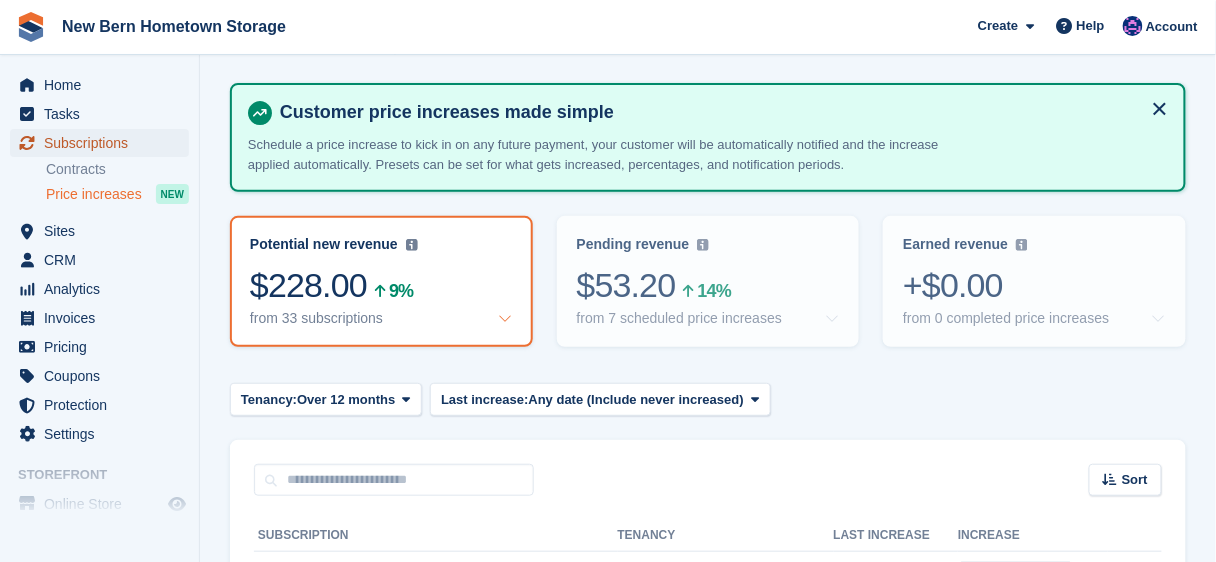 click on "Subscriptions" at bounding box center (104, 143) 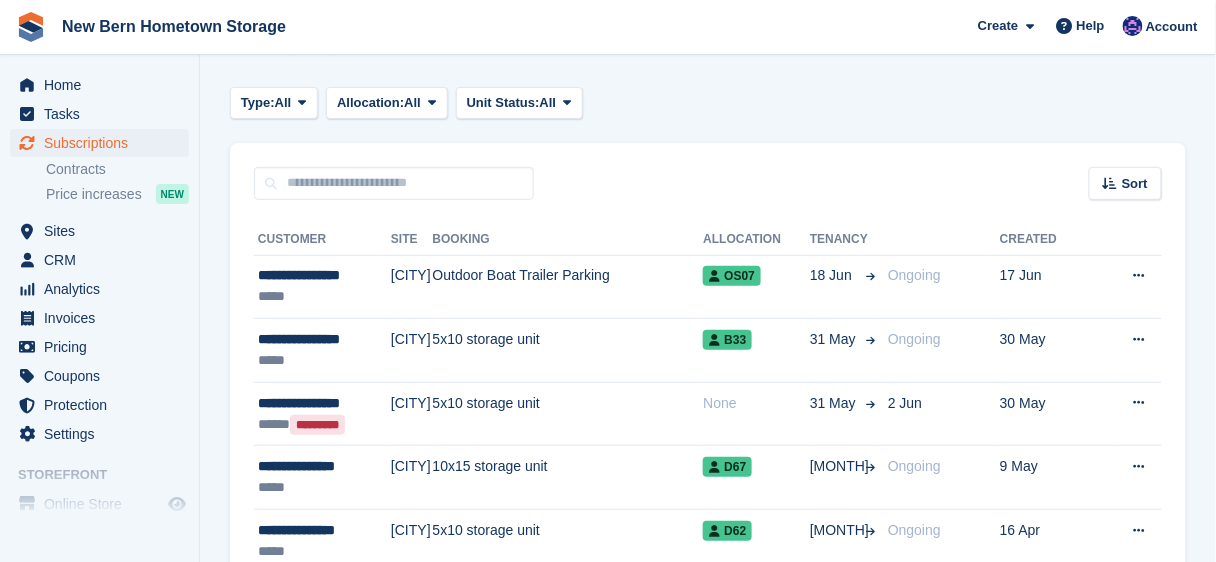 scroll, scrollTop: 0, scrollLeft: 0, axis: both 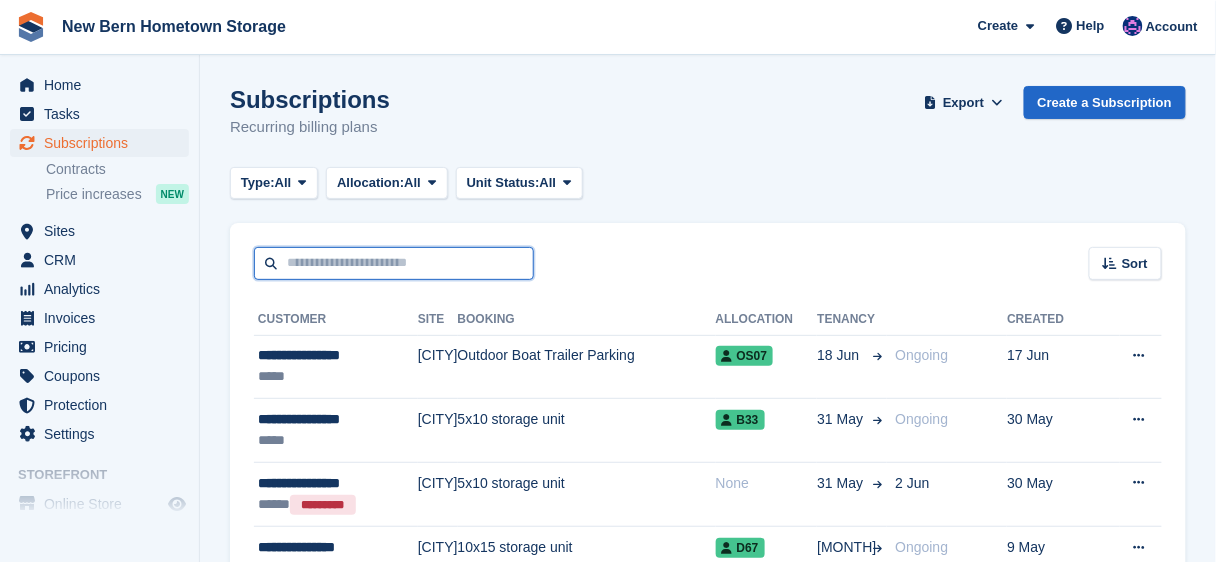 click at bounding box center (394, 263) 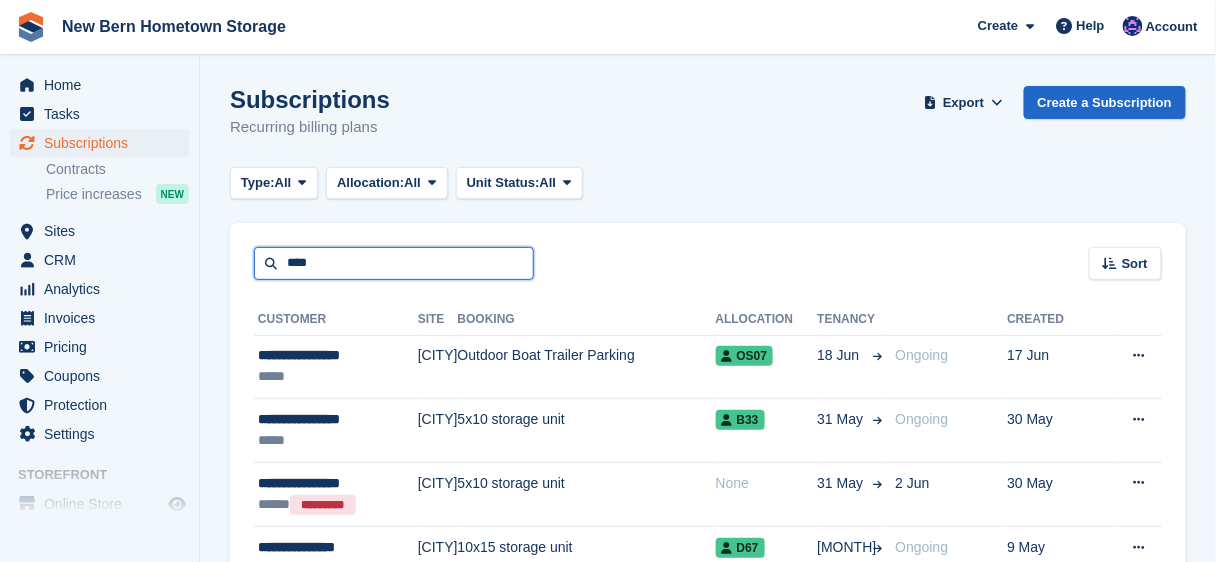 type on "****" 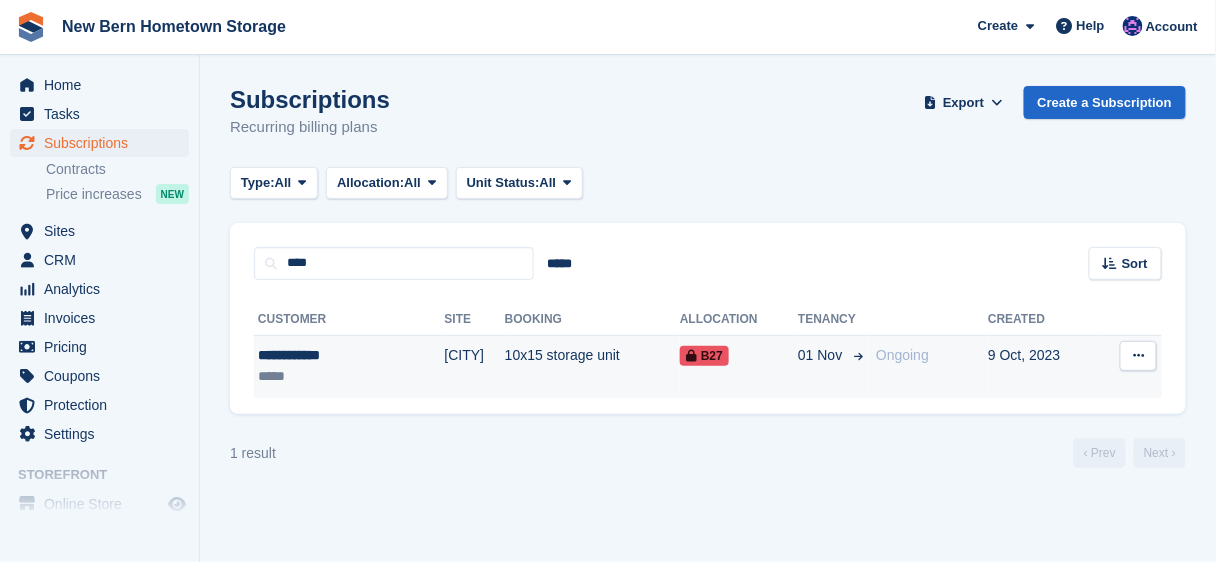 click on "10x15 storage unit" at bounding box center (592, 366) 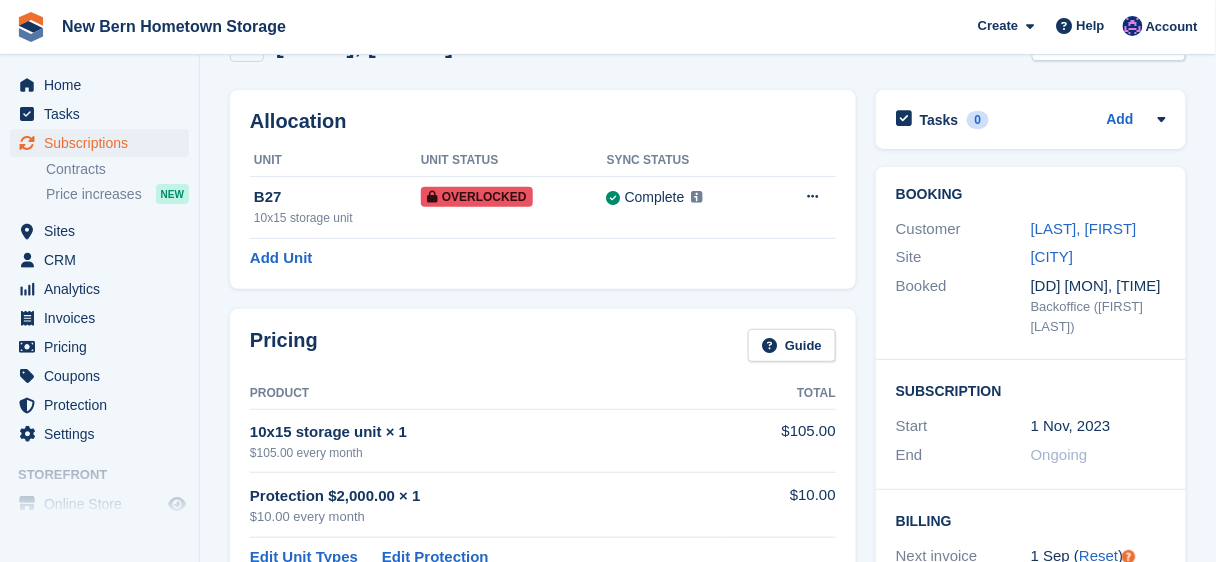 scroll, scrollTop: 0, scrollLeft: 0, axis: both 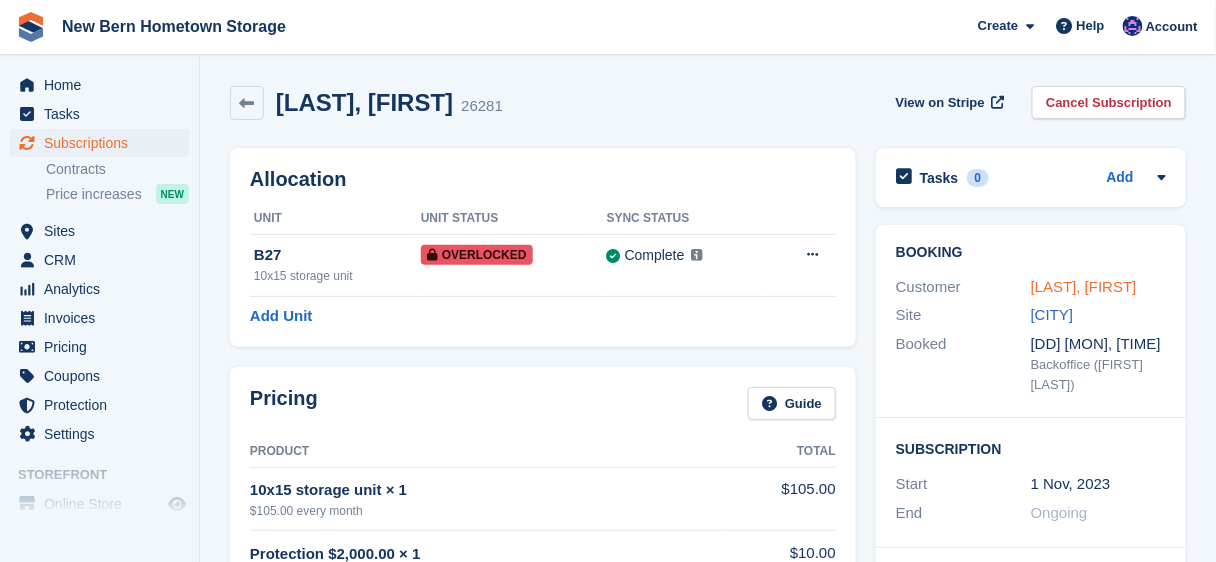 click on "[LAST], [FIRST]" at bounding box center [1084, 286] 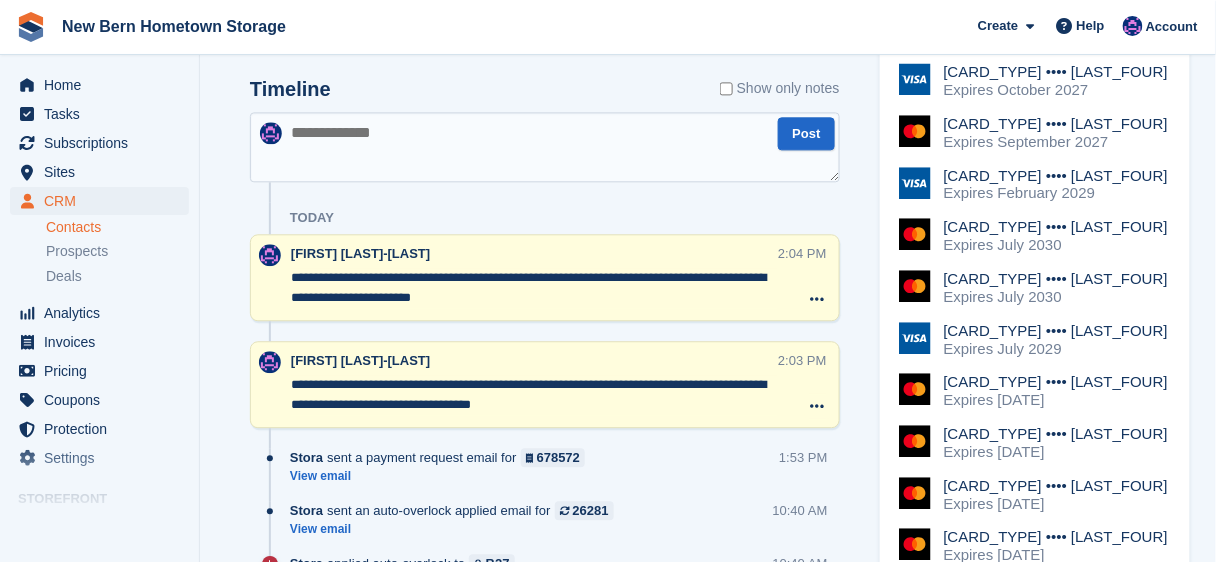 scroll, scrollTop: 1120, scrollLeft: 0, axis: vertical 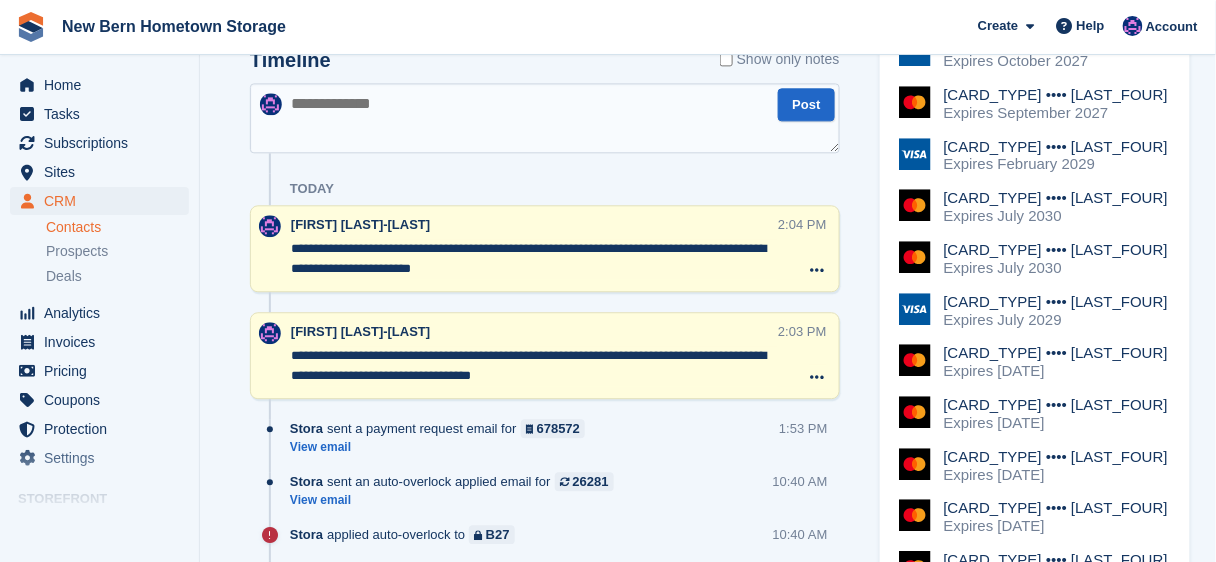 click on "**********" at bounding box center [534, 259] 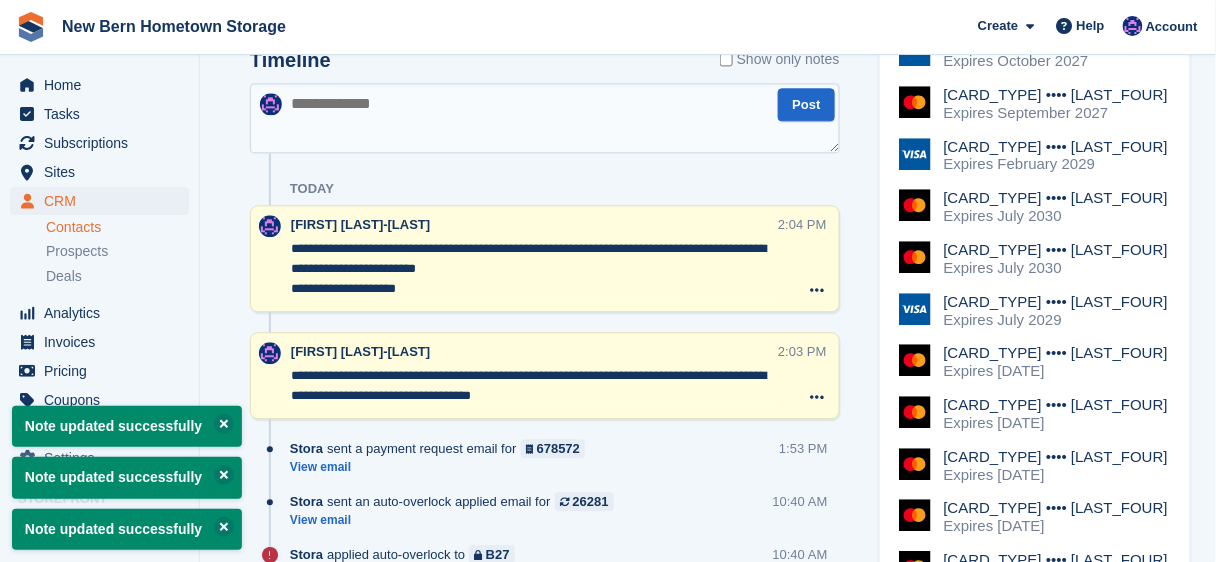 paste on "**********" 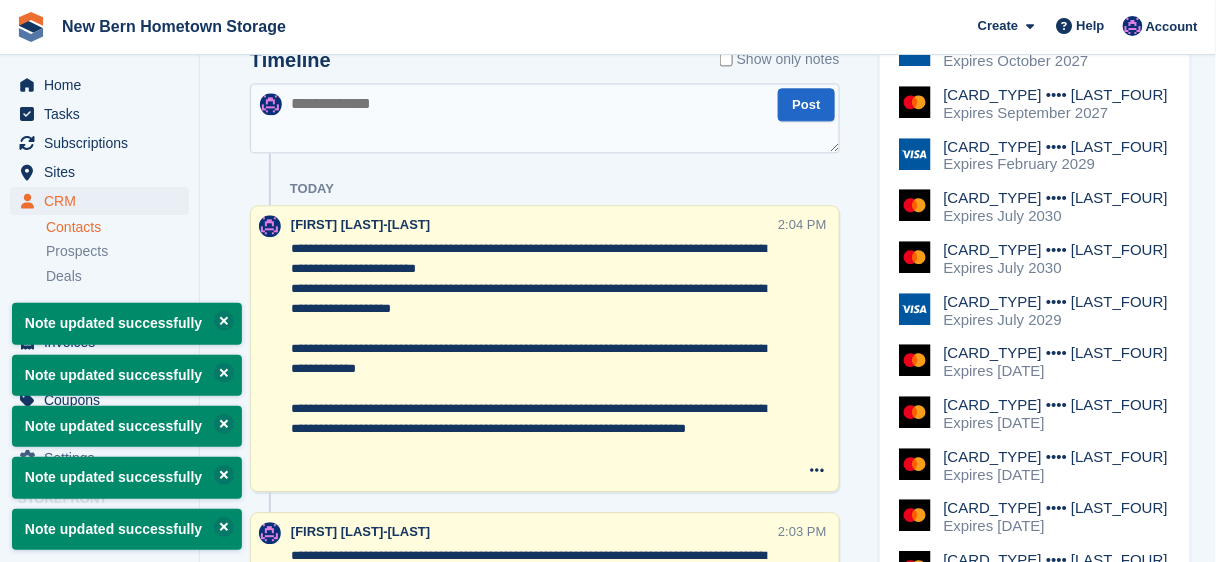 click on "**********" at bounding box center (534, 359) 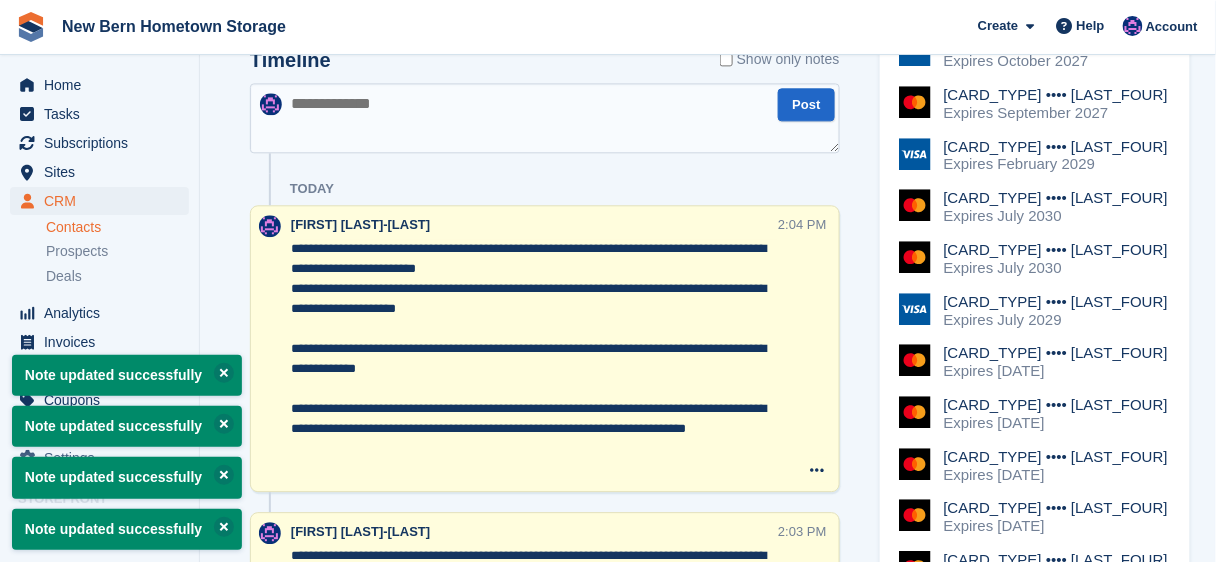 click on "**********" at bounding box center [534, 359] 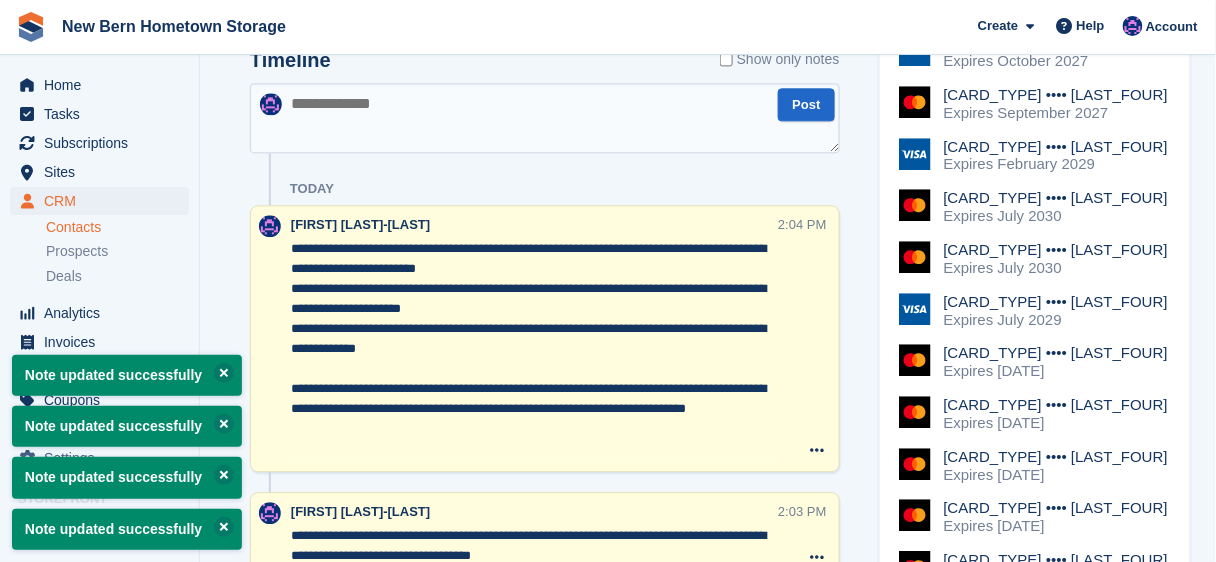 click on "**********" at bounding box center (534, 349) 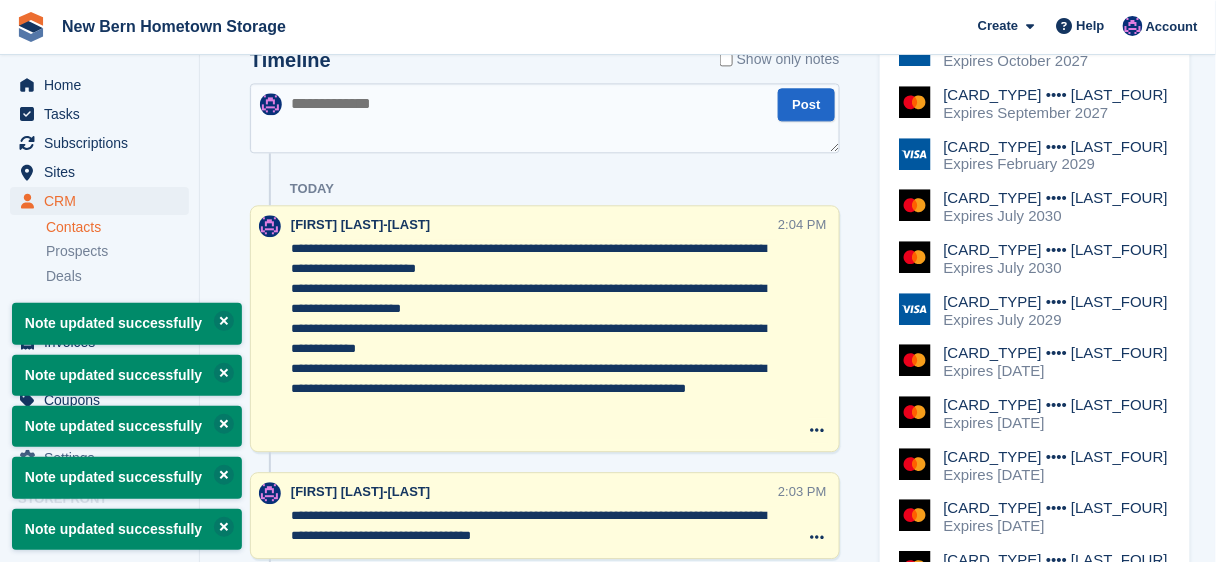 click on "**********" at bounding box center [534, 339] 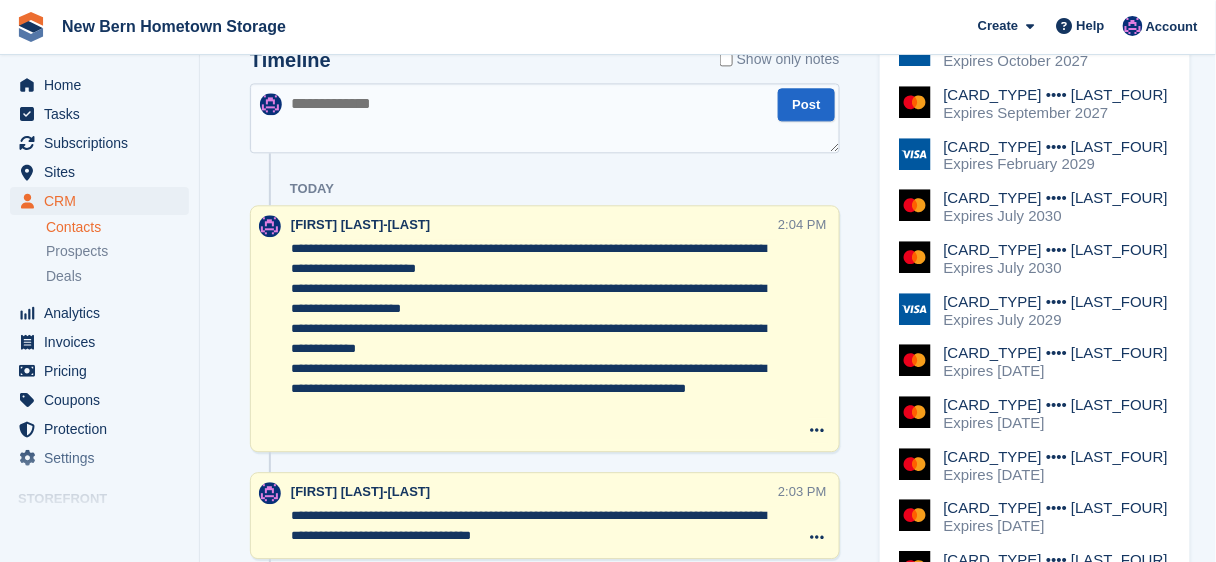 click on "**********" at bounding box center (534, 339) 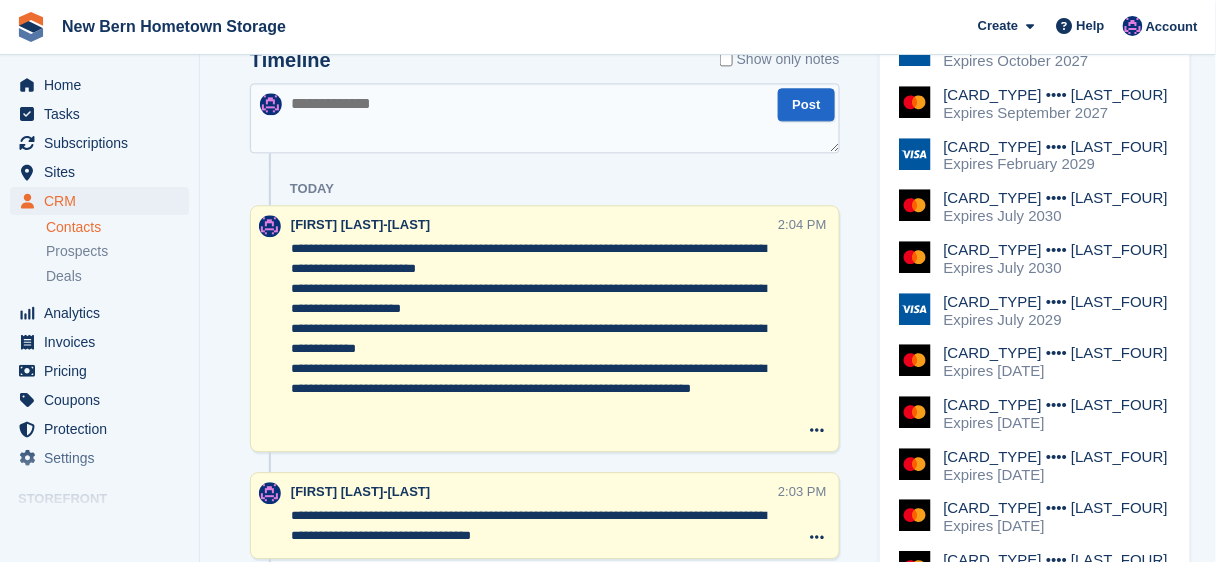 paste on "**********" 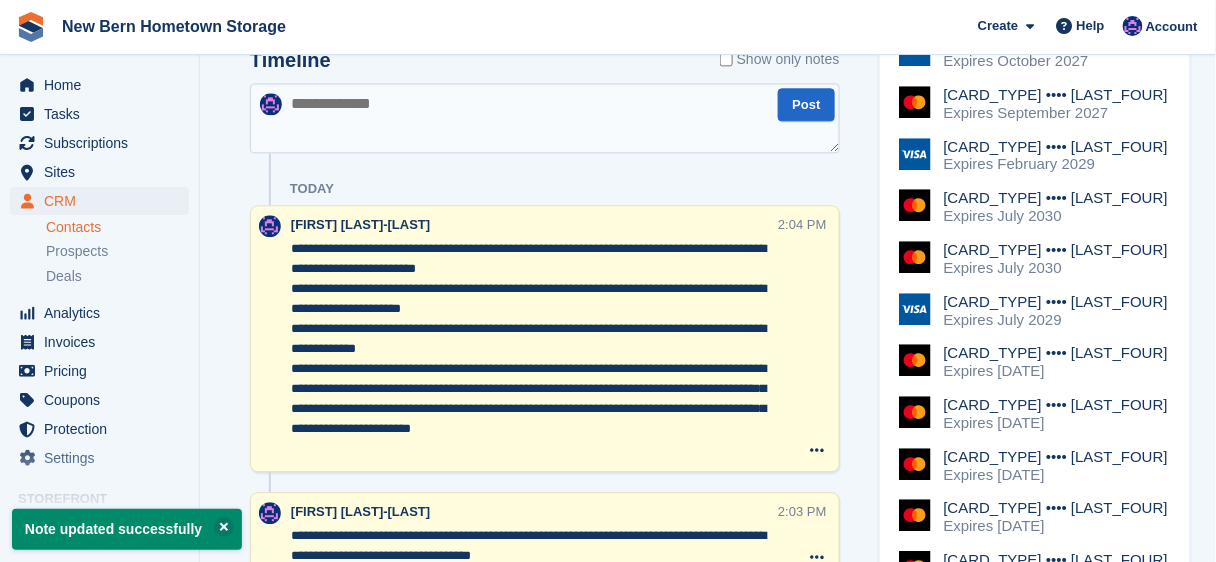 click on "**********" at bounding box center (534, 349) 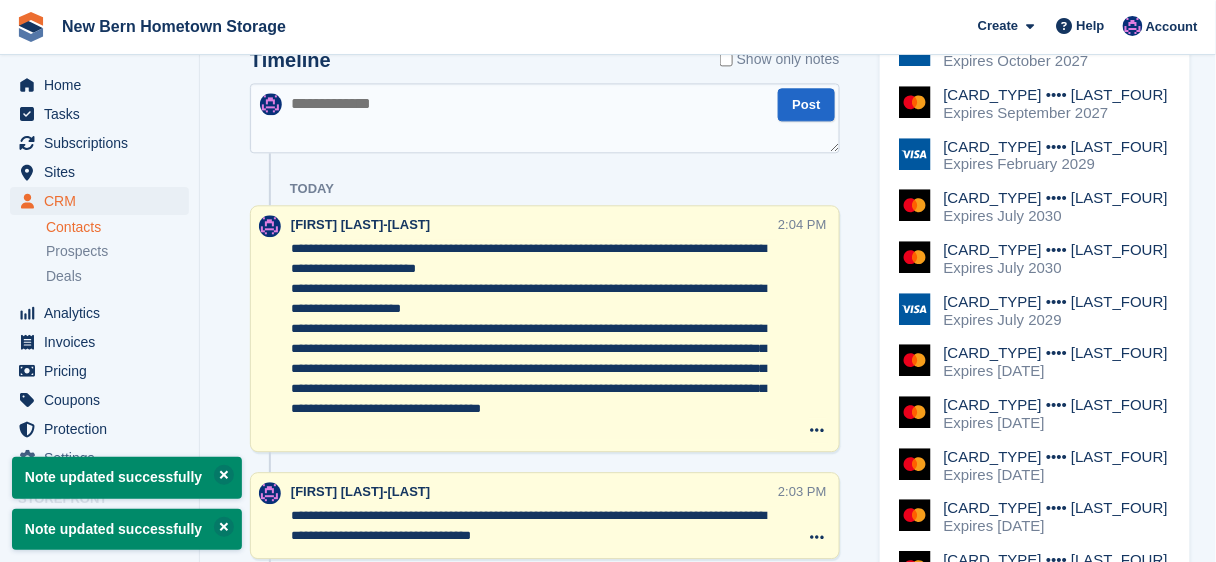 click on "**********" at bounding box center (534, 339) 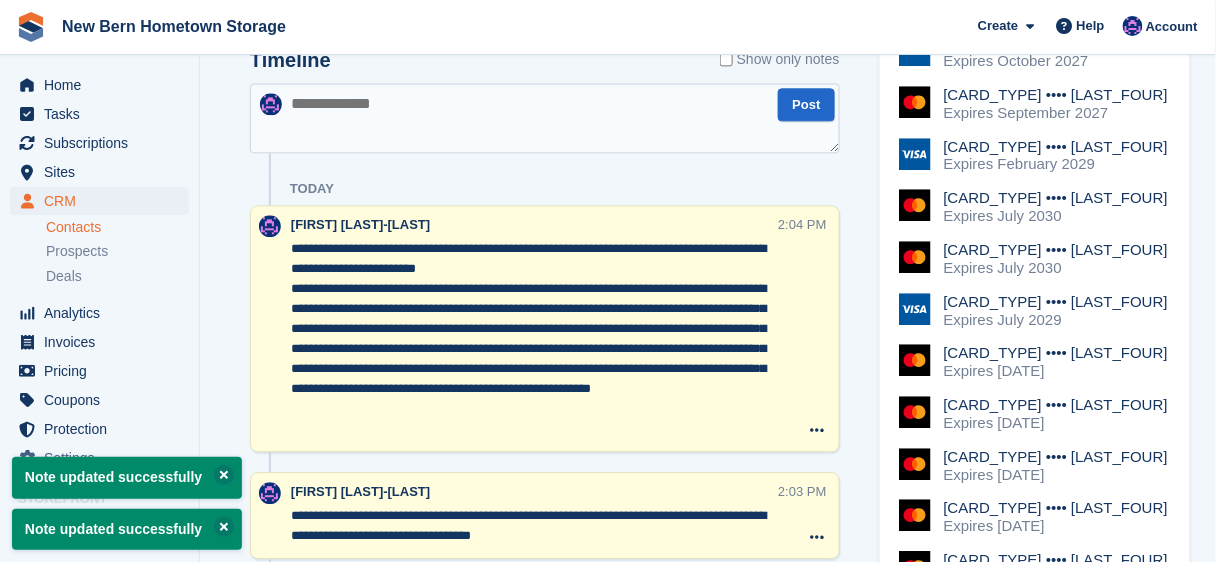 click on "**********" at bounding box center (534, 339) 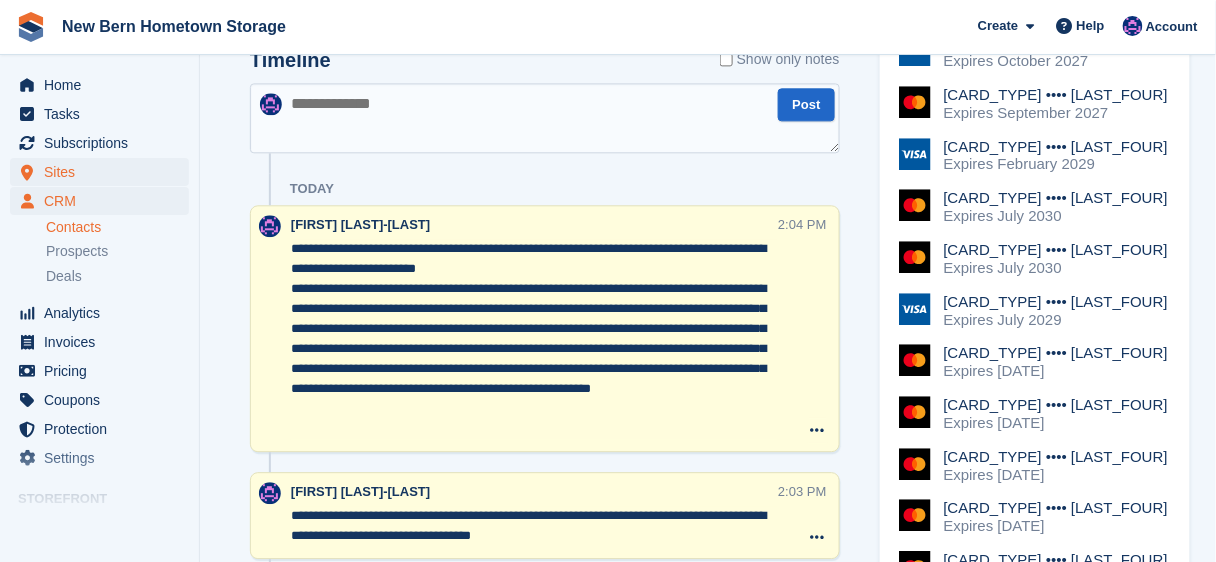 type on "**********" 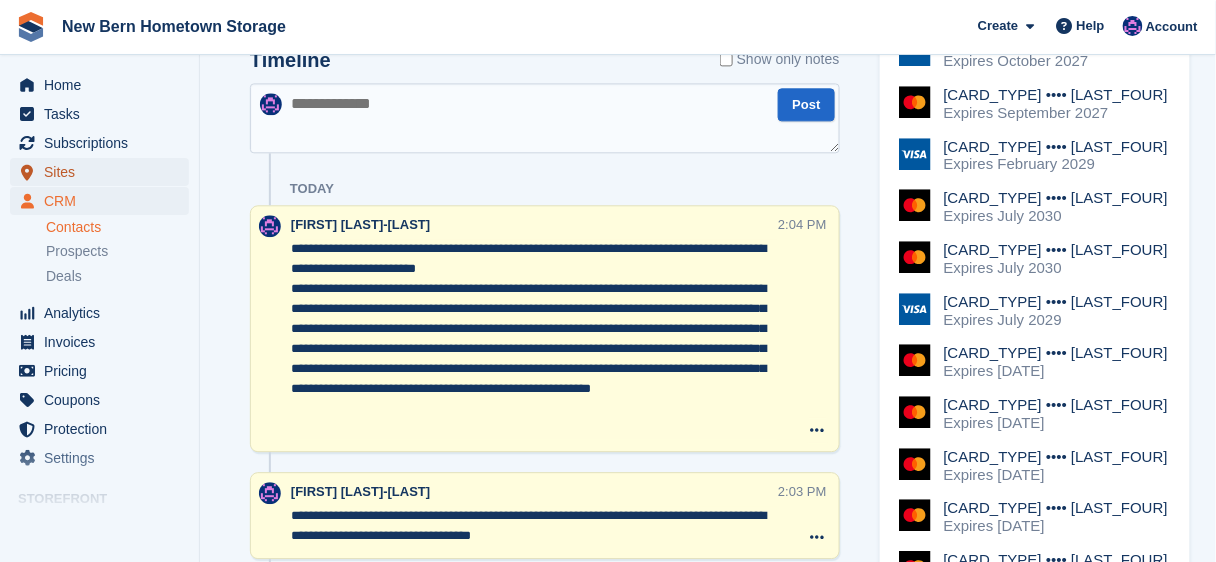 click on "Sites" at bounding box center [104, 172] 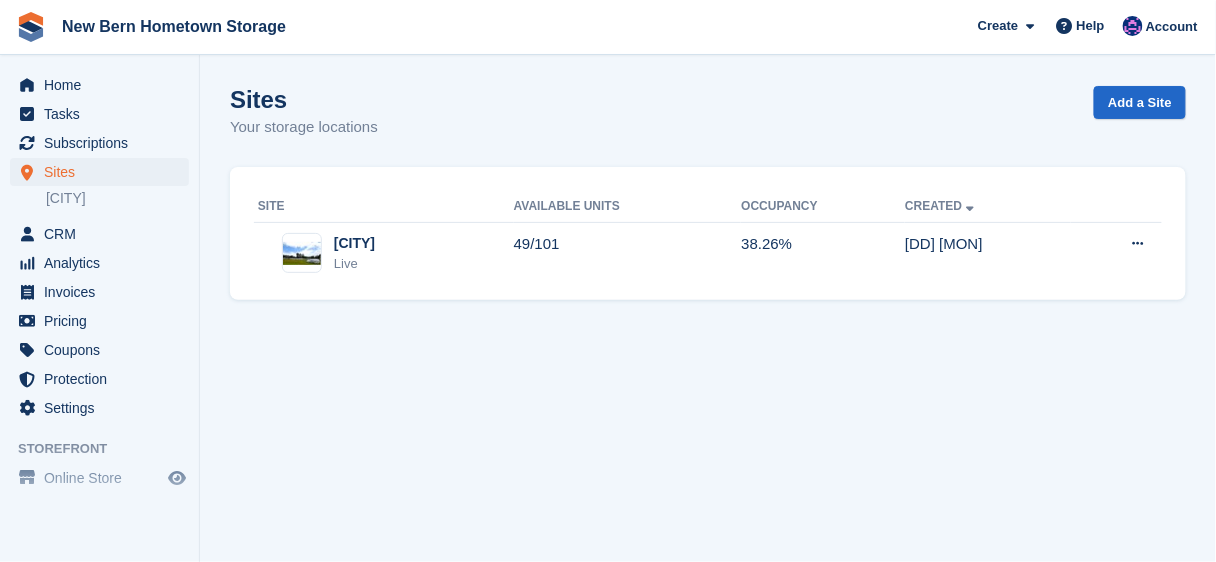 scroll, scrollTop: 0, scrollLeft: 0, axis: both 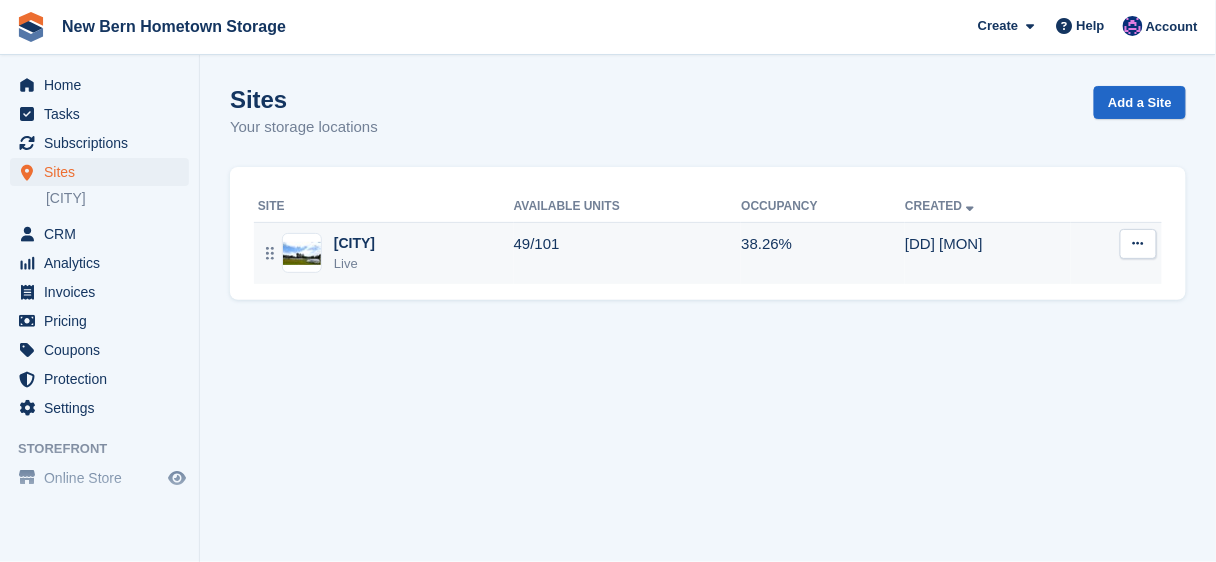 click on "Live" at bounding box center [354, 264] 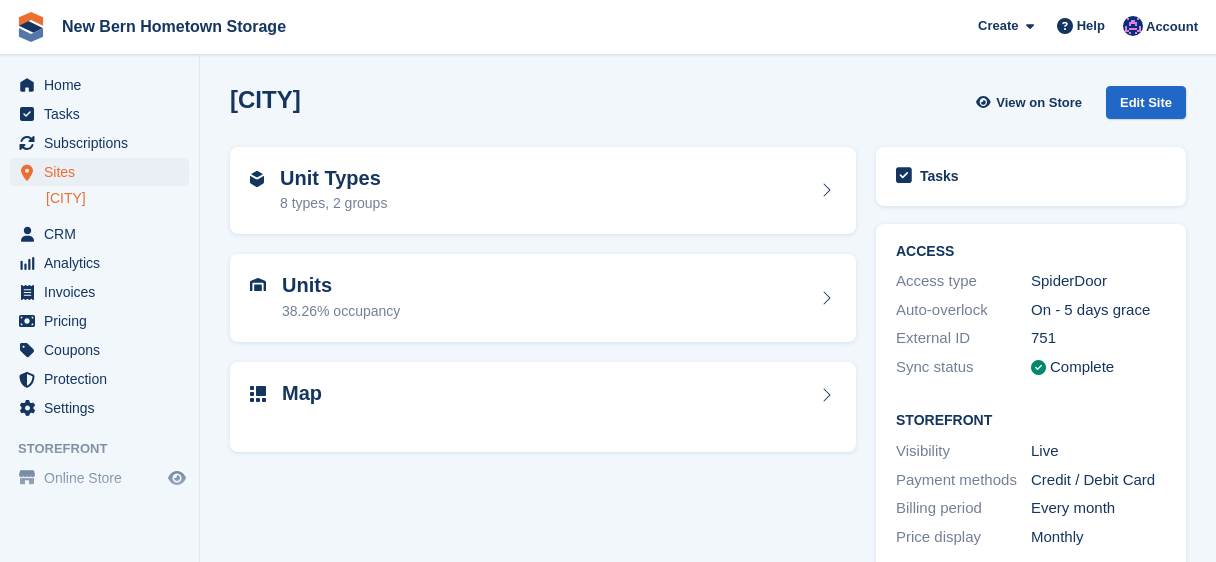 scroll, scrollTop: 0, scrollLeft: 0, axis: both 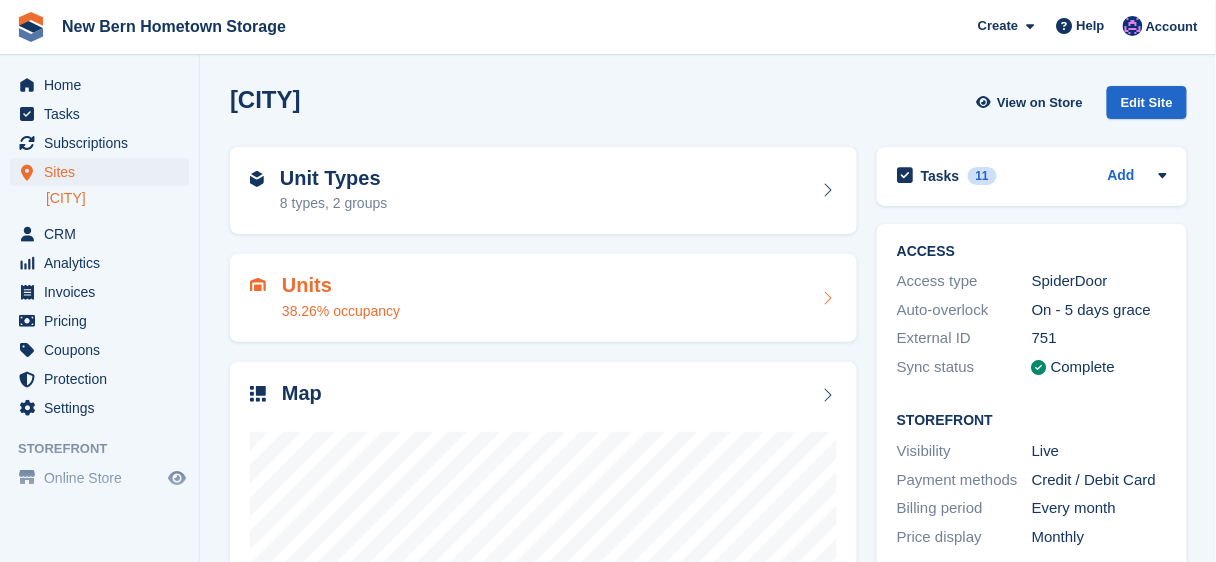 click on "Units
38.26% occupancy" at bounding box center [543, 298] 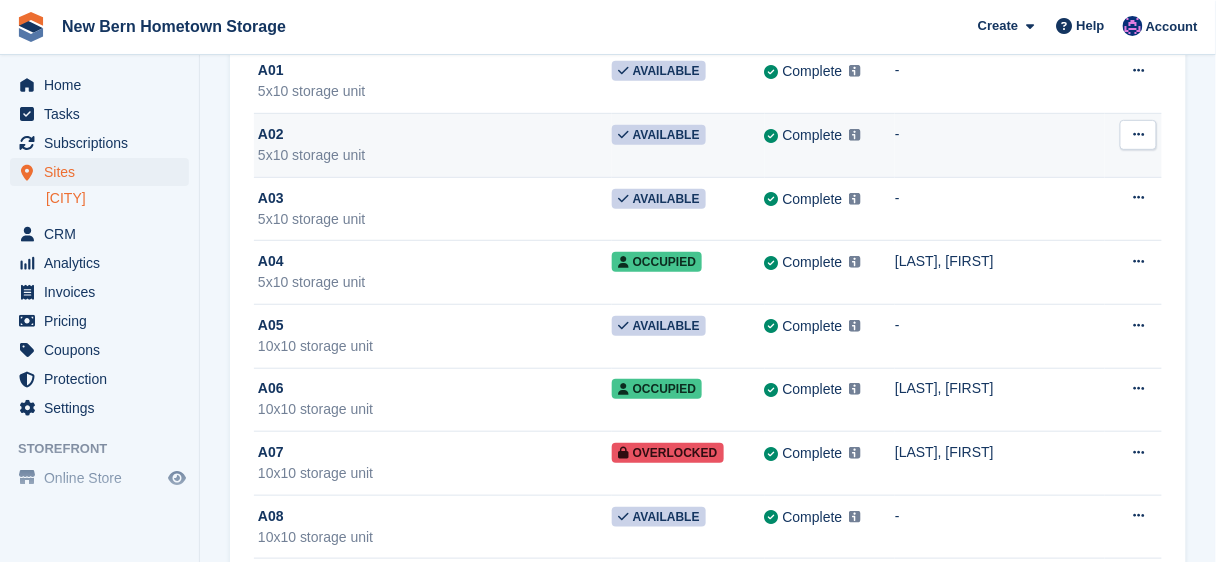 scroll, scrollTop: 320, scrollLeft: 0, axis: vertical 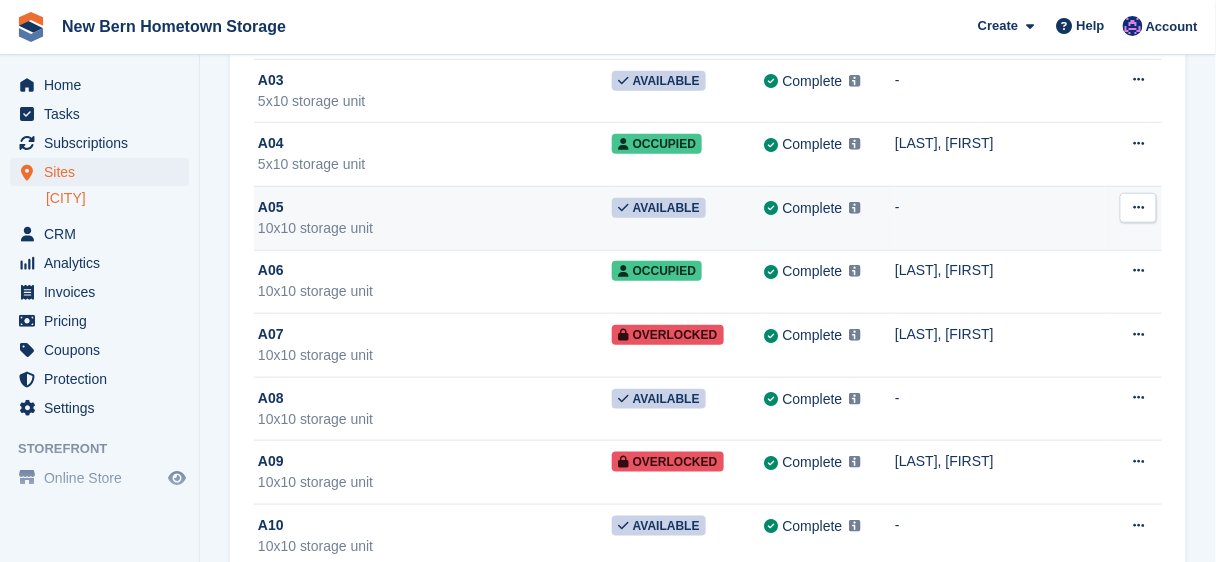 click on "A05" at bounding box center [435, 207] 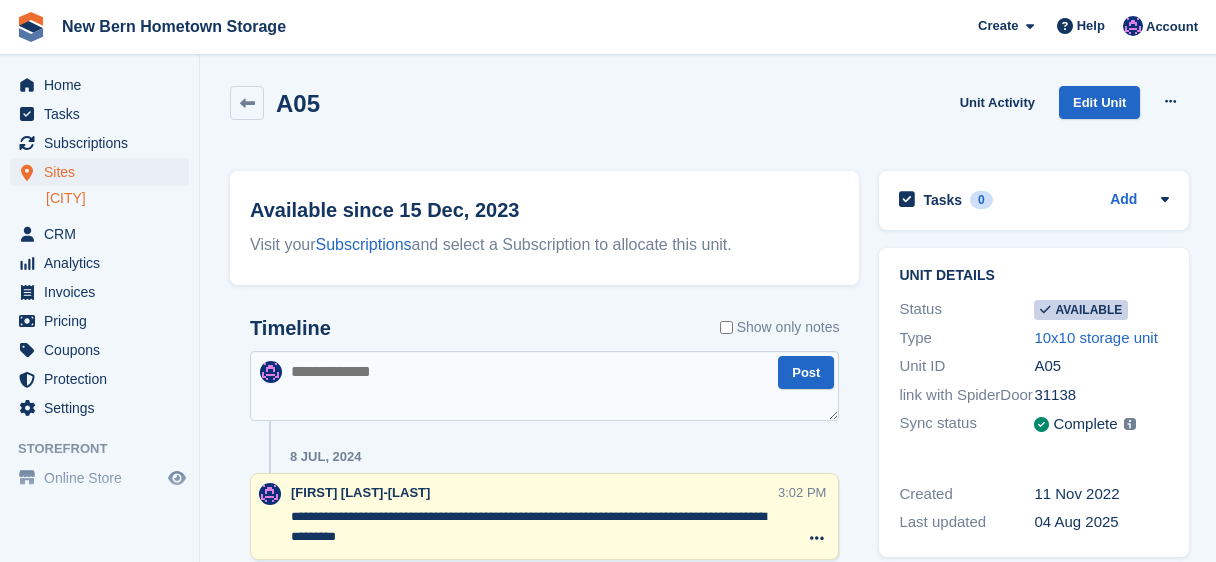 scroll, scrollTop: 0, scrollLeft: 0, axis: both 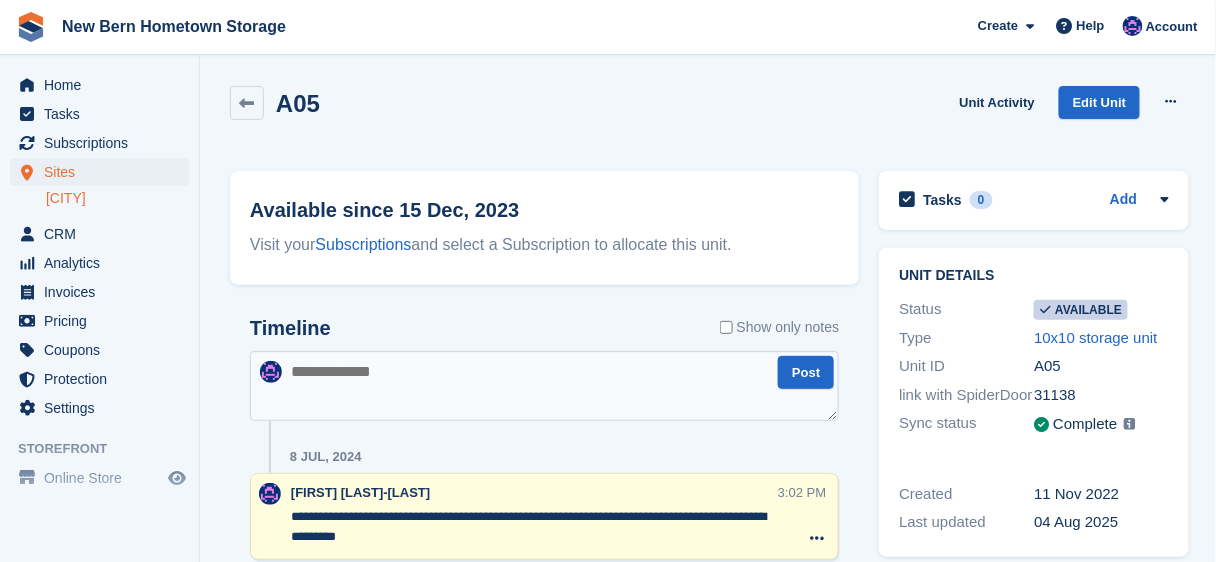 click at bounding box center (544, 386) 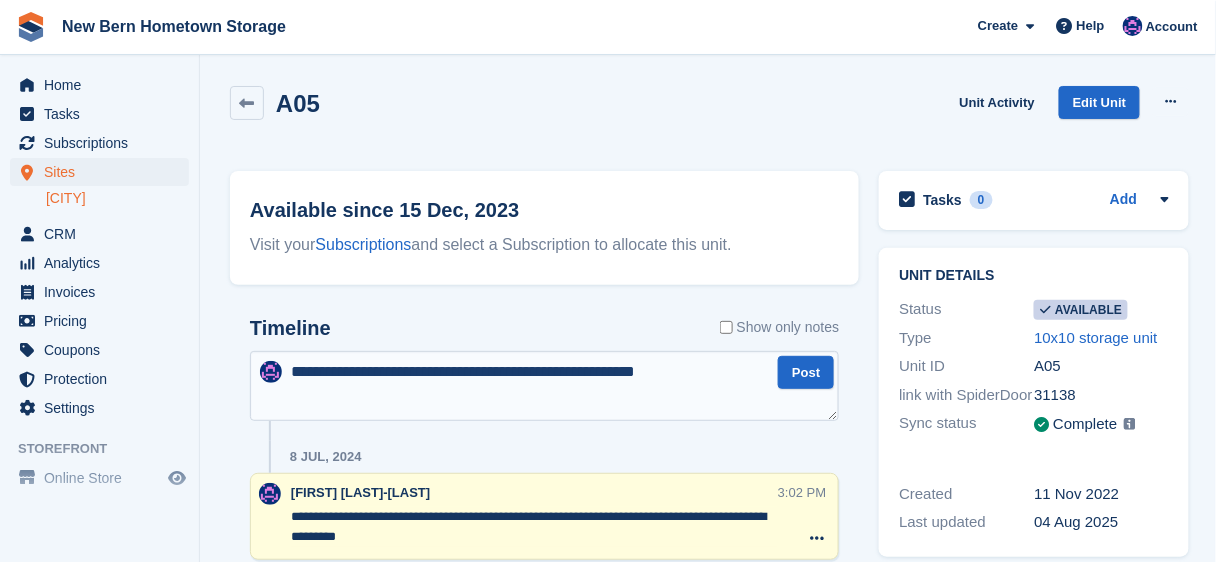 type on "**********" 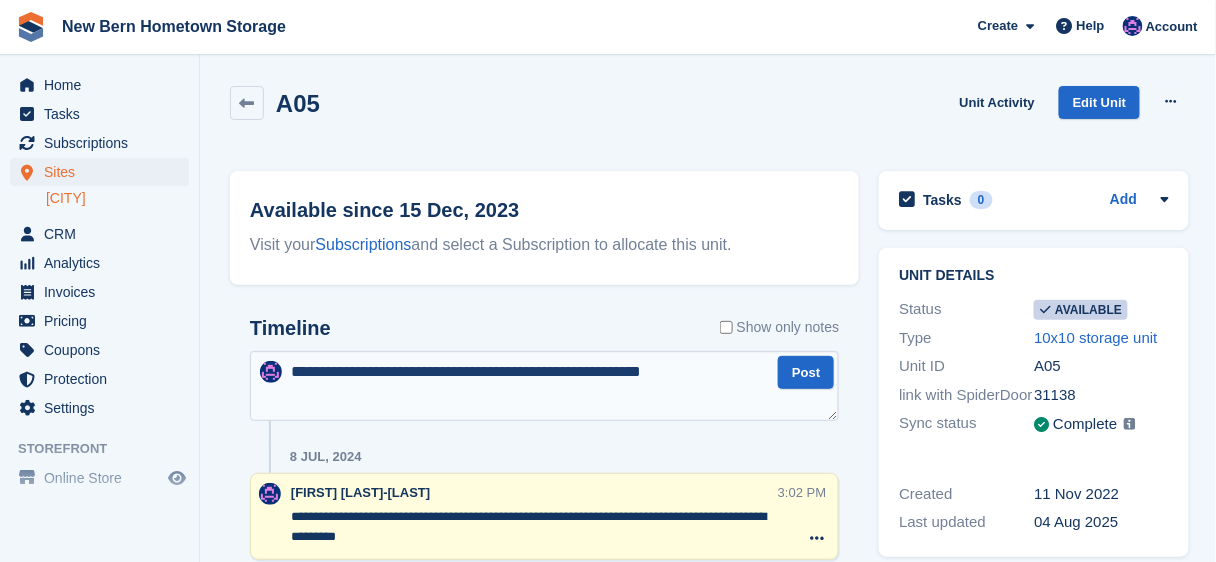 click on "**********" at bounding box center (544, 386) 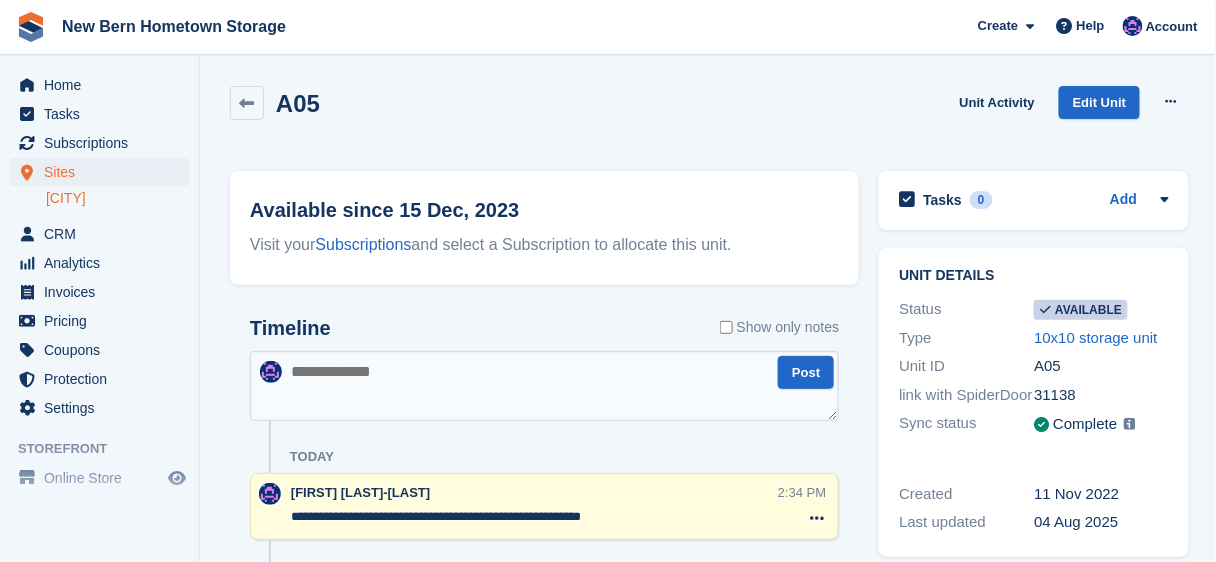 click on "**********" at bounding box center (534, 517) 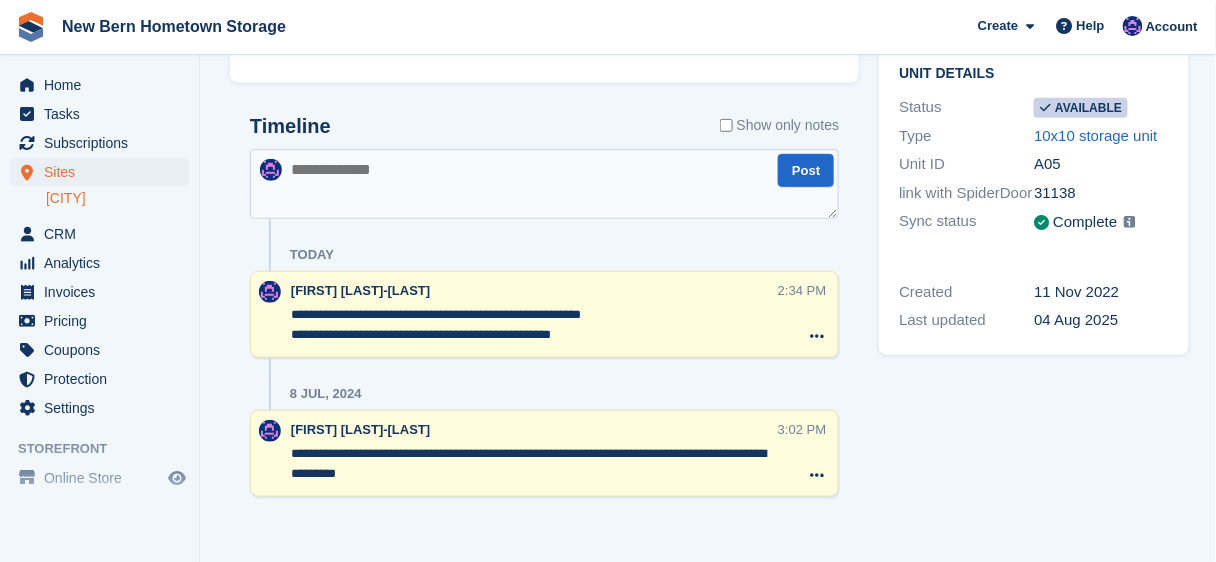 scroll, scrollTop: 206, scrollLeft: 0, axis: vertical 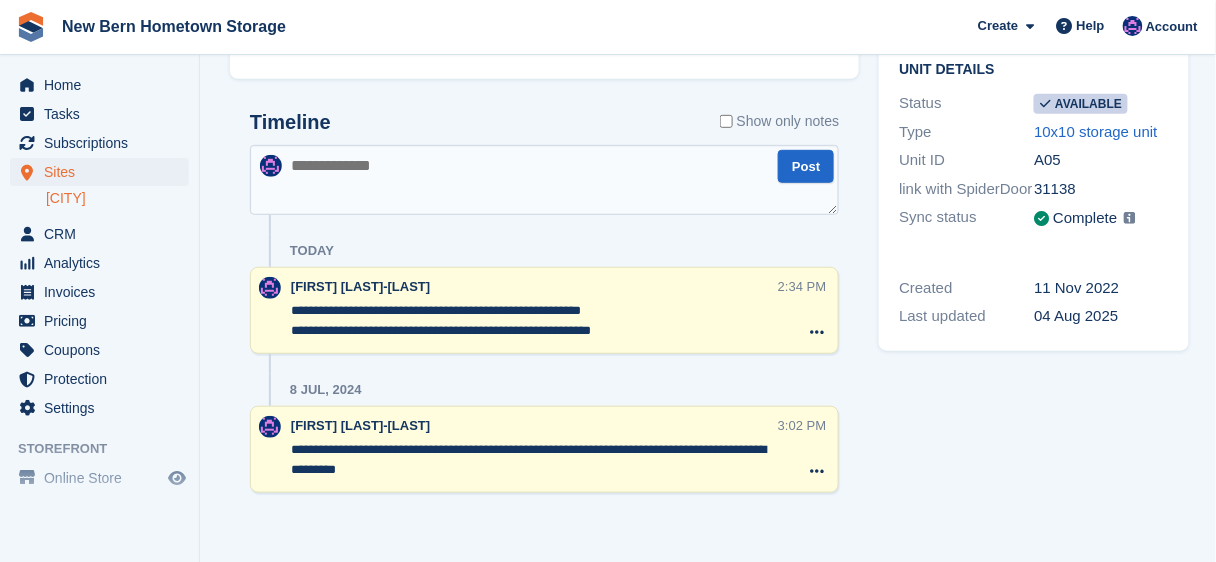 type on "**********" 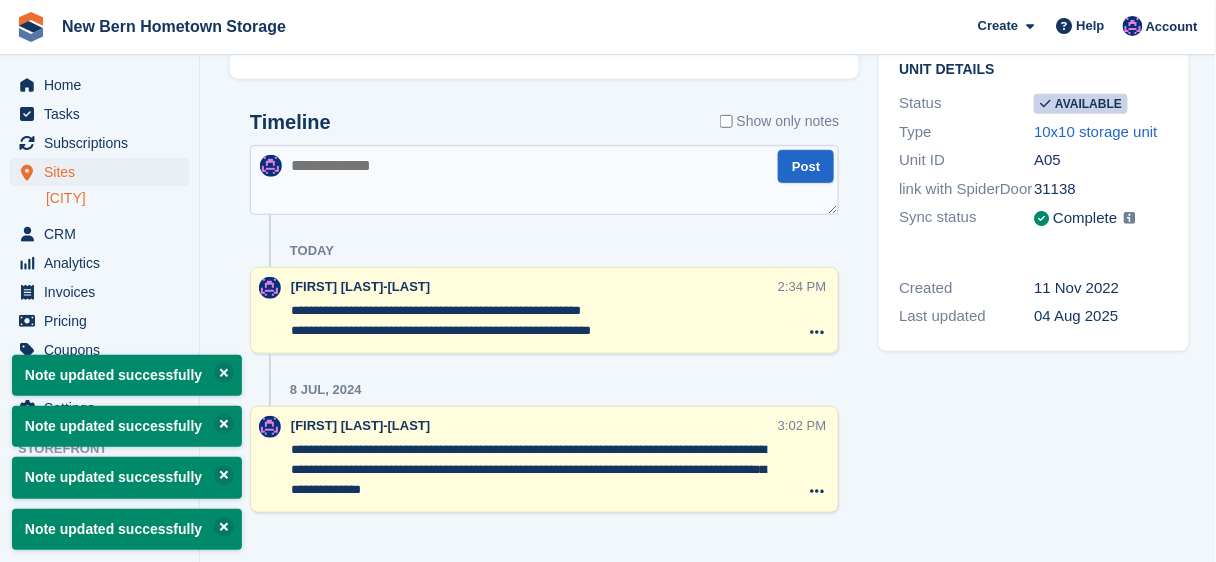 type on "**********" 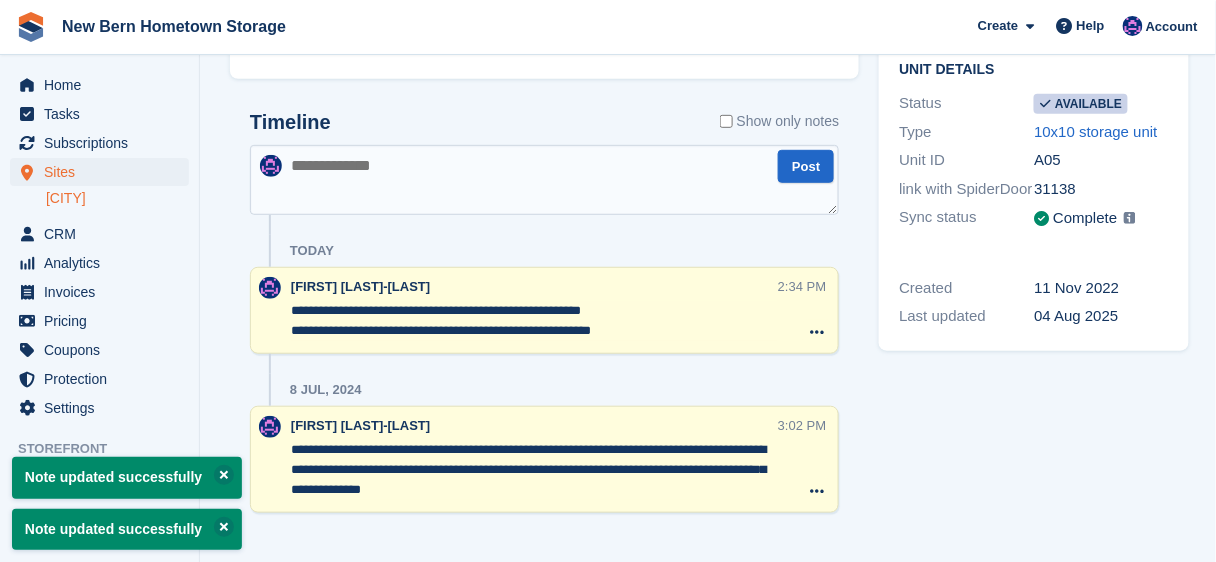 click on "**********" at bounding box center [534, 470] 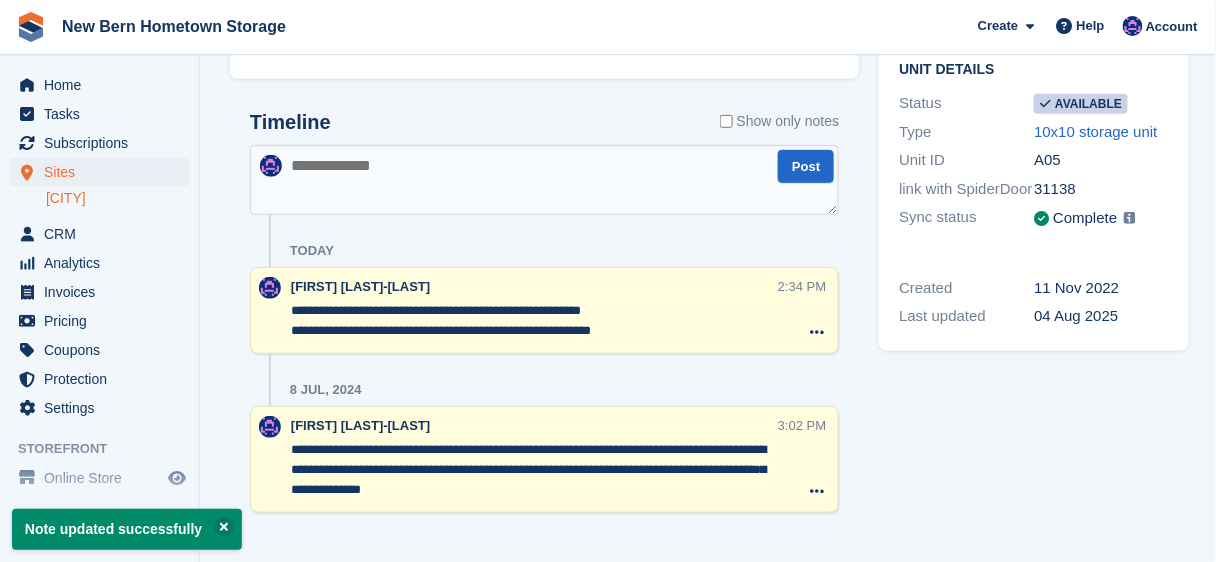 click on "**********" at bounding box center [534, 321] 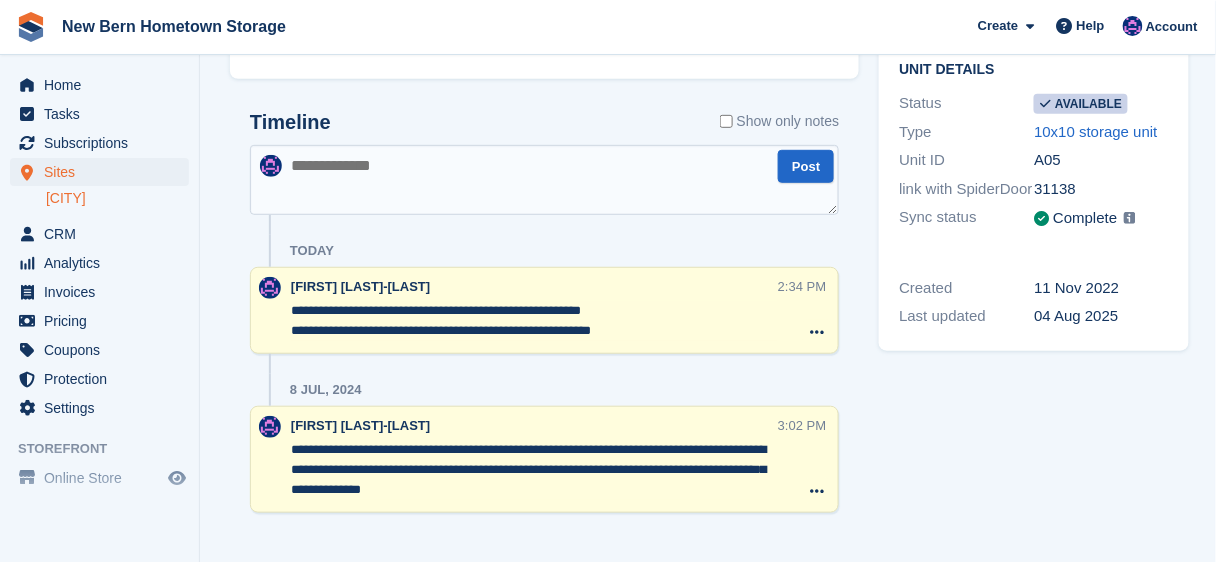 drag, startPoint x: 655, startPoint y: 329, endPoint x: 267, endPoint y: 287, distance: 390.26657 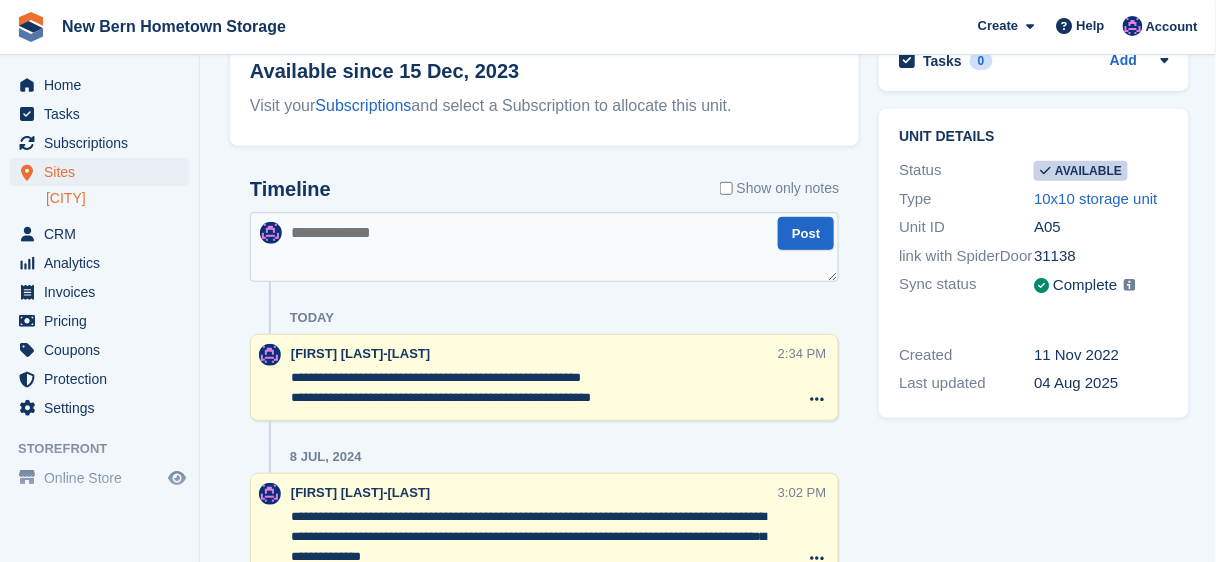 scroll, scrollTop: 0, scrollLeft: 0, axis: both 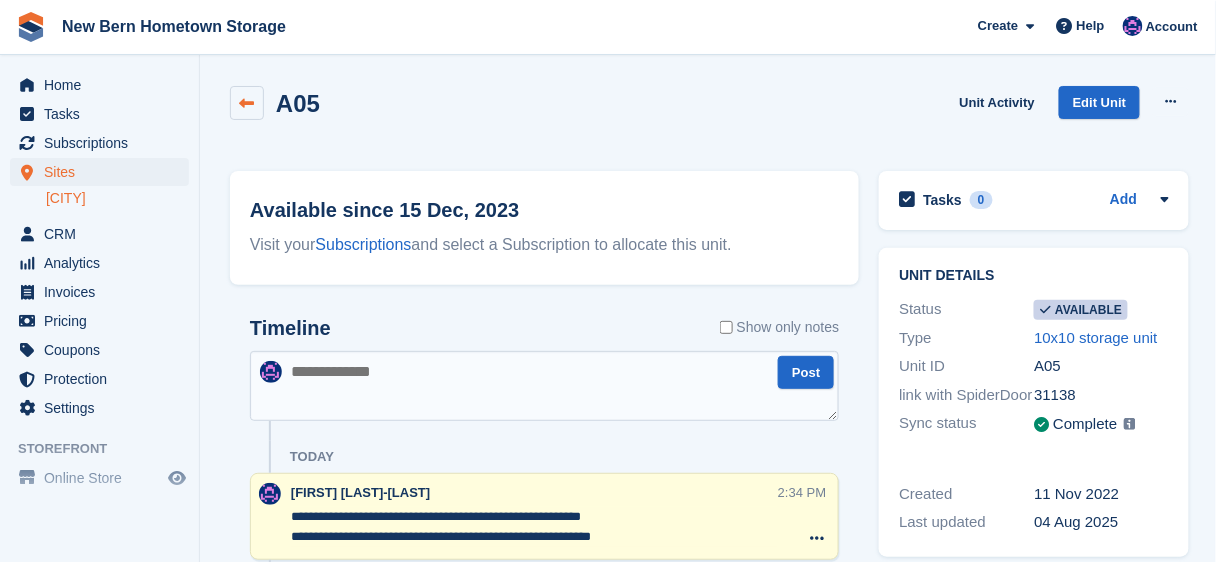 click at bounding box center (247, 103) 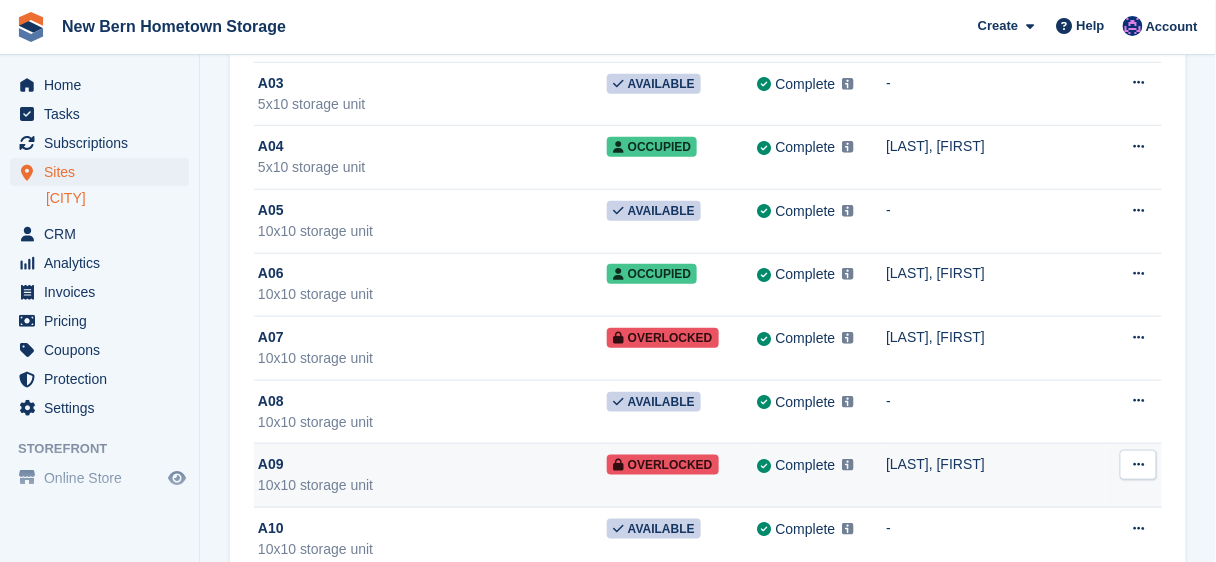 scroll, scrollTop: 320, scrollLeft: 0, axis: vertical 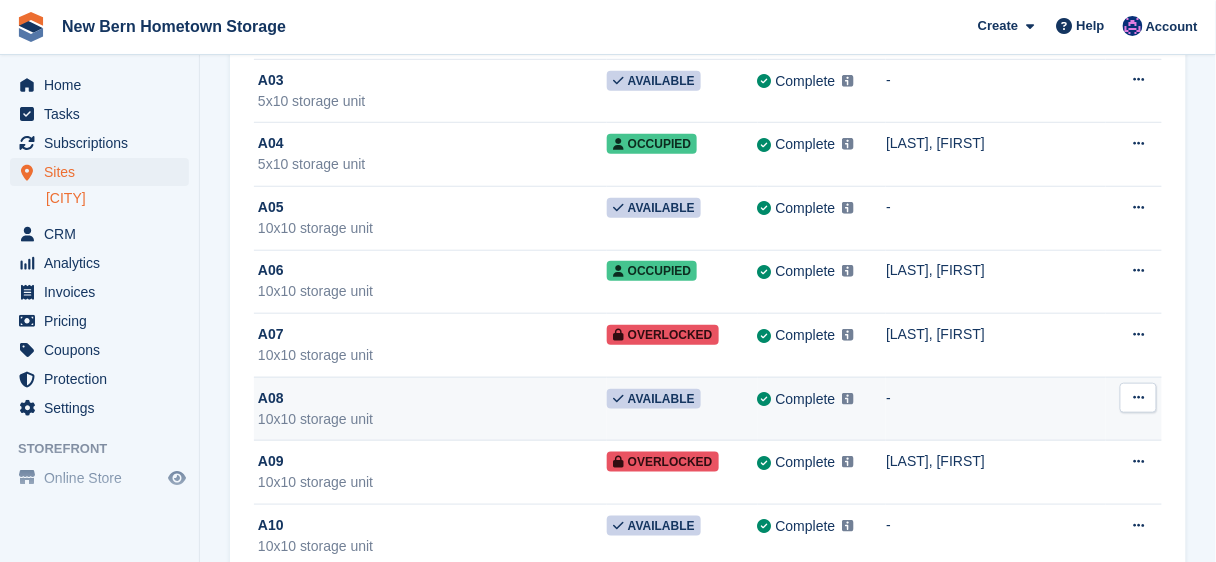 click on "10x10 storage unit" at bounding box center [432, 419] 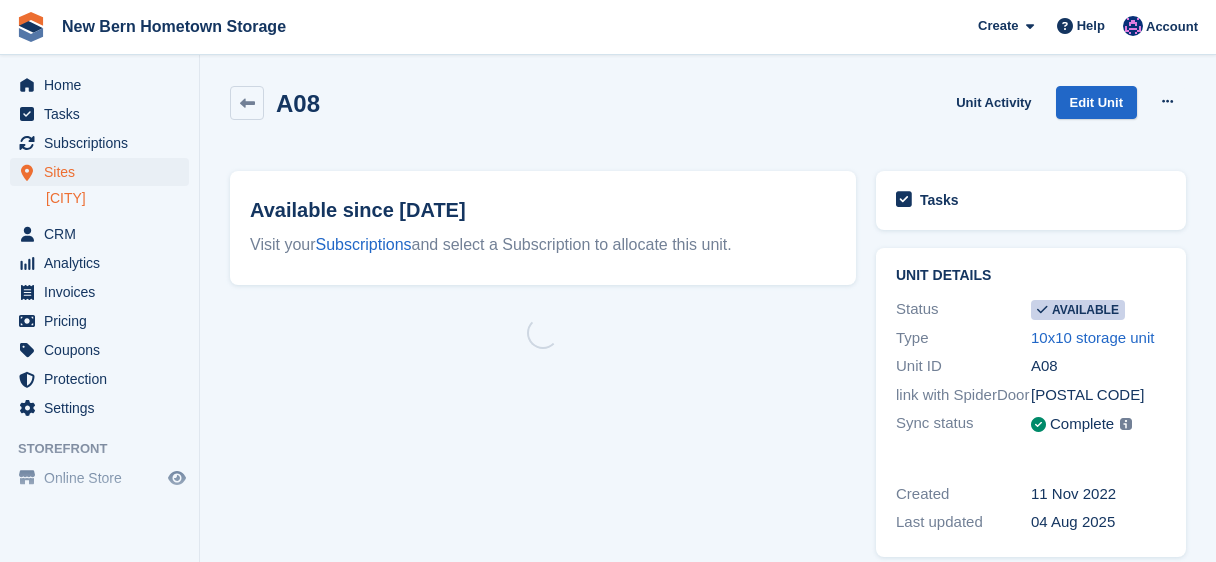 scroll, scrollTop: 0, scrollLeft: 0, axis: both 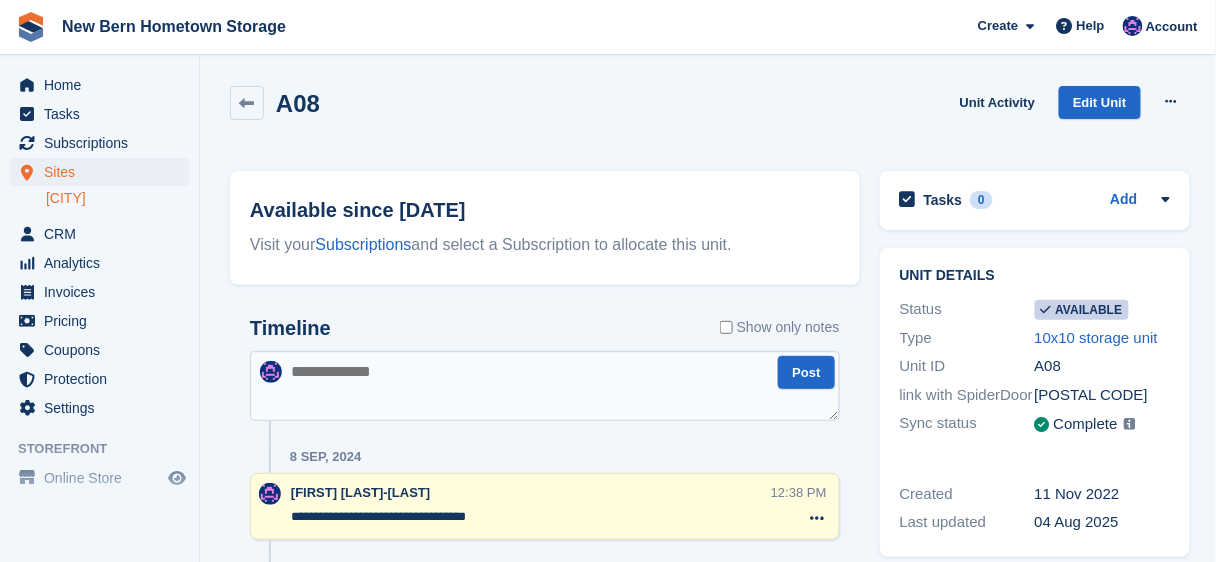 click at bounding box center [545, 386] 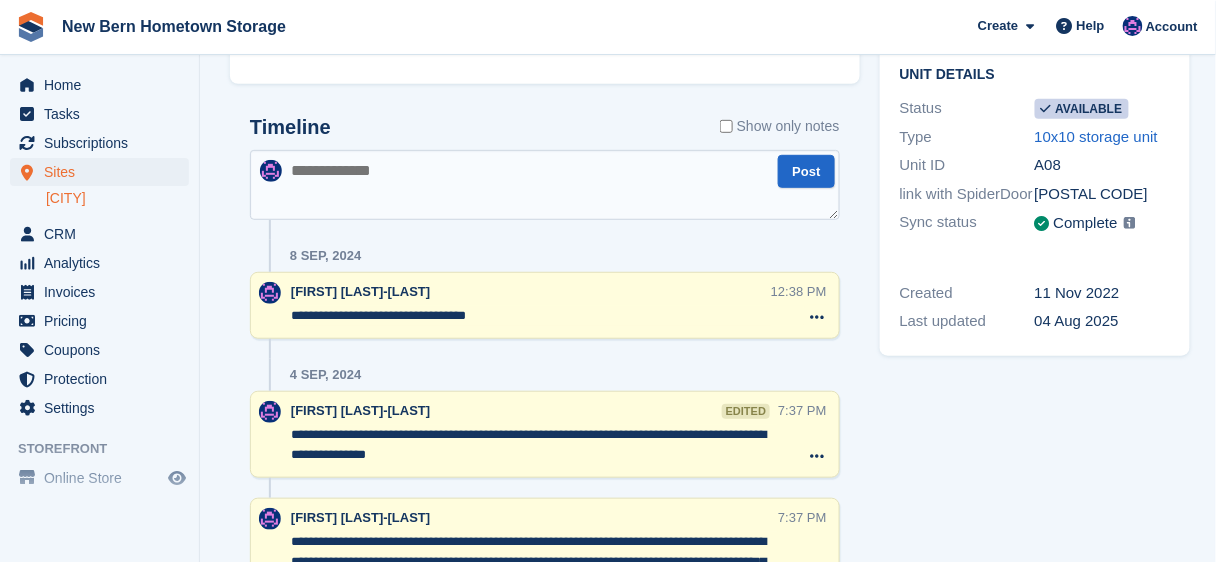 scroll, scrollTop: 240, scrollLeft: 0, axis: vertical 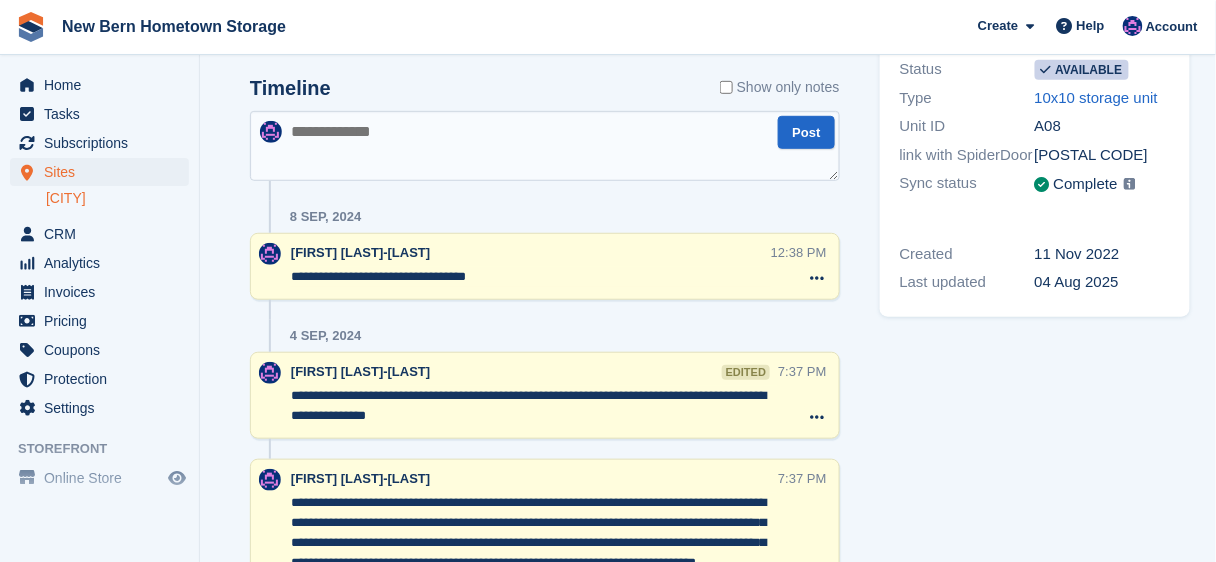 click at bounding box center [545, 146] 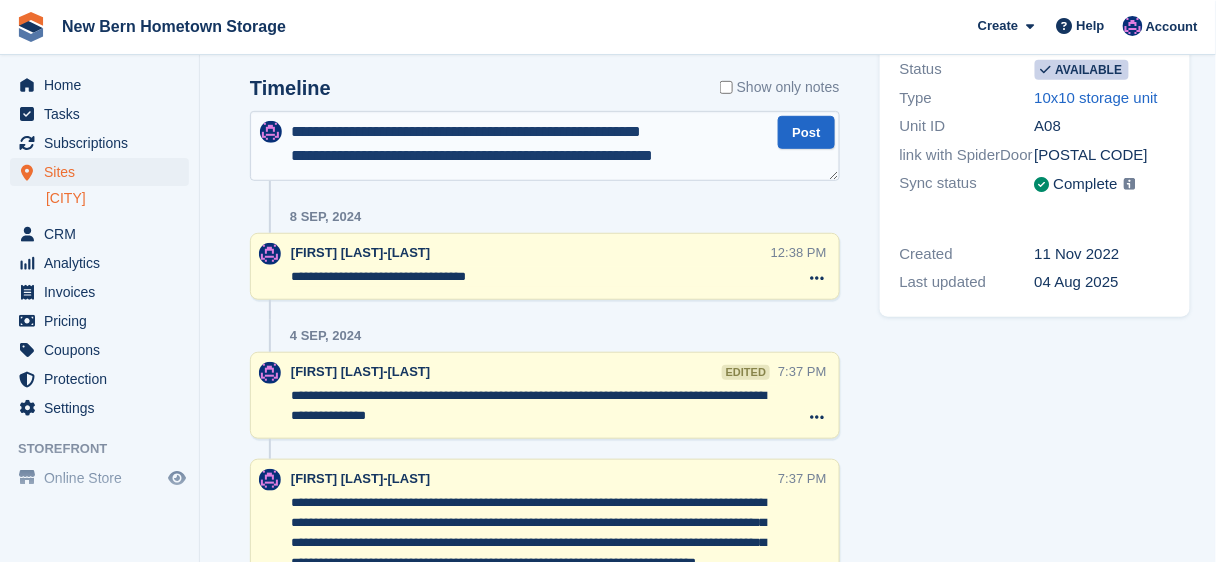 click on "**********" at bounding box center (545, 146) 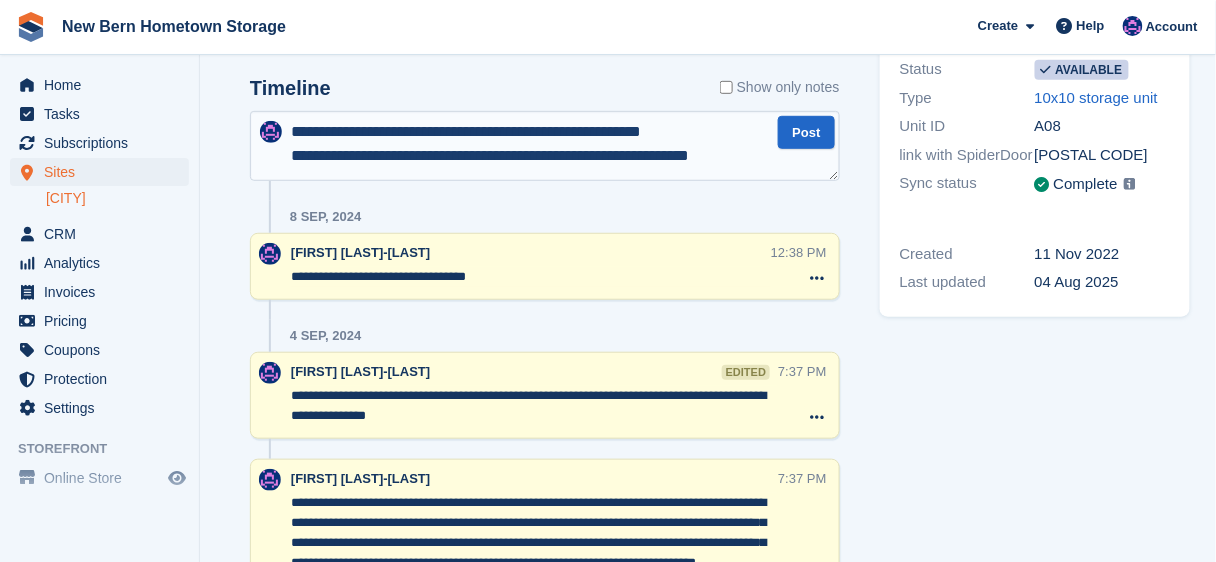 click on "**********" at bounding box center [545, 146] 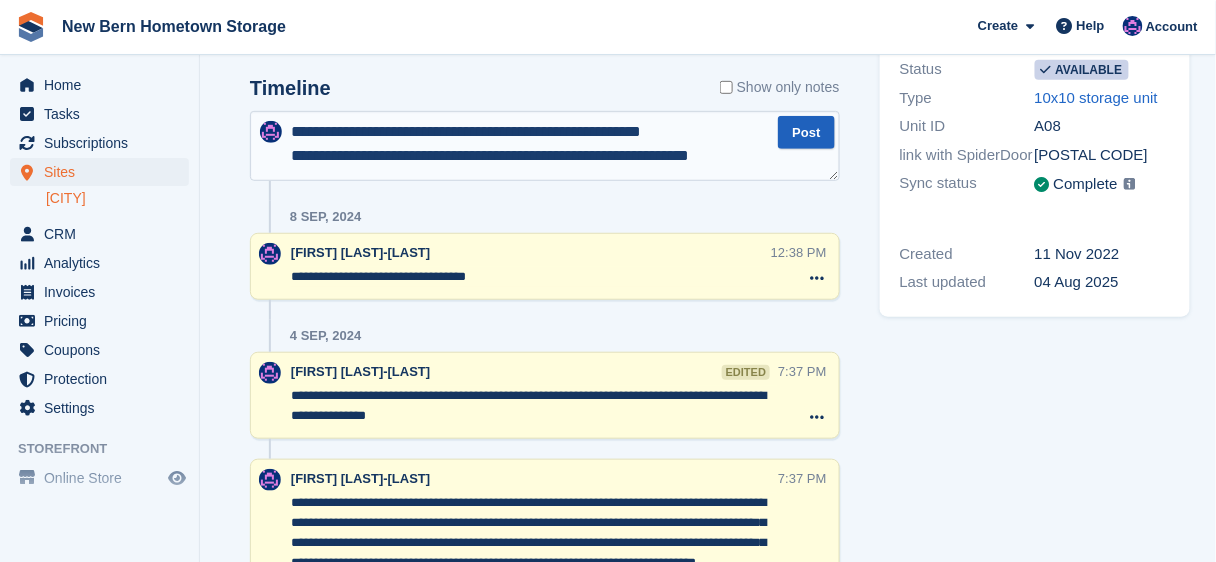 type on "**********" 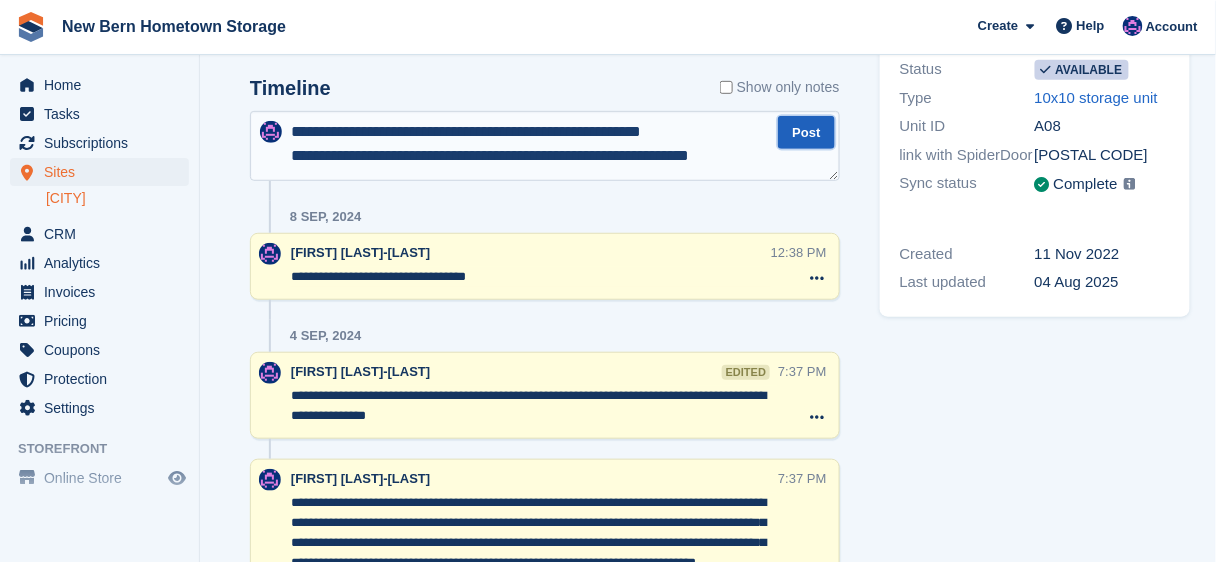 click on "Post" at bounding box center (806, 132) 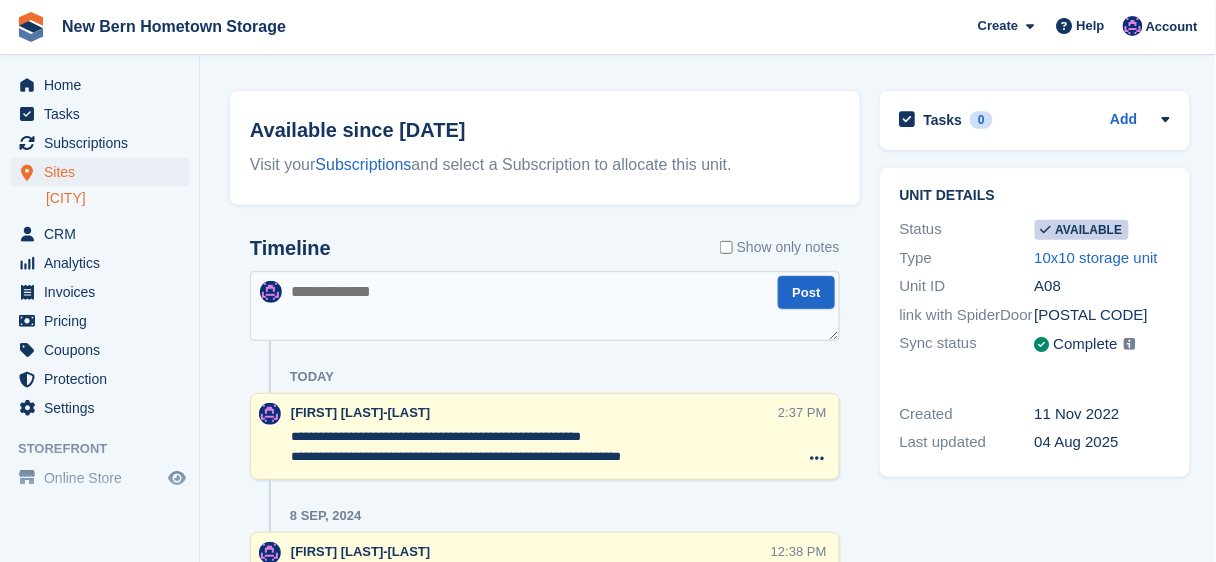 scroll, scrollTop: 0, scrollLeft: 0, axis: both 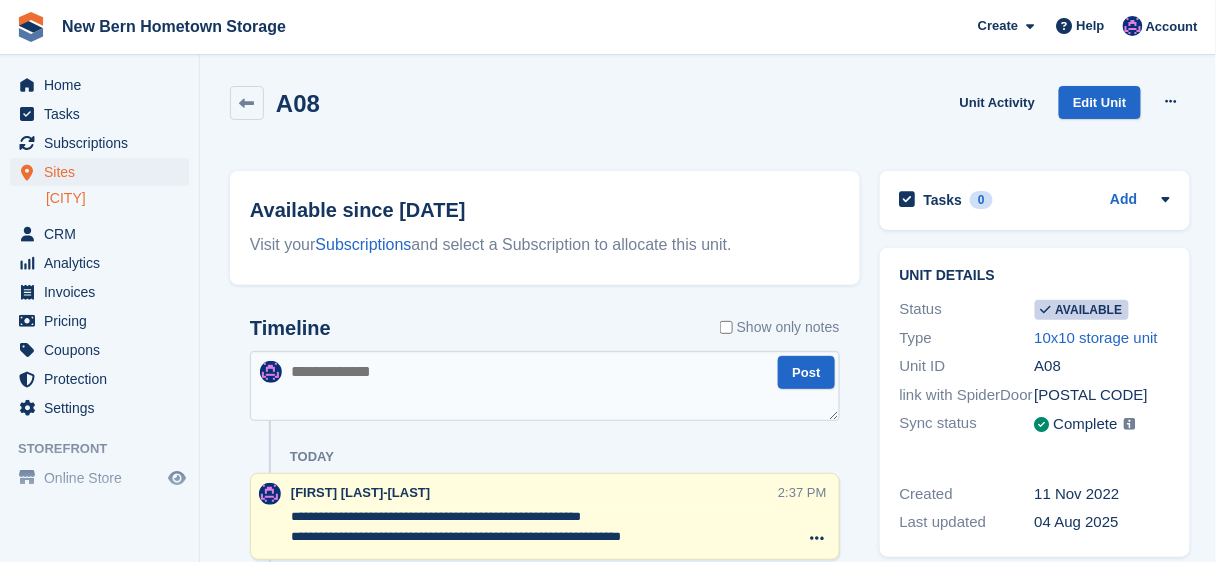 click on "**********" at bounding box center [534, 527] 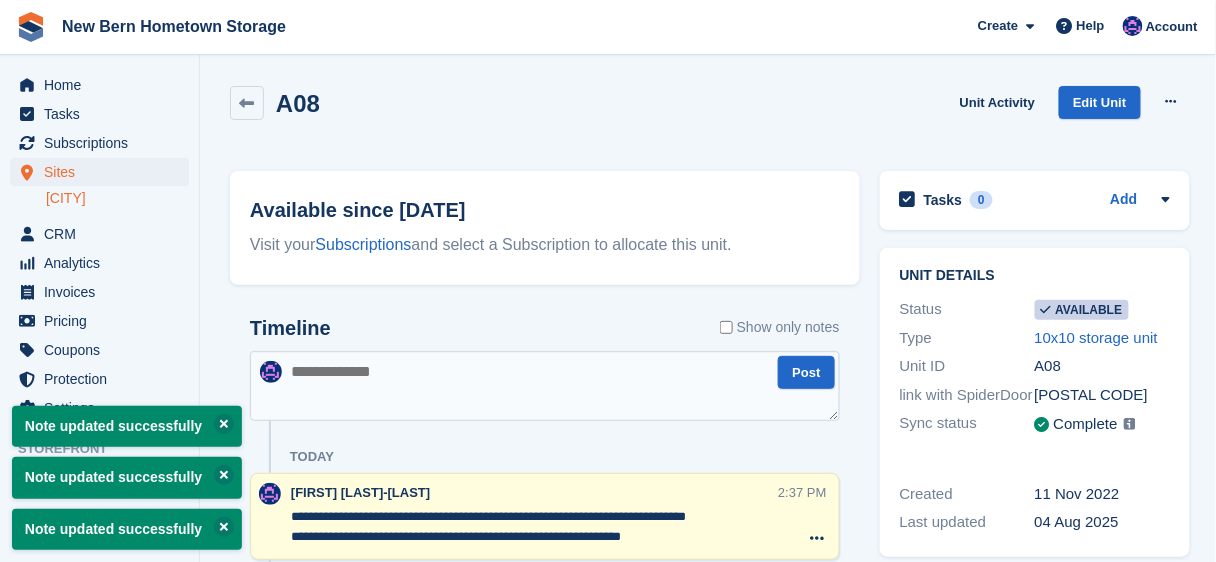 drag, startPoint x: 485, startPoint y: 521, endPoint x: 242, endPoint y: 493, distance: 244.60785 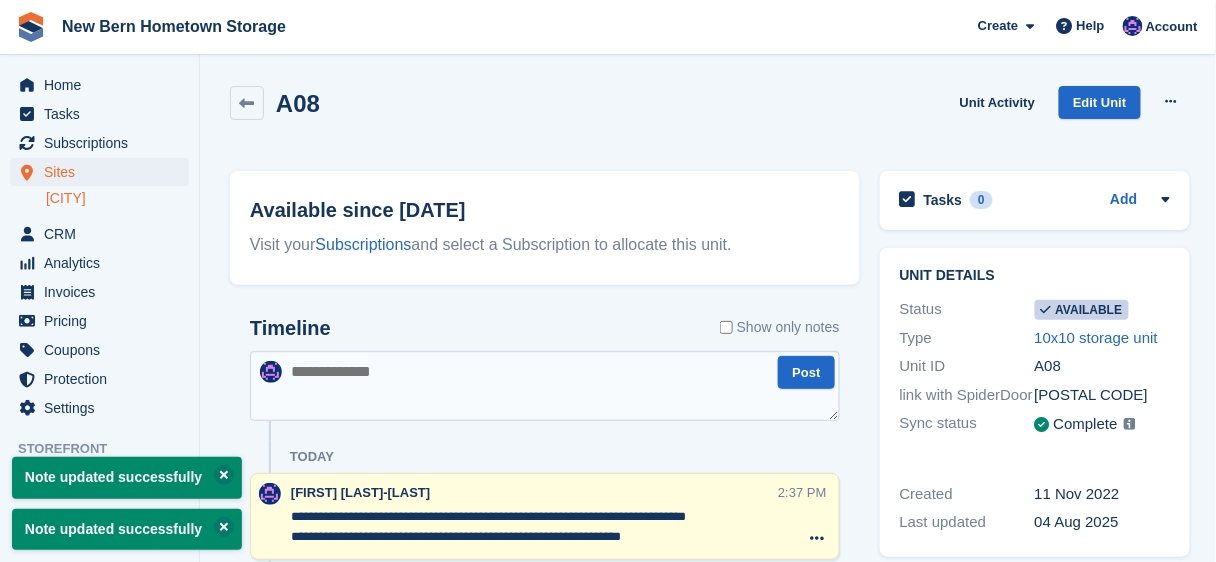 click on "**********" at bounding box center [534, 527] 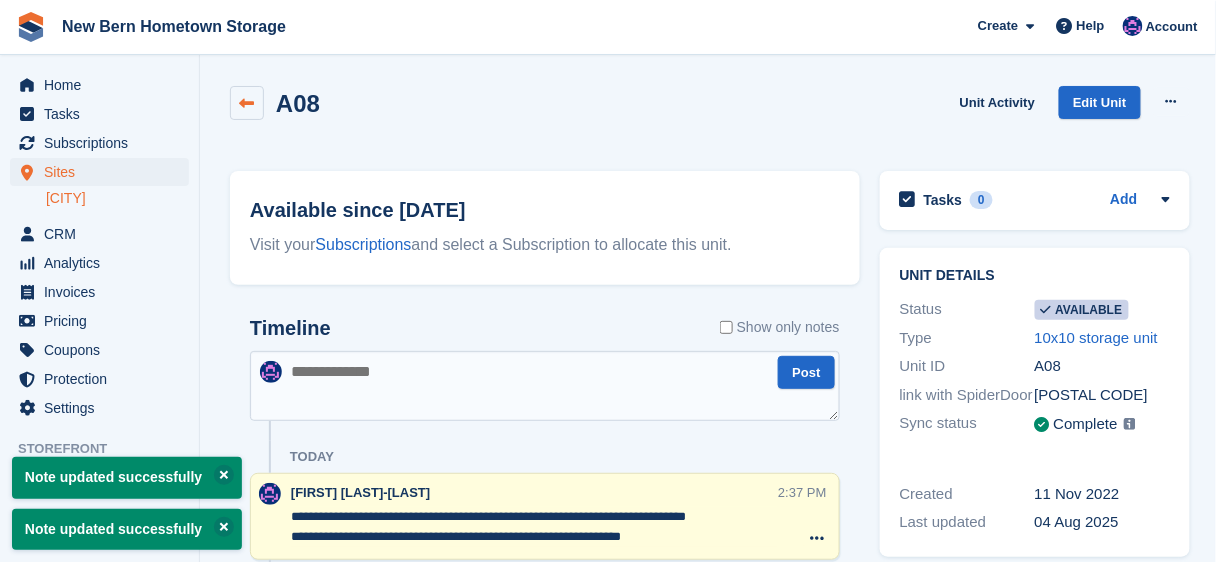 type on "**********" 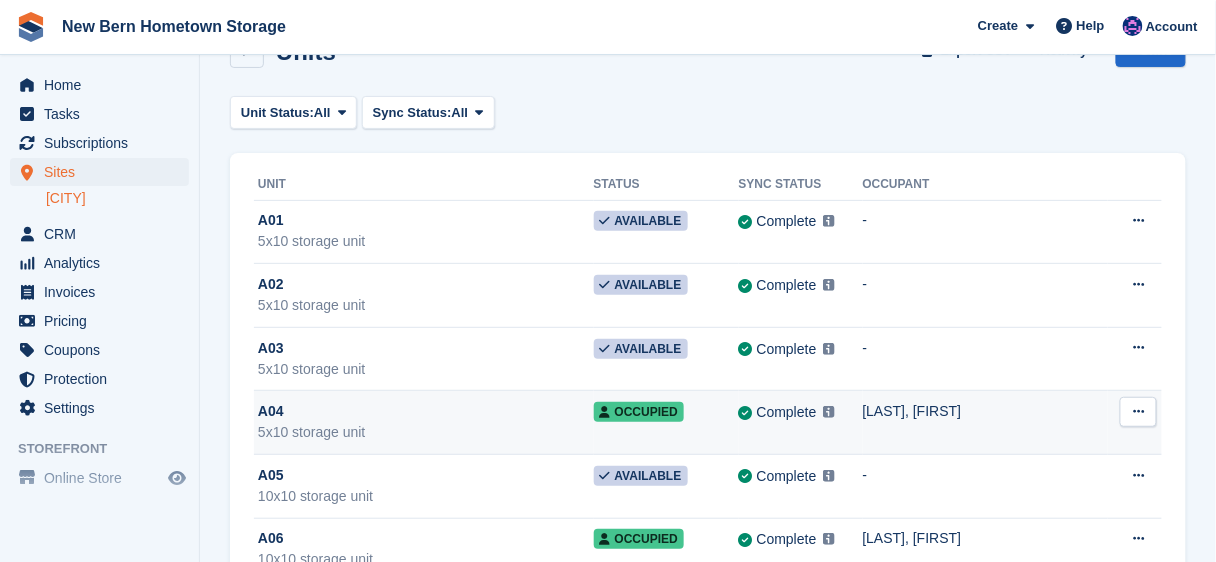 scroll, scrollTop: 80, scrollLeft: 0, axis: vertical 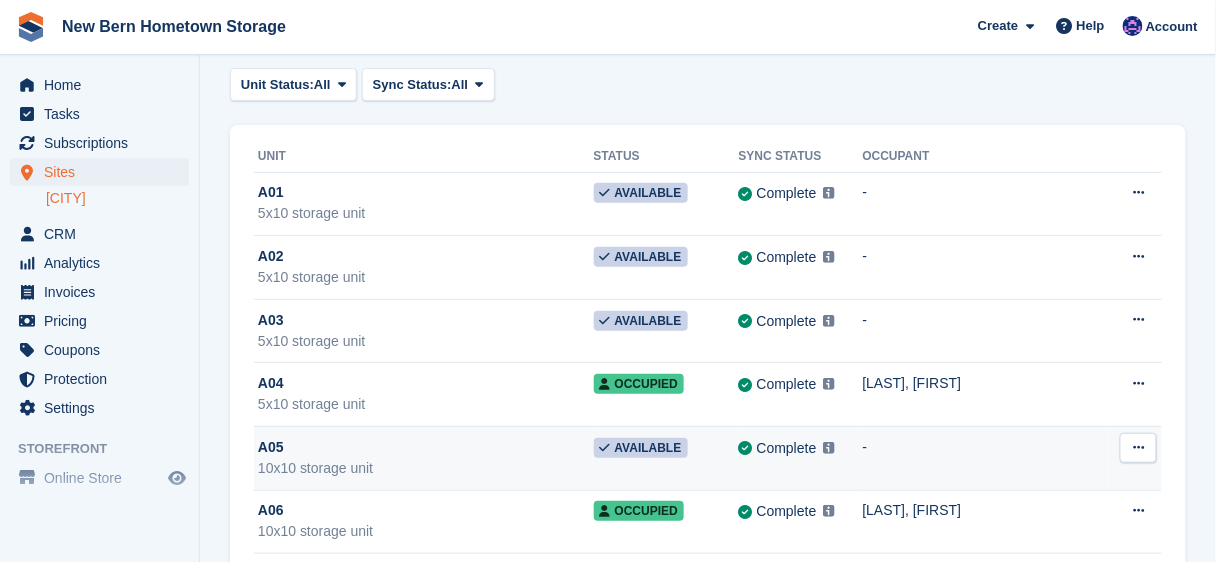 click on "A05" at bounding box center [426, 447] 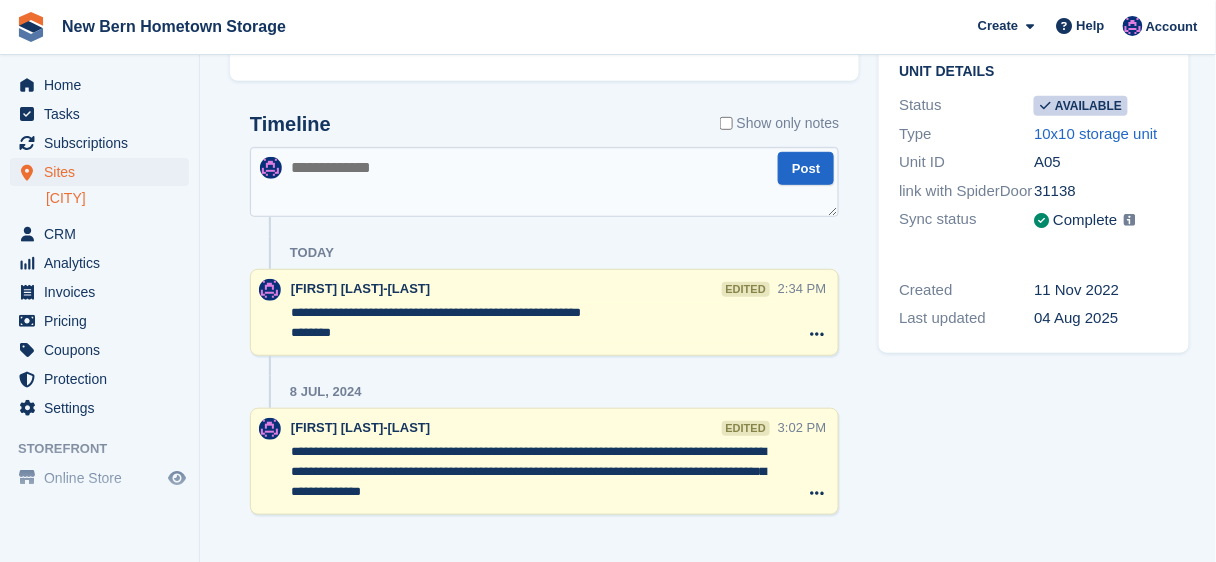 scroll, scrollTop: 226, scrollLeft: 0, axis: vertical 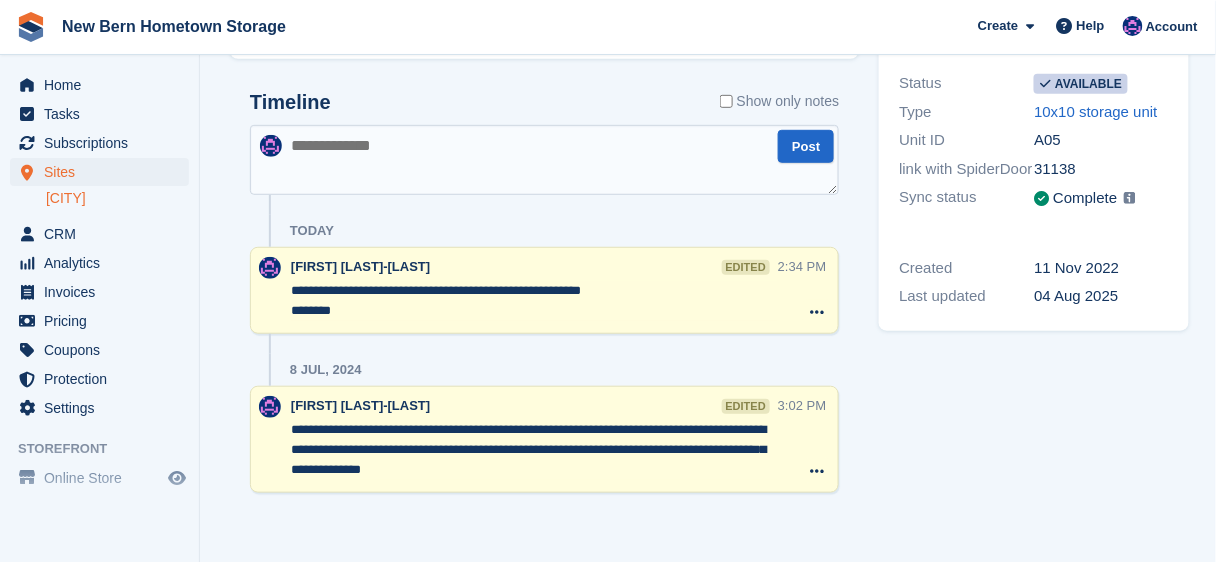 click on "**********" at bounding box center (534, 301) 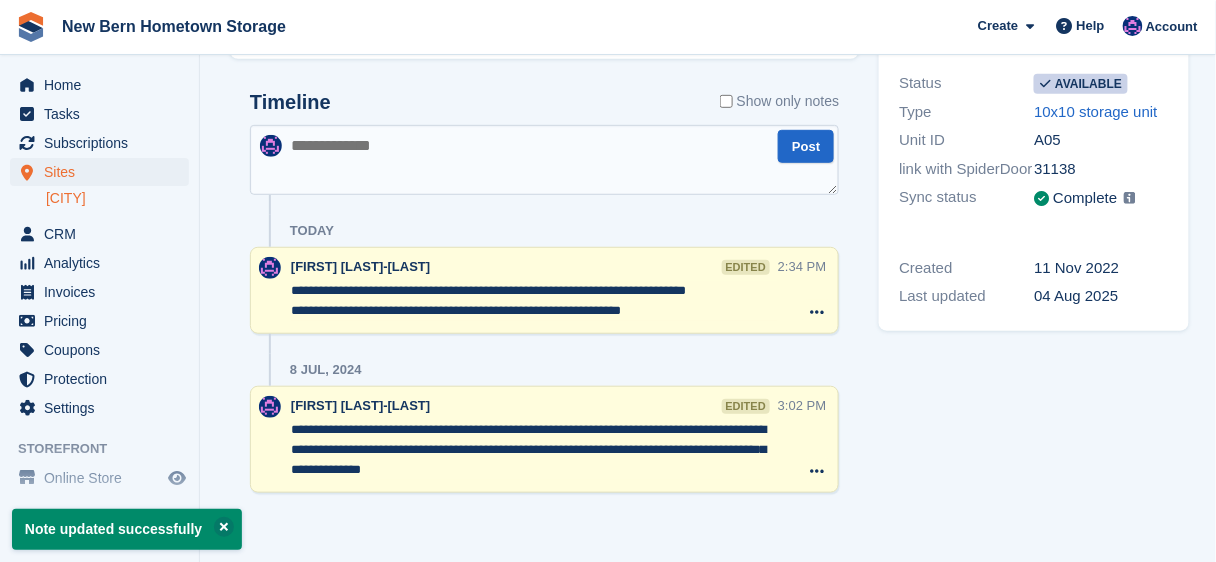 click on "**********" at bounding box center (534, 301) 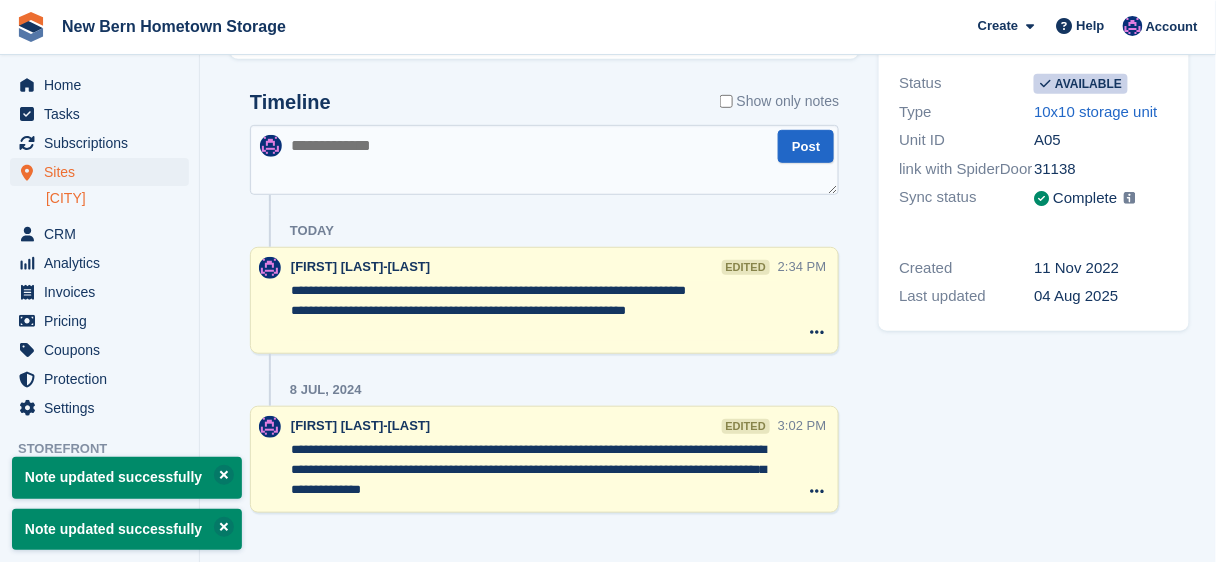 type on "**********" 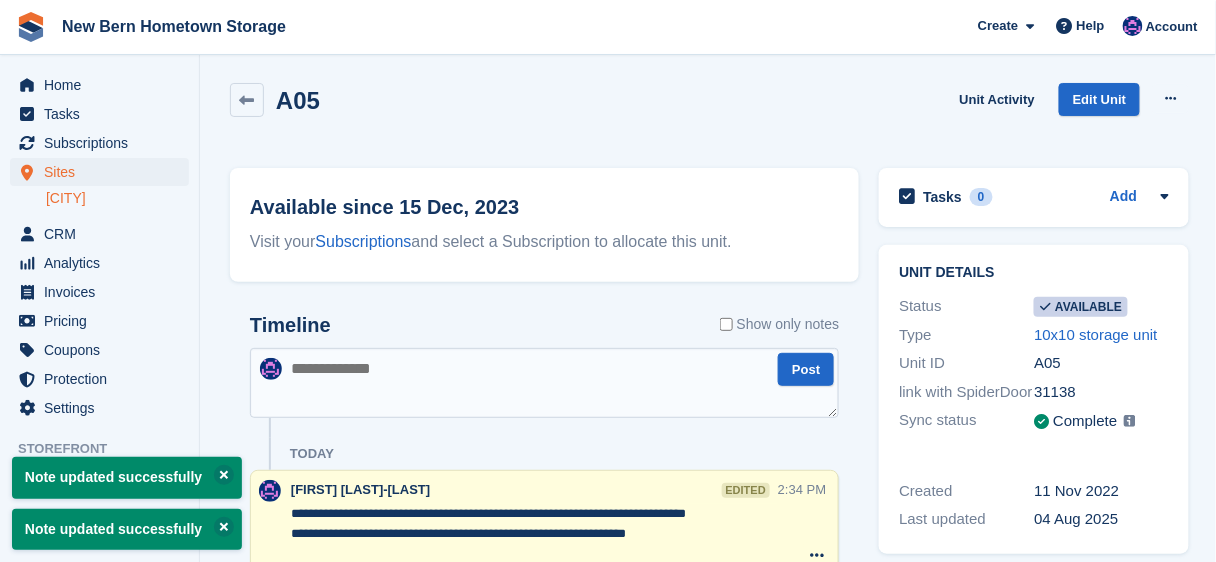 scroll, scrollTop: 0, scrollLeft: 0, axis: both 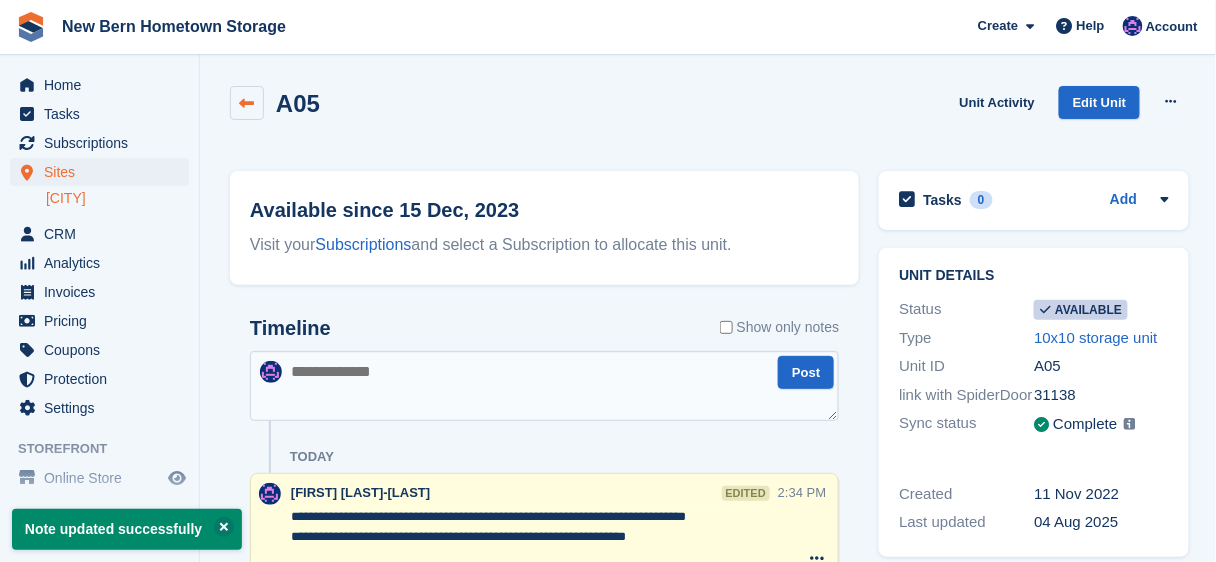 click at bounding box center [247, 103] 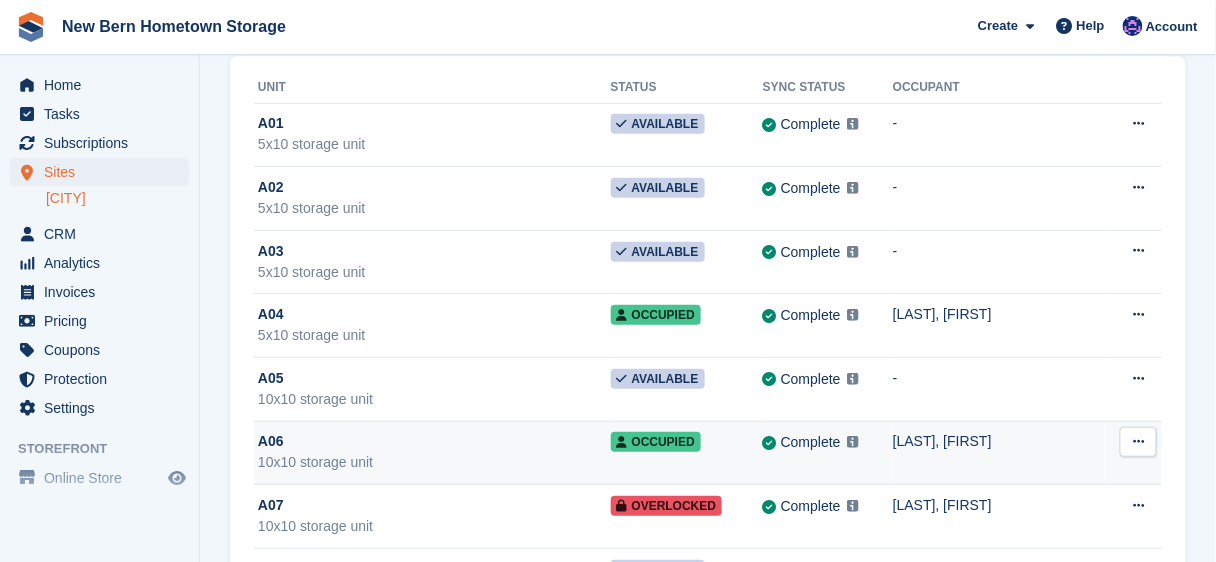 scroll, scrollTop: 160, scrollLeft: 0, axis: vertical 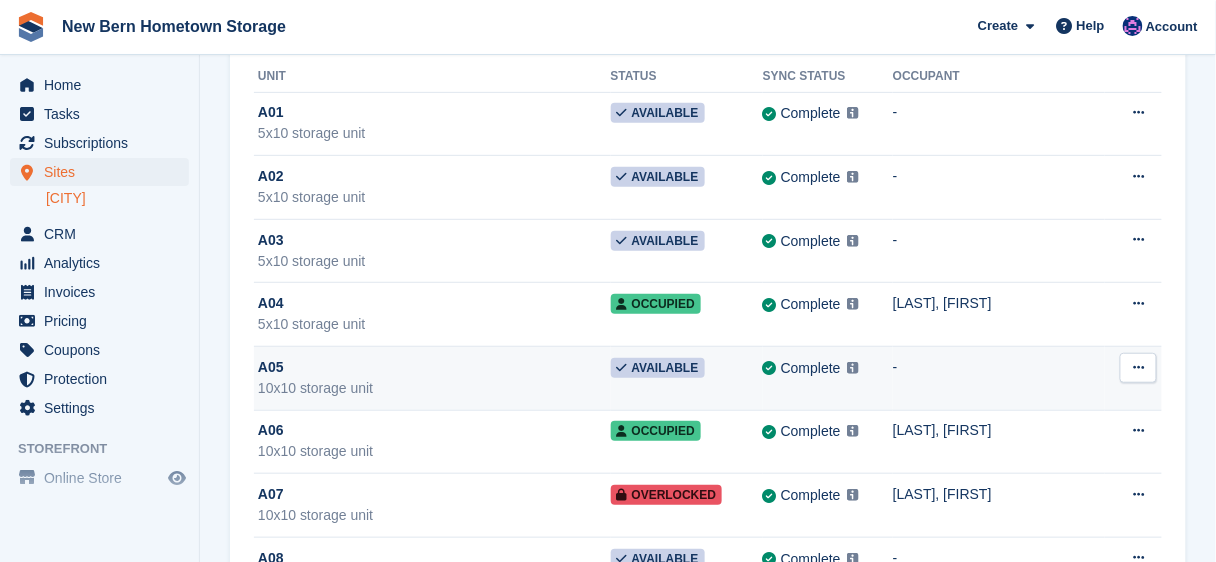 click on "10x10 storage unit" at bounding box center (434, 388) 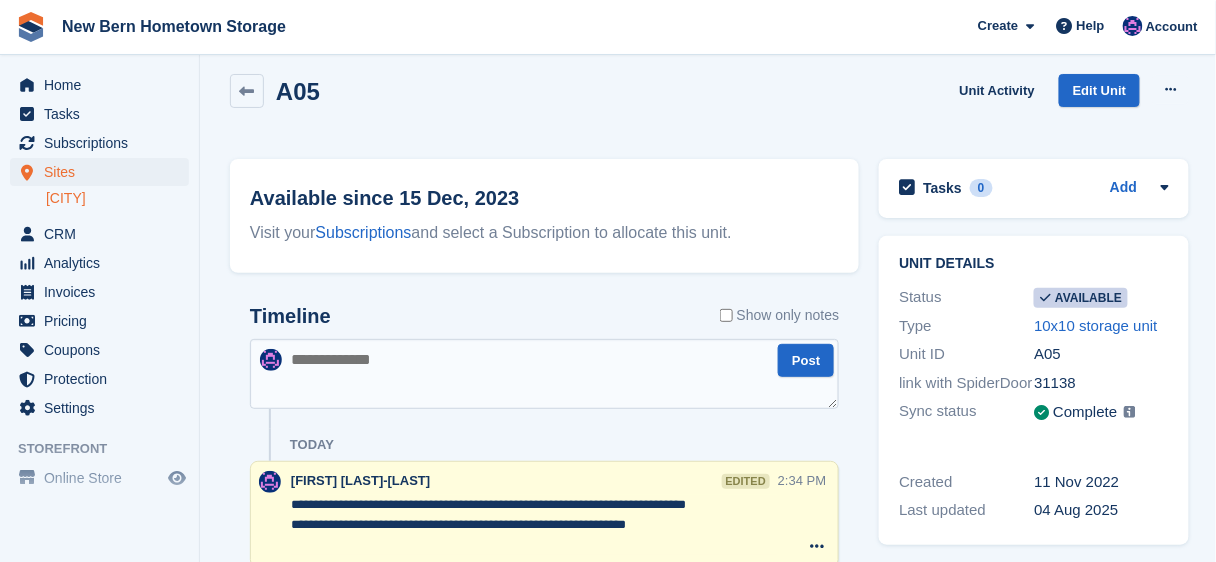 scroll, scrollTop: 0, scrollLeft: 0, axis: both 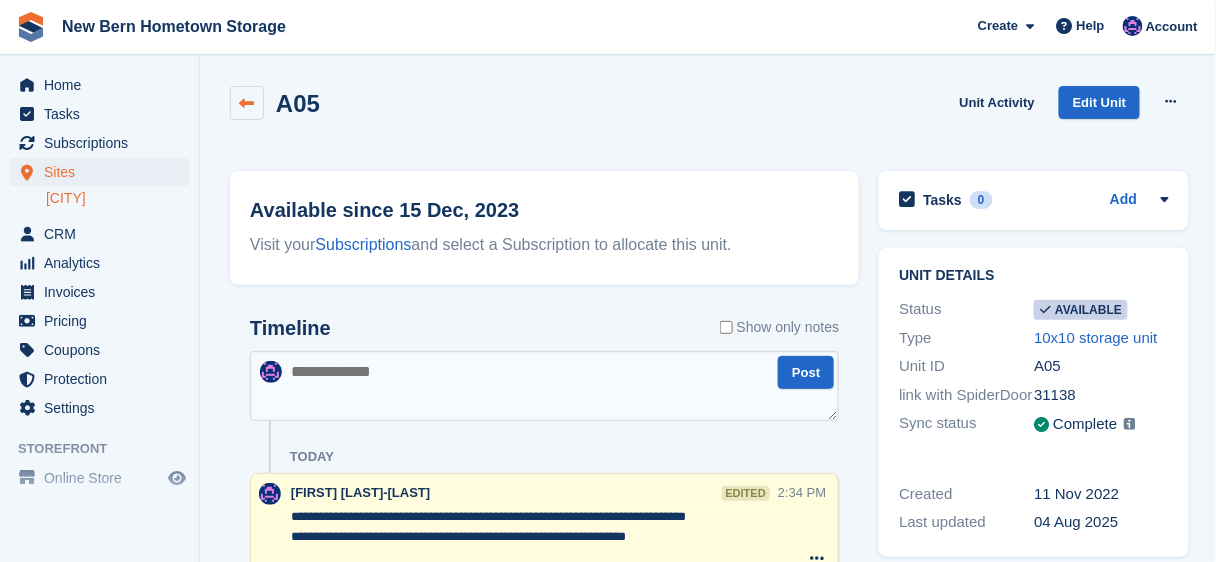 click at bounding box center (247, 103) 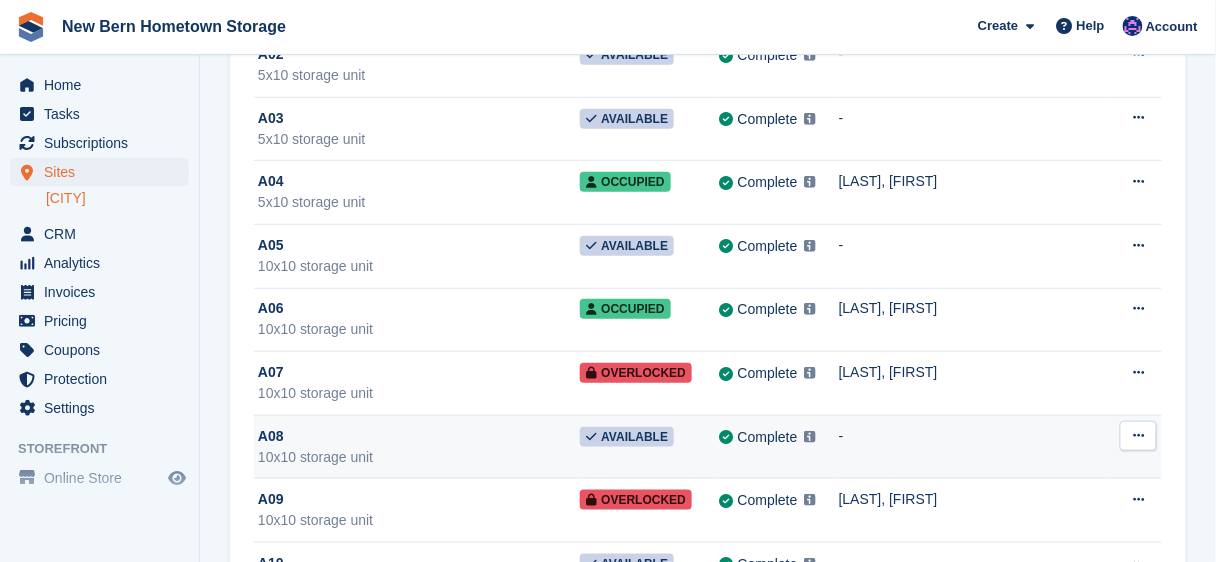 scroll, scrollTop: 320, scrollLeft: 0, axis: vertical 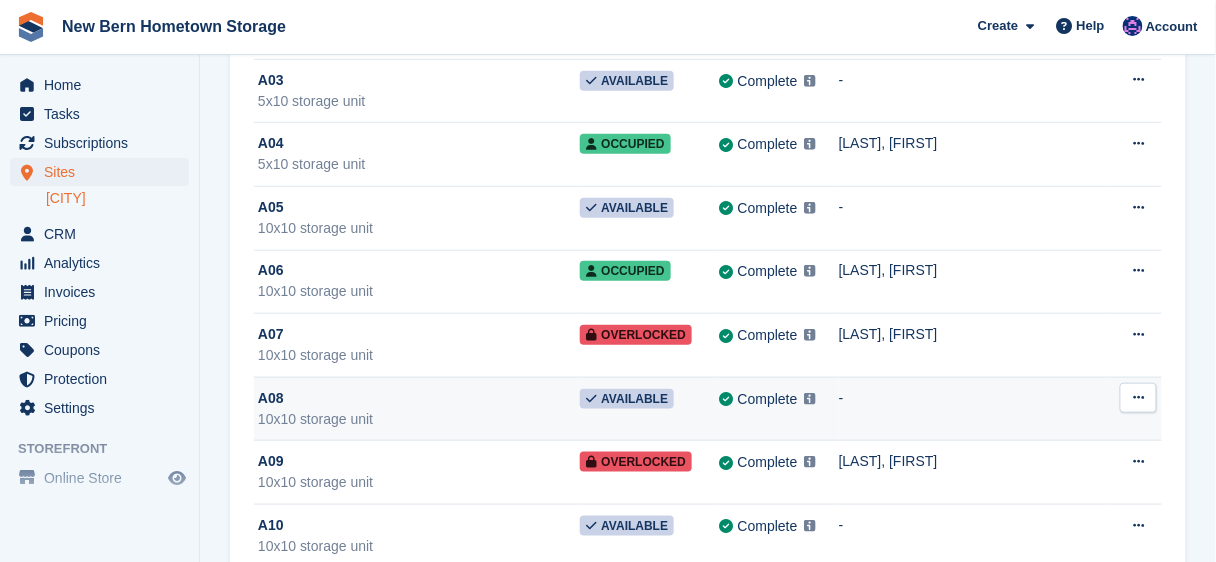 click on "A08" at bounding box center [419, 398] 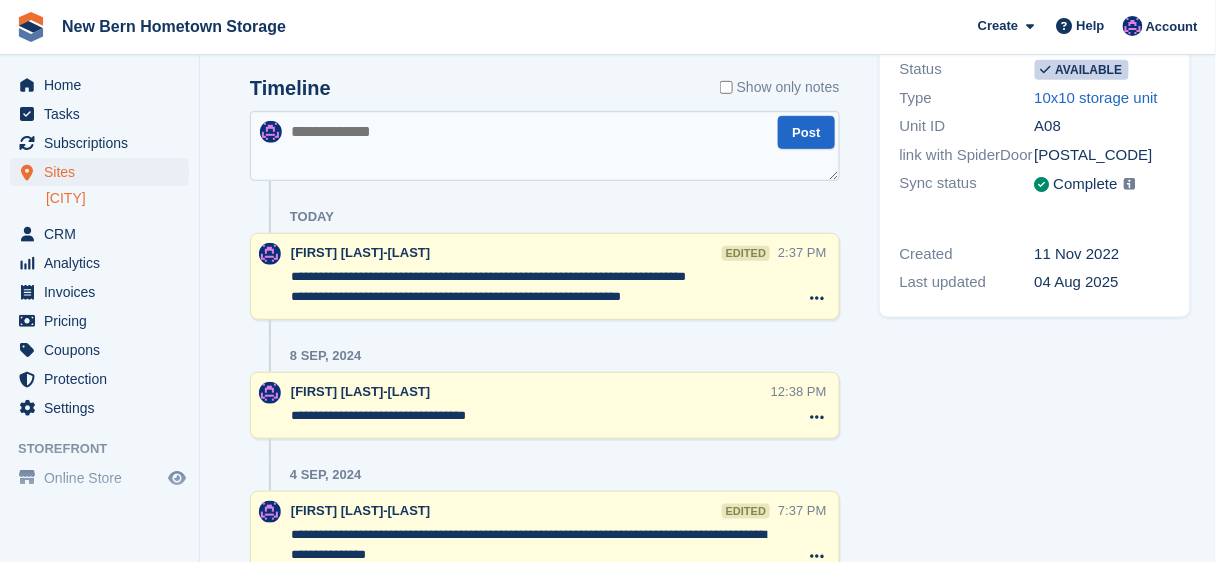 scroll, scrollTop: 0, scrollLeft: 0, axis: both 